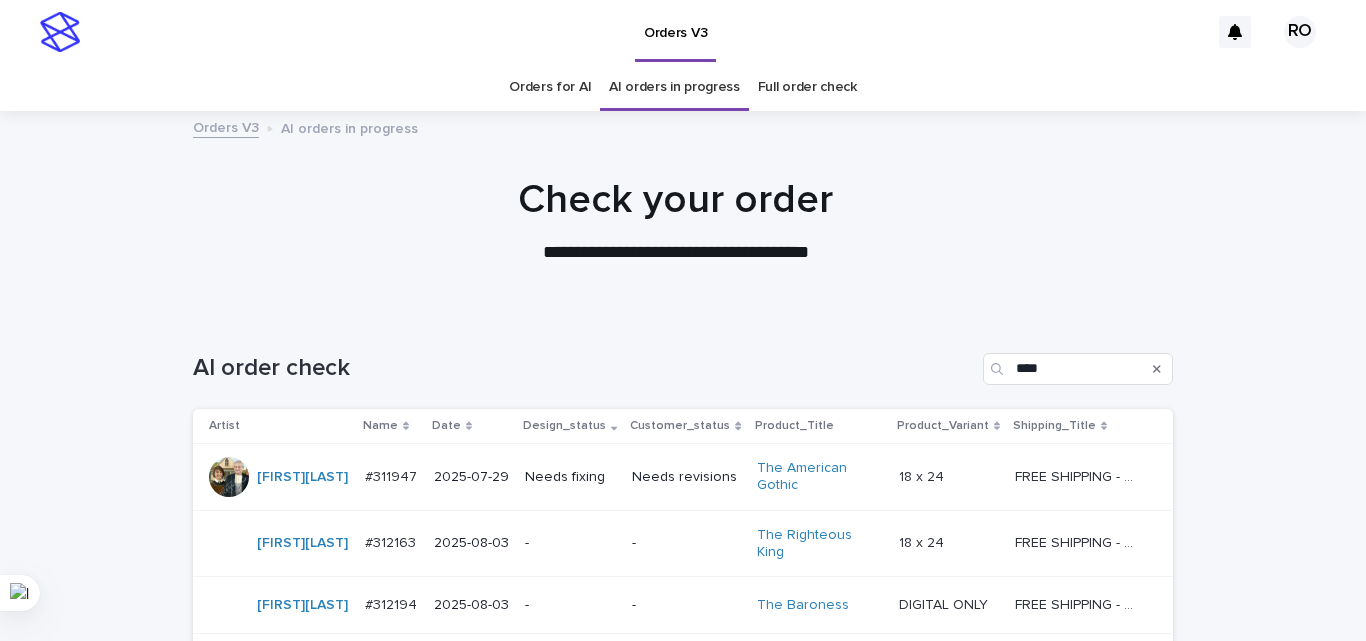click on "AI order check **** Artist Name Date Design_status Customer_status Product_Title Product_Variant Shipping_Title [NAME]   #[ID] #[ID]   [DATE] Needs fixing Needs revisions The American Gothic   18 x 24 18 x 24   FREE SHIPPING - preview in 1-2 business days, after your approval delivery will take 5-10 b.d. FREE SHIPPING - preview in 1-2 business days, after your approval delivery will take 5-10 b.d.   [NAME]   #[ID] #[ID]   [DATE] - - The Righteous King   18 x 24 18 x 24   FREE SHIPPING - preview in 1-2 business days, after your approval delivery will take 5-10 b.d. FREE SHIPPING - preview in 1-2 business days, after your approval delivery will take 5-10 b.d.   [NAME]   #[ID] #[ID]   [DATE] - - The Baroness   DIGITAL ONLY DIGITAL ONLY   FREE SHIPPING - preview in 1-2 business days, after your approval delivery will take 5-10 b.d. FREE SHIPPING - preview in 1-2 business days, after your approval delivery will take 5-10 b.d." at bounding box center [683, 562] 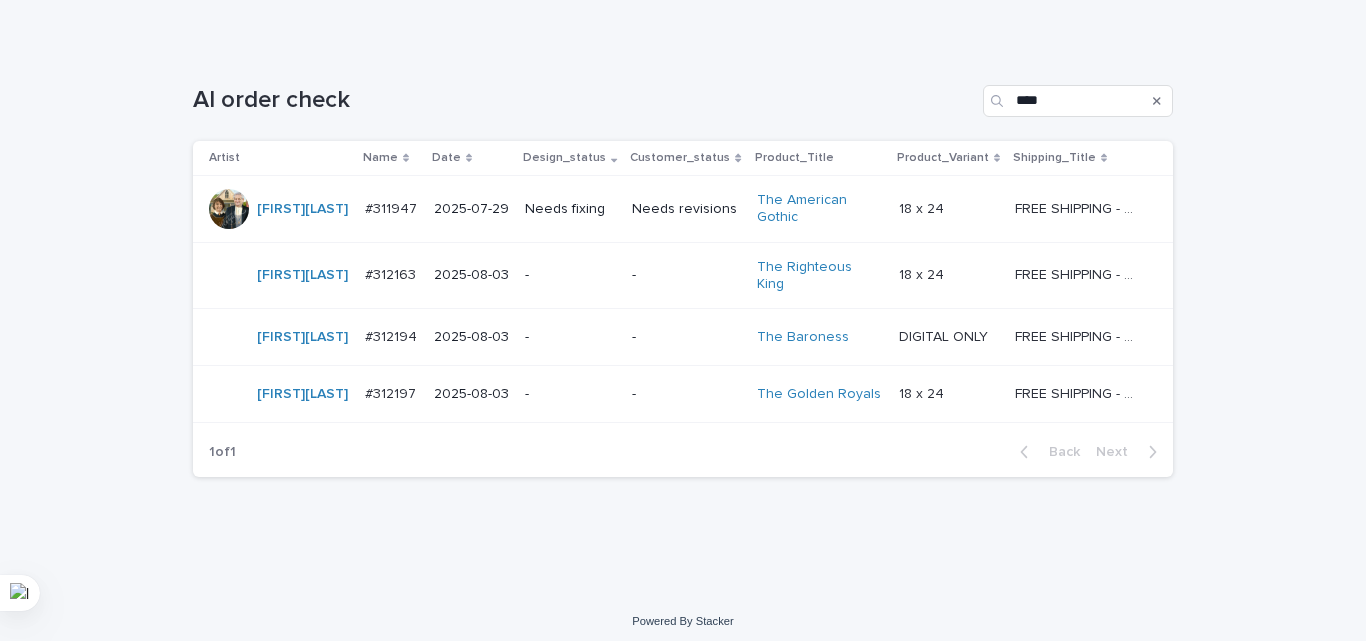 click on "-" at bounding box center (570, 275) 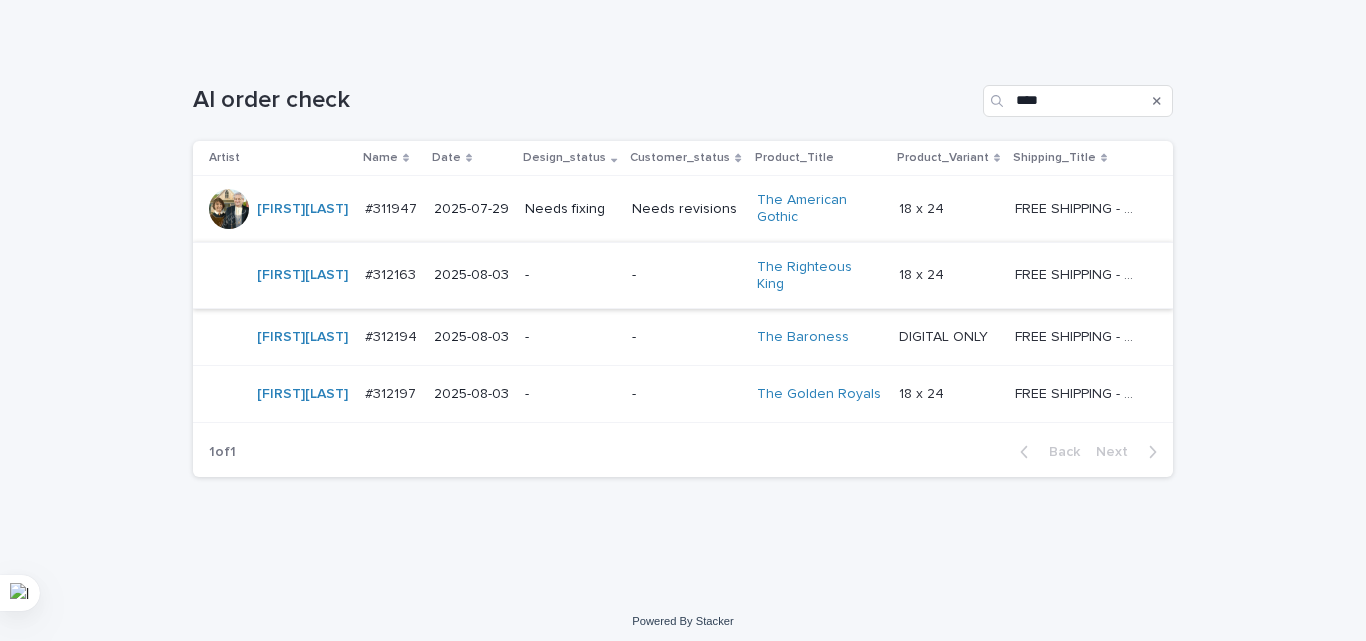 scroll, scrollTop: 0, scrollLeft: 0, axis: both 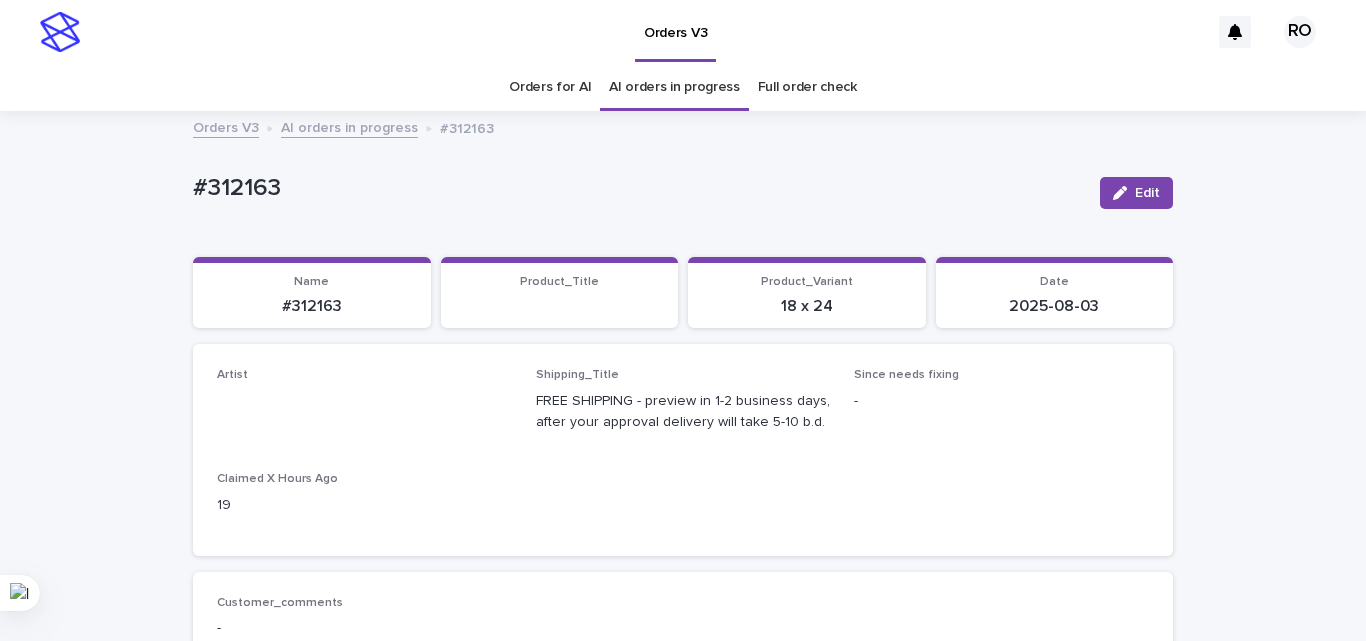 click on "#312163" at bounding box center (638, 188) 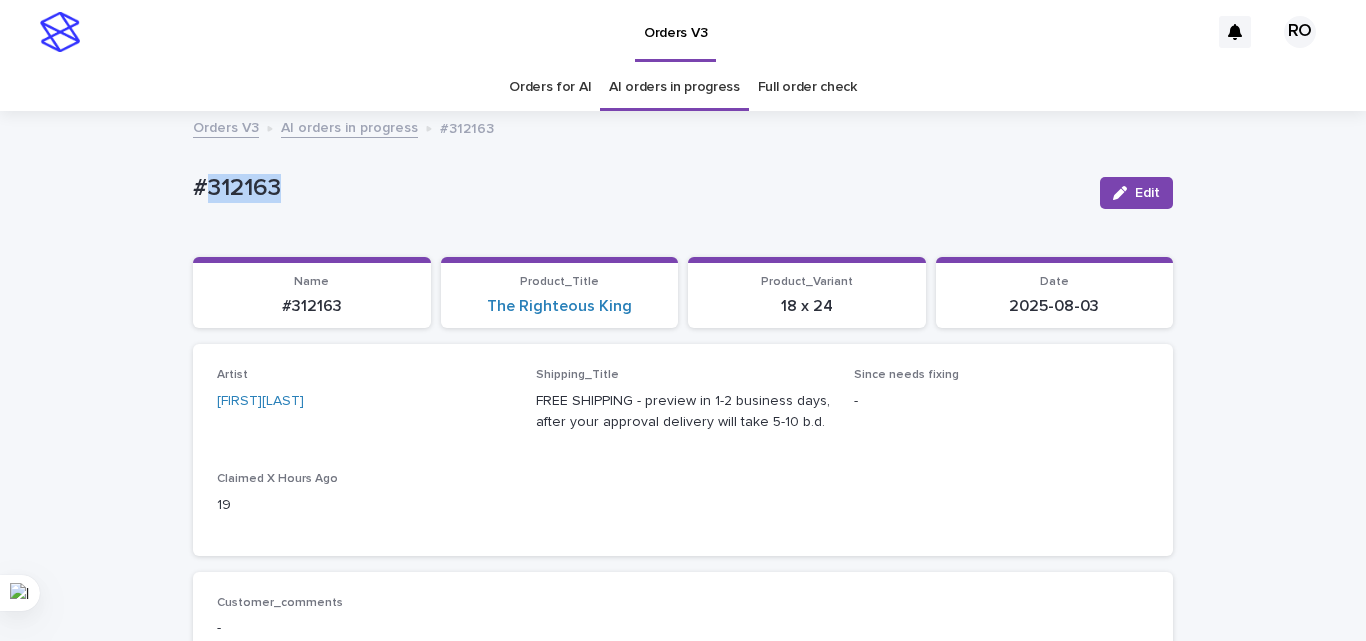 click on "#312163" at bounding box center [638, 188] 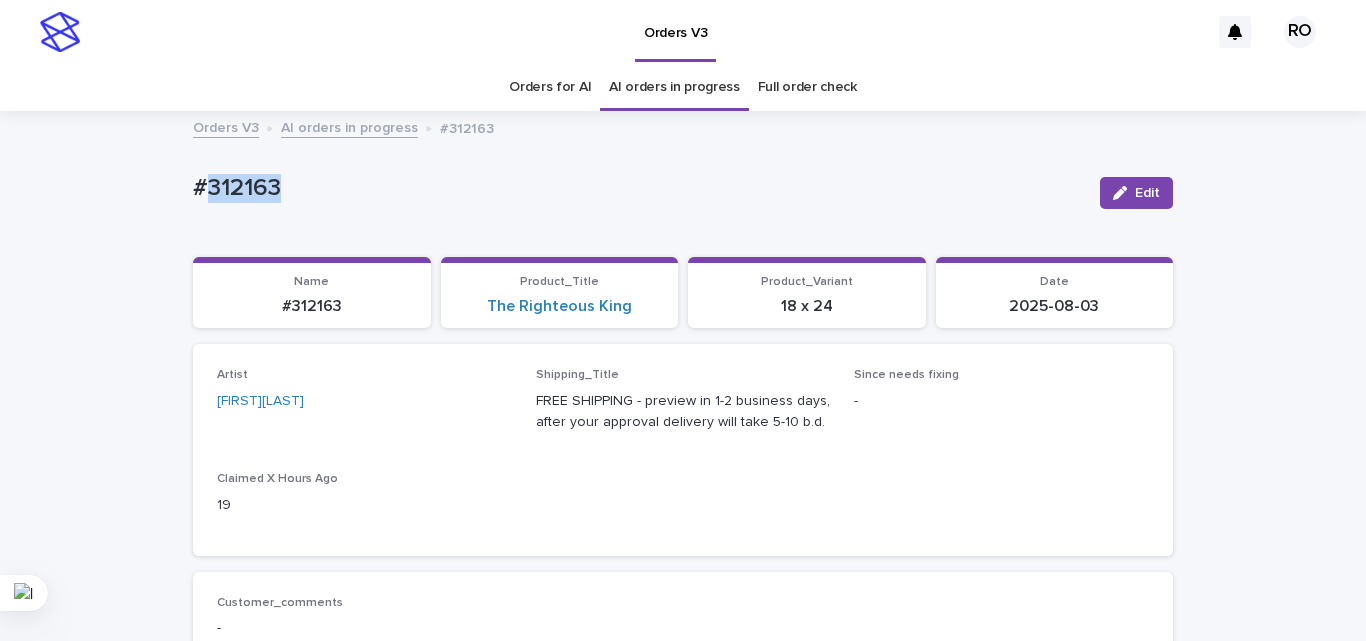 copy on "312163" 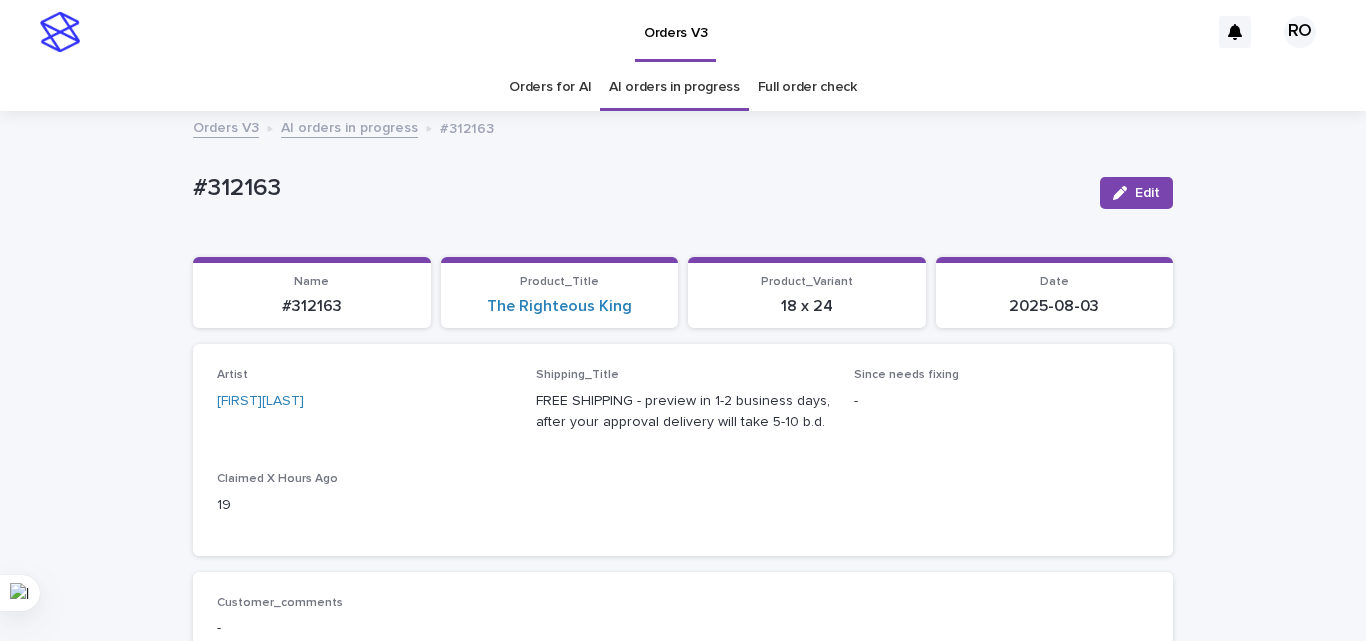 click on "Product_Title The Righteous King" at bounding box center (560, 293) 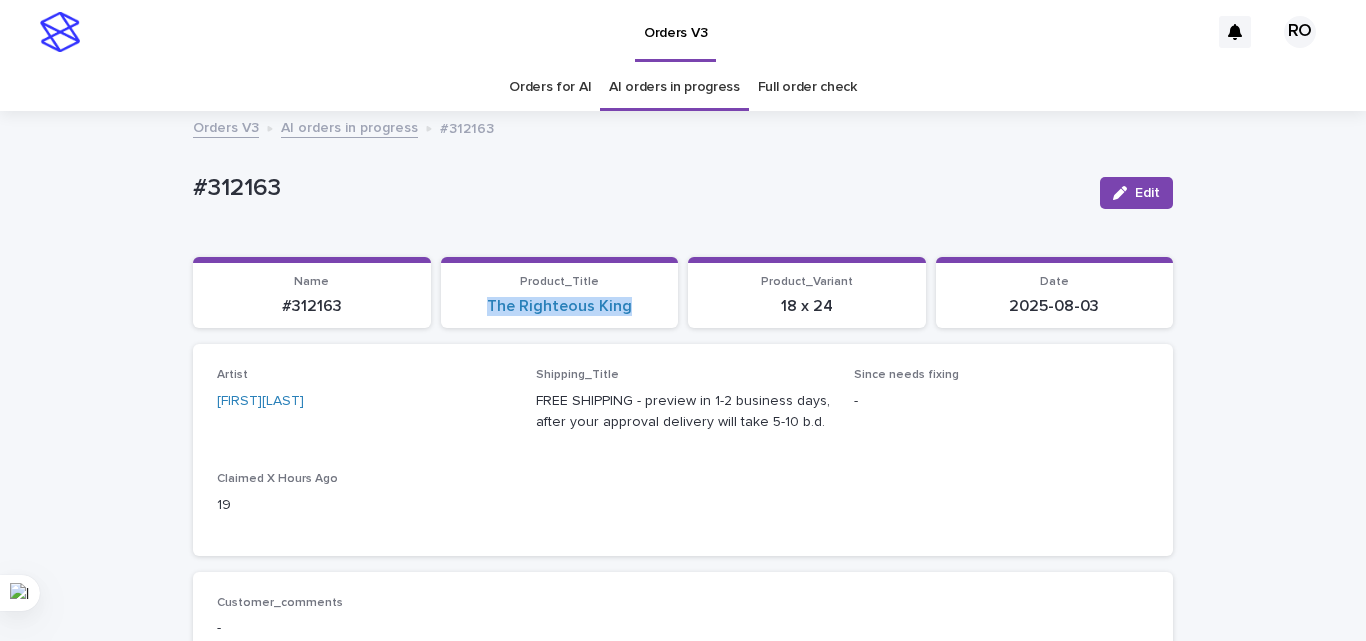 click on "Product_Title The Righteous King" at bounding box center (560, 293) 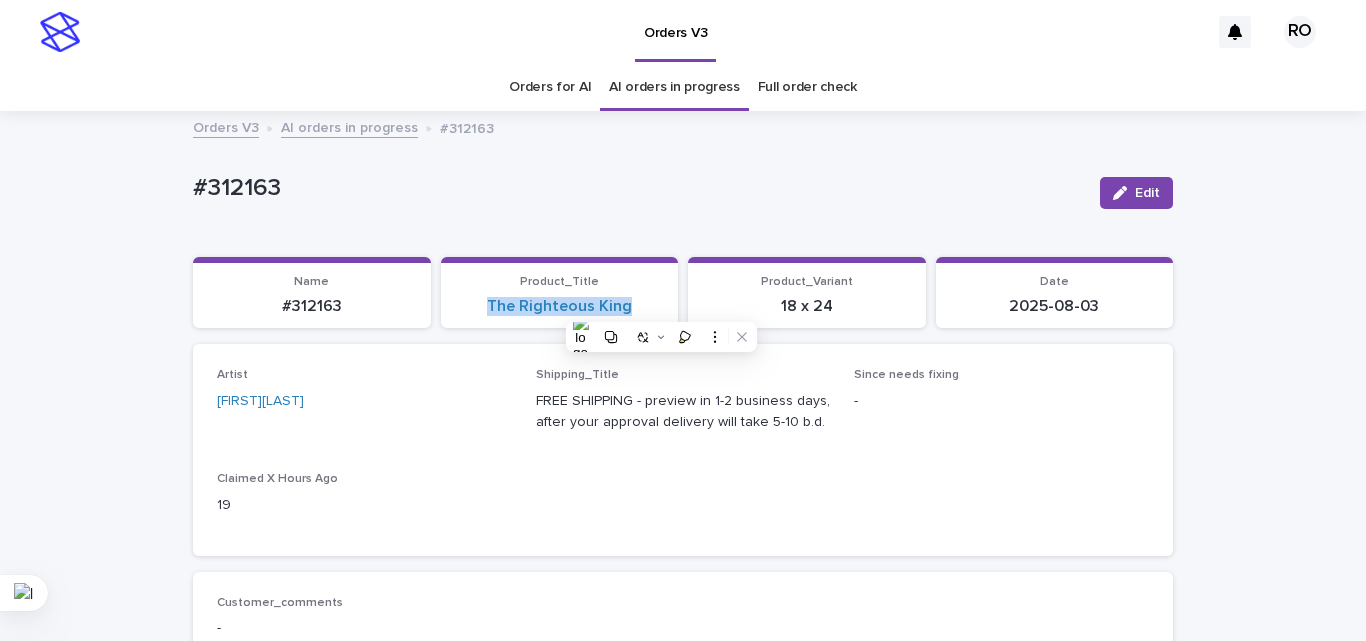 copy on "The Righteous King" 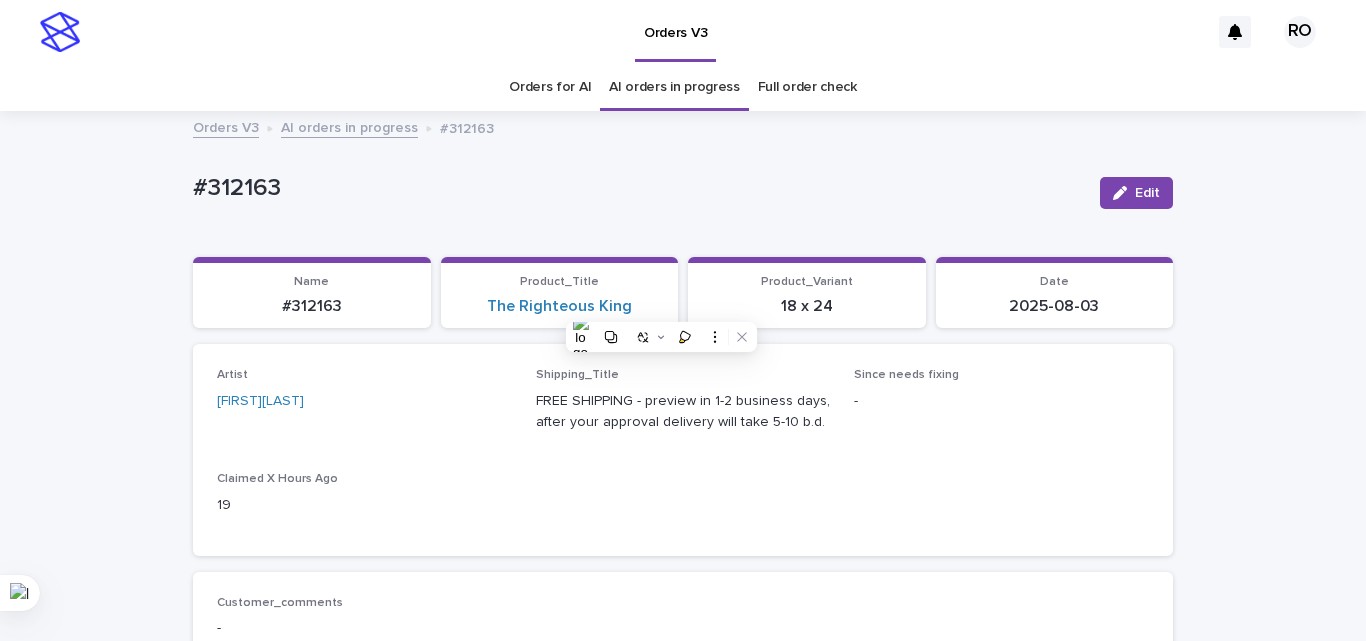click on "Artist RoxsanaRoa   Shipping_Title FREE SHIPPING - preview in 1-2 business days, after your approval delivery will take 5-10 b.d. Since needs fixing - Claimed X Hours Ago 19" at bounding box center [683, 449] 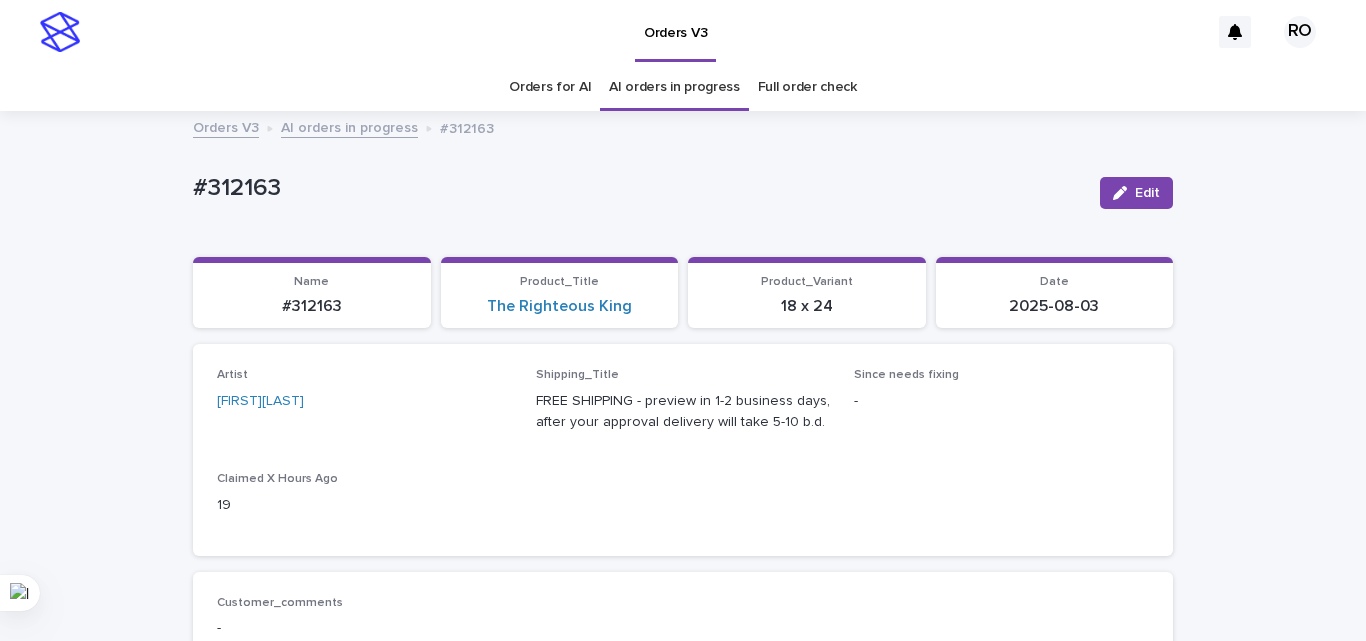 click on "2025-08-03" at bounding box center (1055, 306) 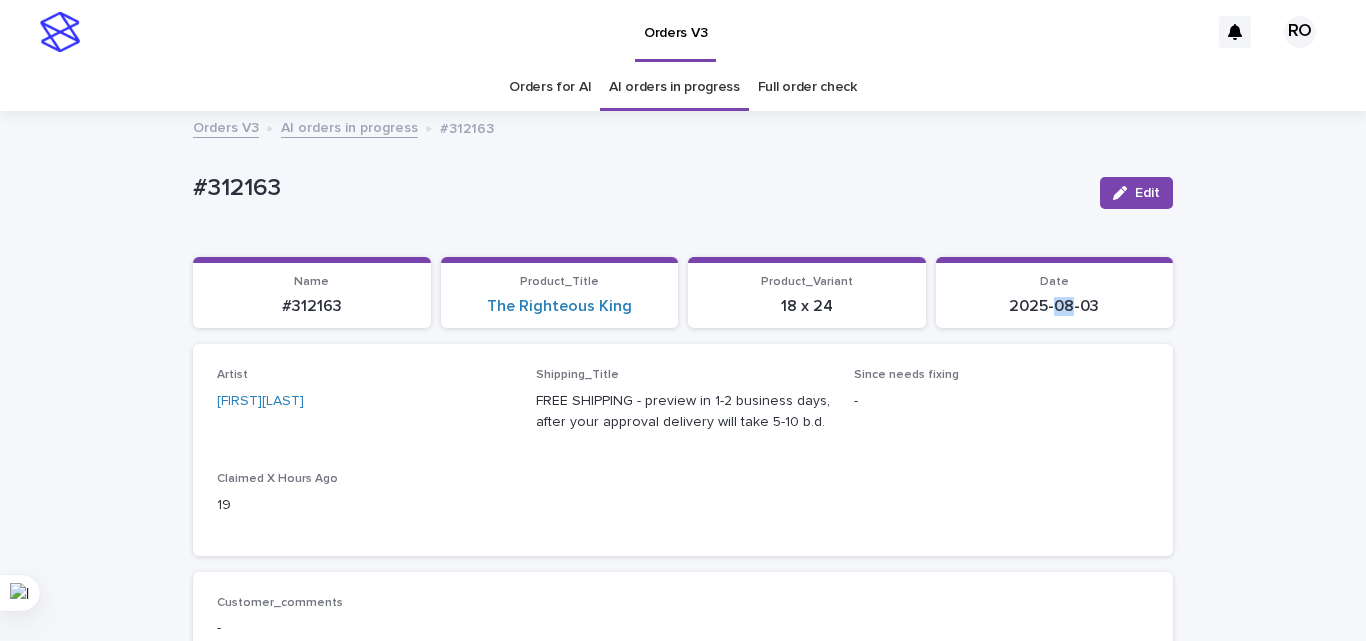 click on "2025-08-03" at bounding box center (1055, 306) 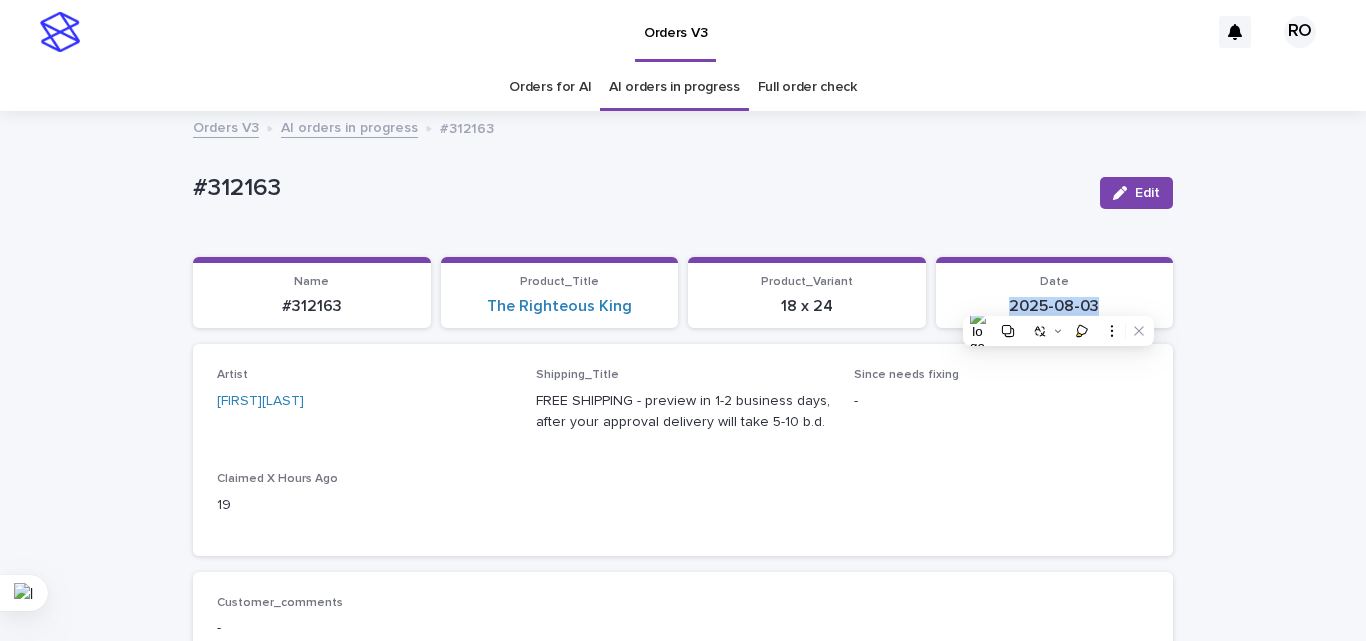 click on "2025-08-03" at bounding box center (1055, 306) 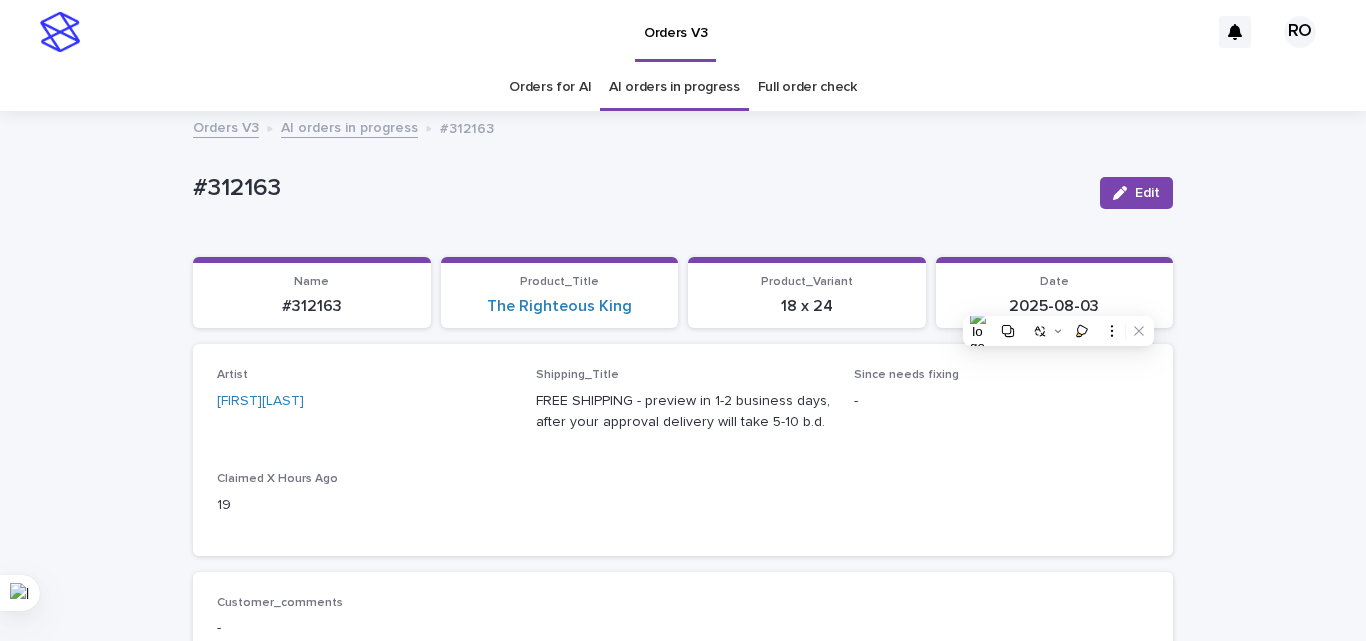 click on "Artist RoxsanaRoa   Shipping_Title FREE SHIPPING - preview in 1-2 business days, after your approval delivery will take 5-10 b.d. Since needs fixing - Claimed X Hours Ago 19" at bounding box center (683, 449) 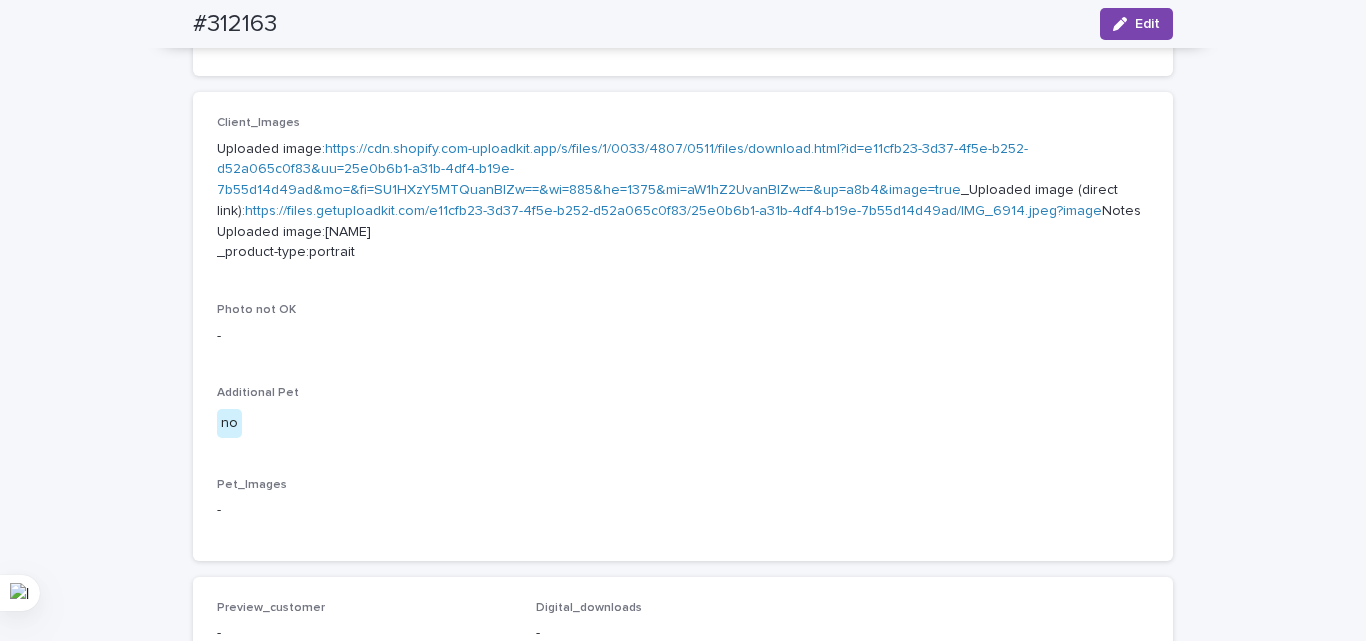 scroll, scrollTop: 800, scrollLeft: 0, axis: vertical 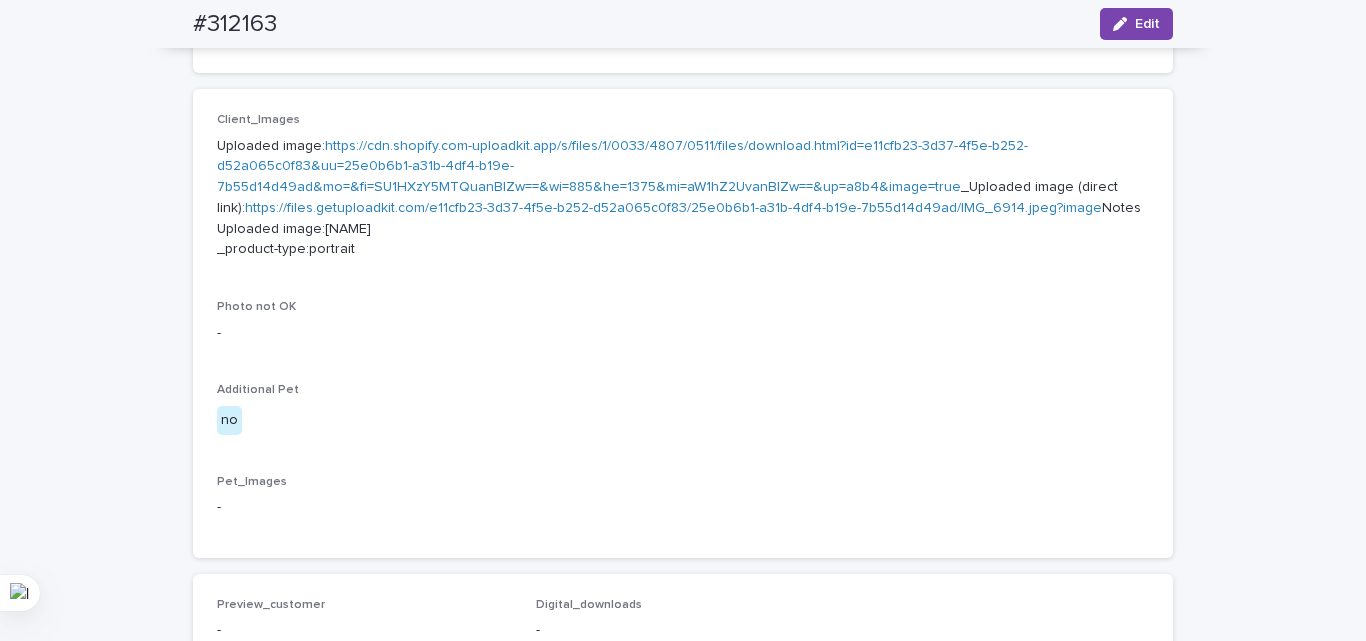 click on "Uploaded image: https://cdn.shopify.com-uploadkit.app/s/files/1/0033/4807/0511/files/download.html?id=e11cfb23-3d37-4f5e-b252-d52a065c0f83&uu=25e0b6b1-a31b-4df4-b19e-7b55d14d49ad&mo=&fi=SU1HXzY5MTQuanBlZw==&wi=885&he=1375&mi=aW1hZ2UvanBlZw==&up=a8b4&image=true
_Uploaded image (direct link): https://files.getuploadkit.com/e11cfb23-3d37-4f5e-b252-d52a065c0f83/25e0b6b1-a31b-4df4-b19e-7b55d14d49ad/IMG_6914.jpeg?image
Notes Uploaded image:Mi Rey
_product-type:portrait" at bounding box center [683, 198] 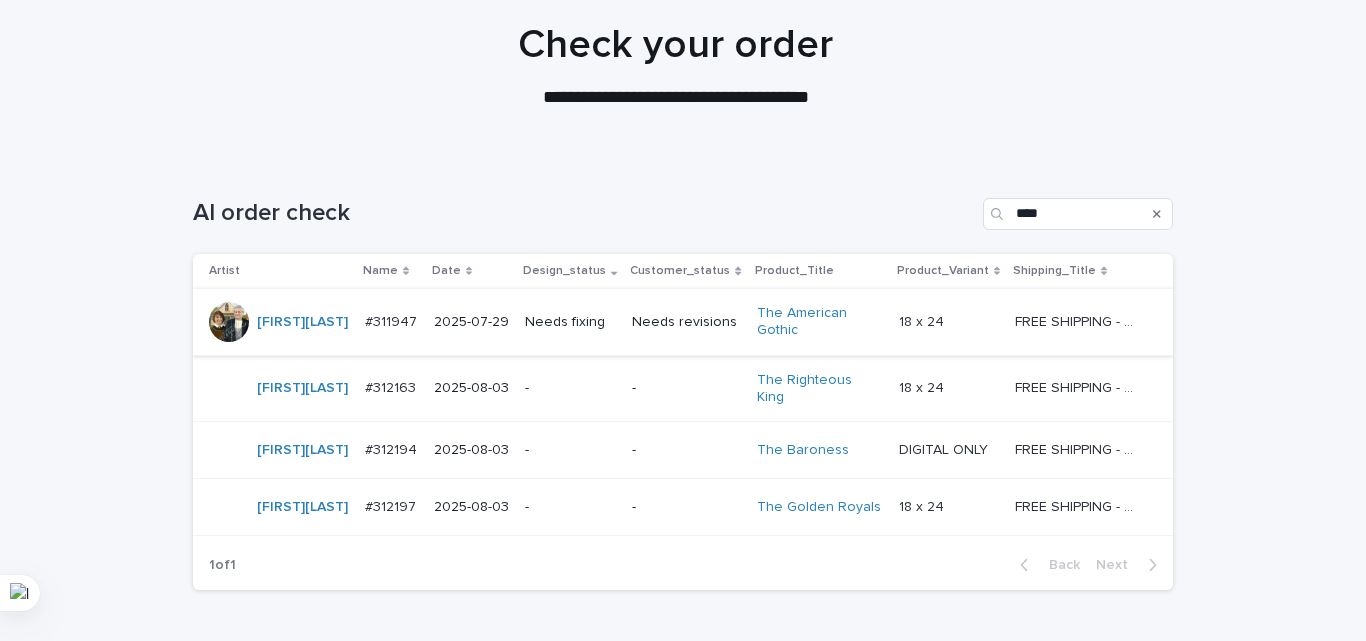 scroll, scrollTop: 268, scrollLeft: 0, axis: vertical 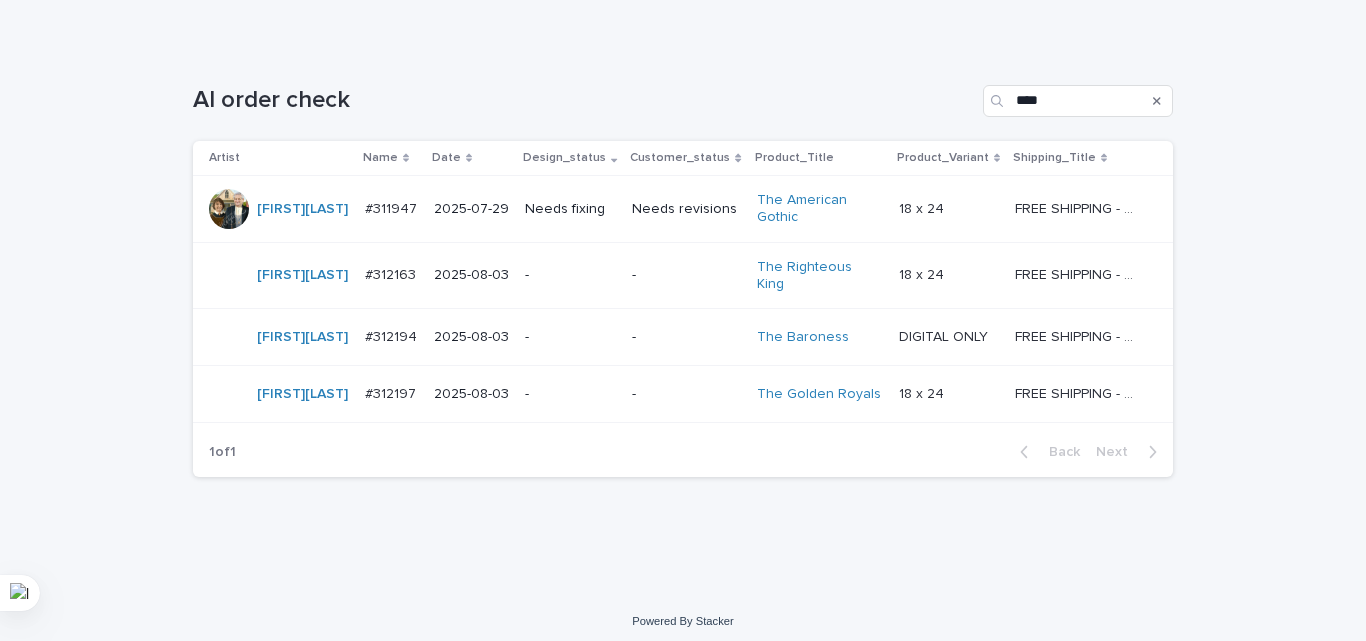 click on "-" at bounding box center [686, 337] 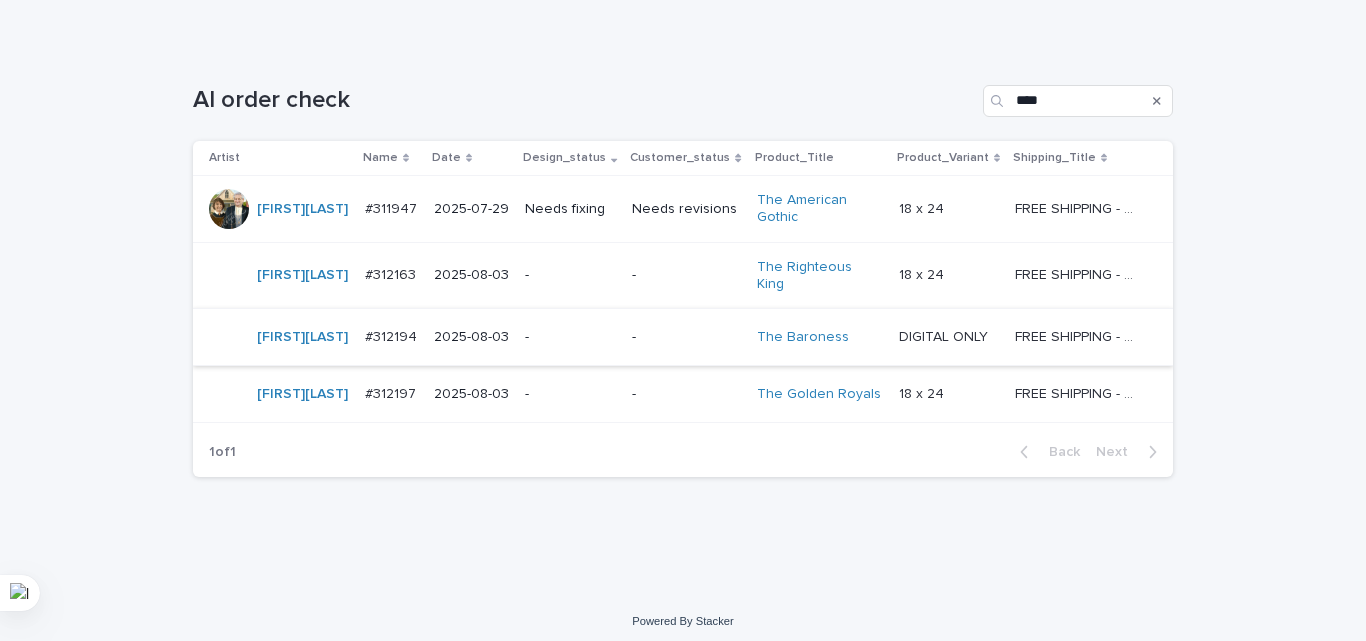 scroll, scrollTop: 0, scrollLeft: 0, axis: both 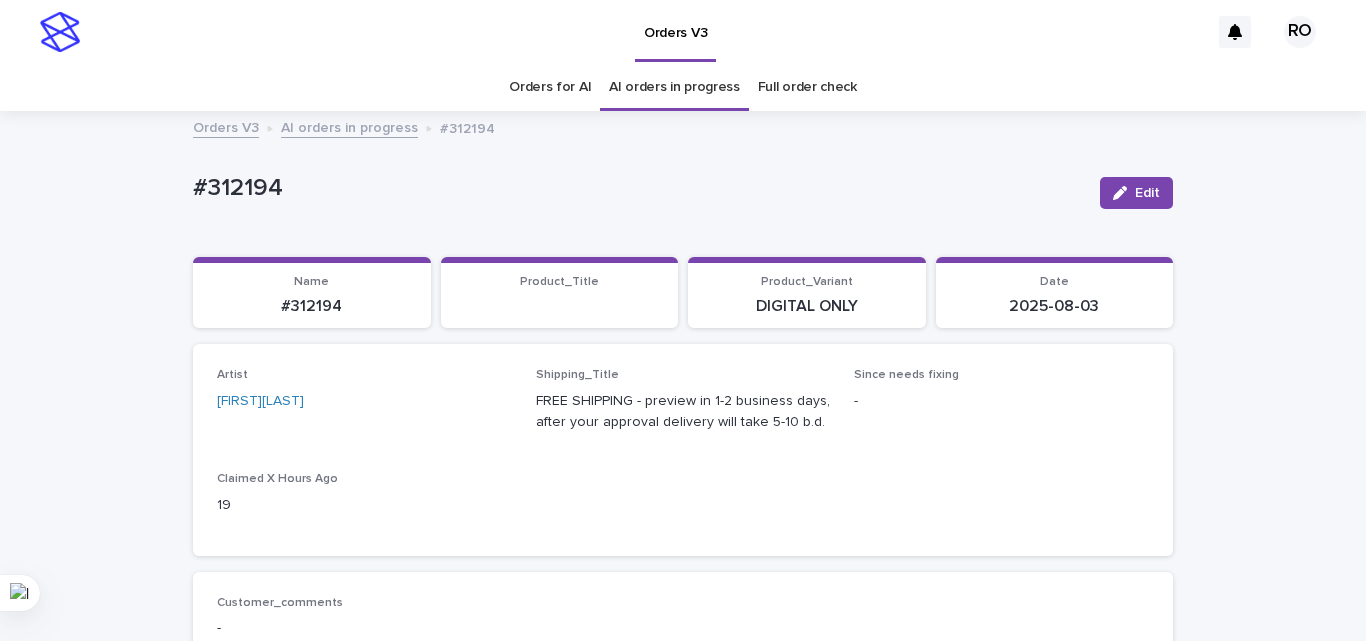 click on "#312194" at bounding box center [638, 188] 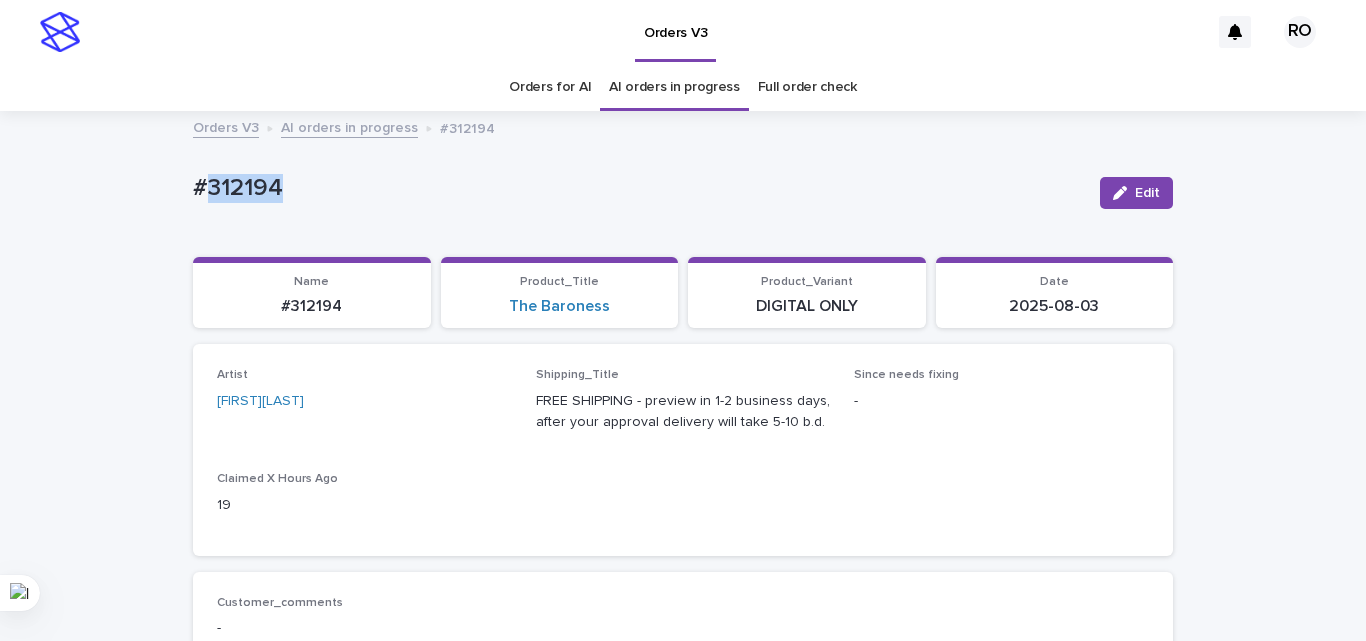 click on "#312194" at bounding box center (638, 188) 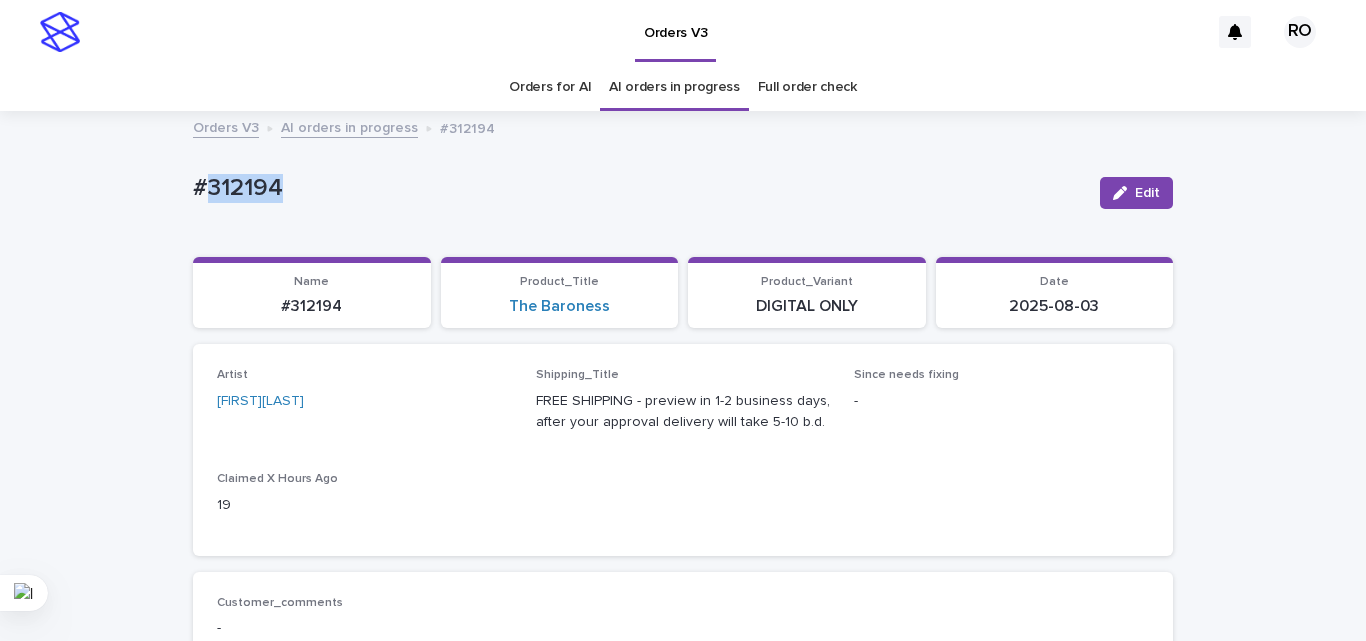 copy on "312194" 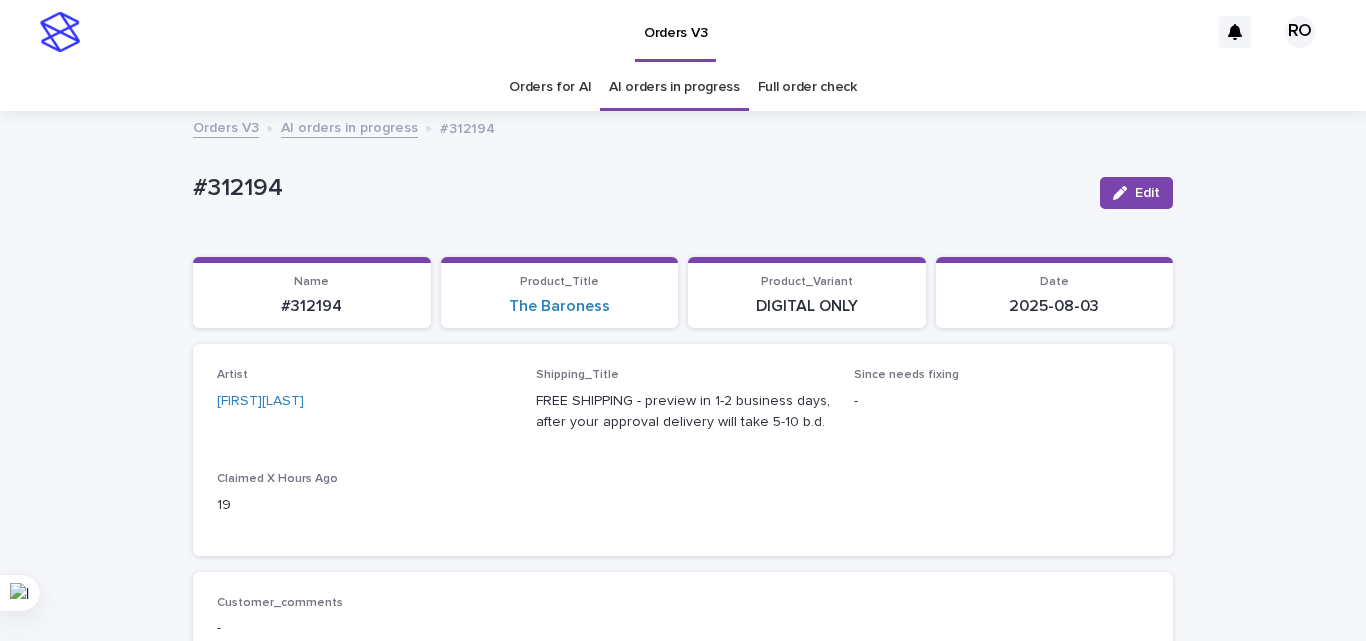 click on "The Baroness" at bounding box center (560, 306) 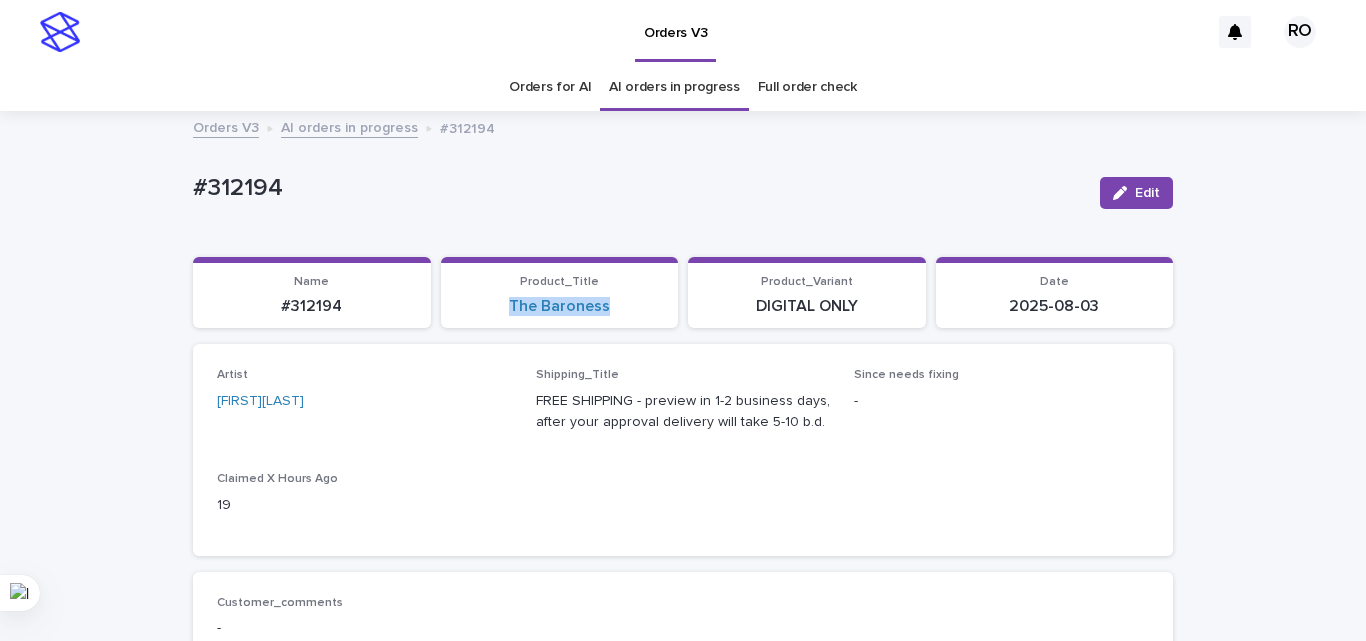 click on "The Baroness" at bounding box center [560, 306] 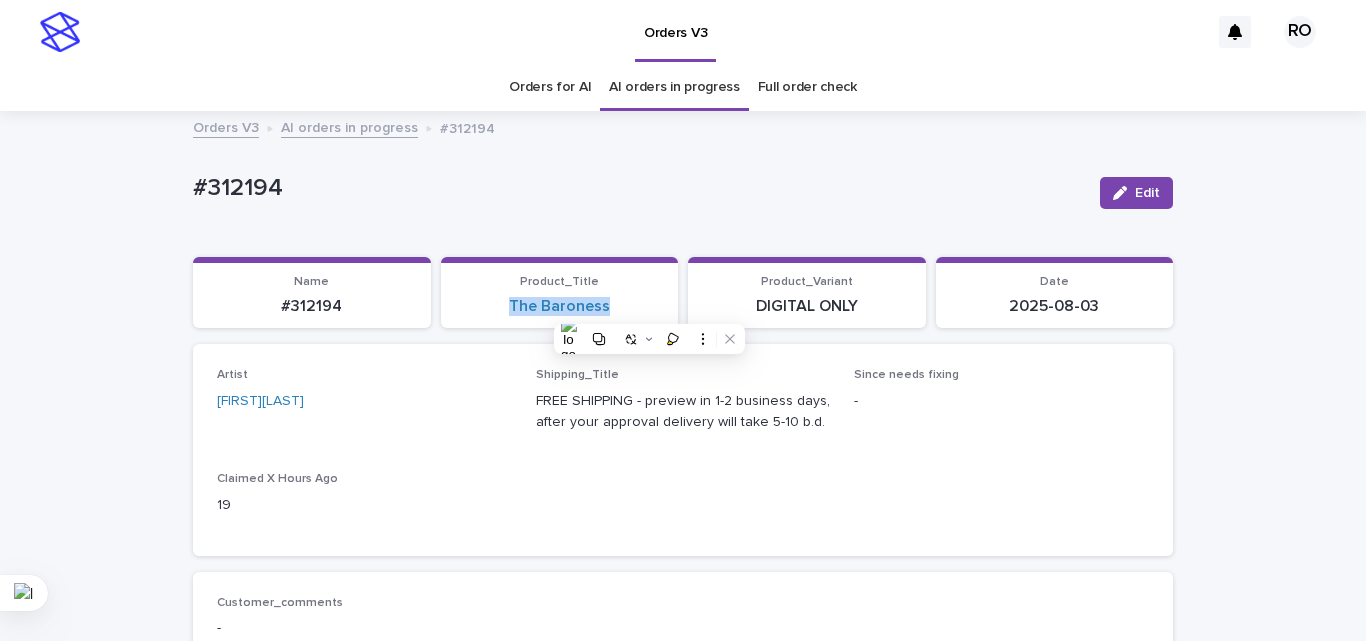 copy on "The Baroness" 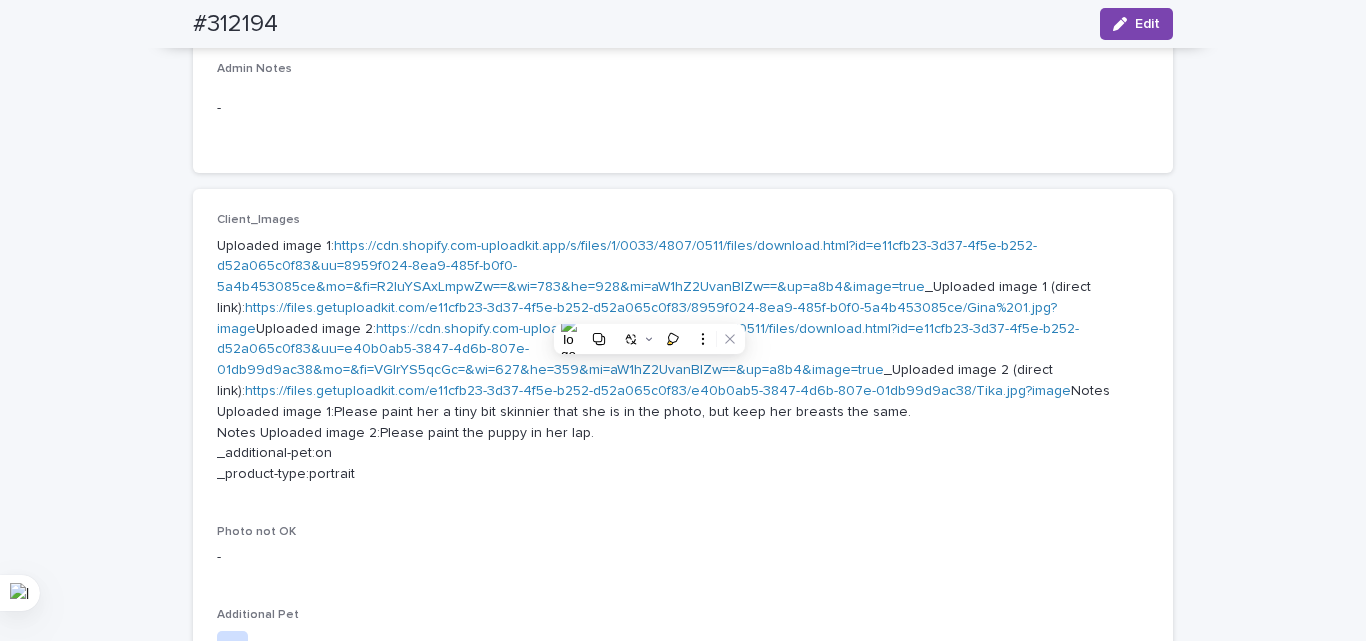scroll, scrollTop: 800, scrollLeft: 0, axis: vertical 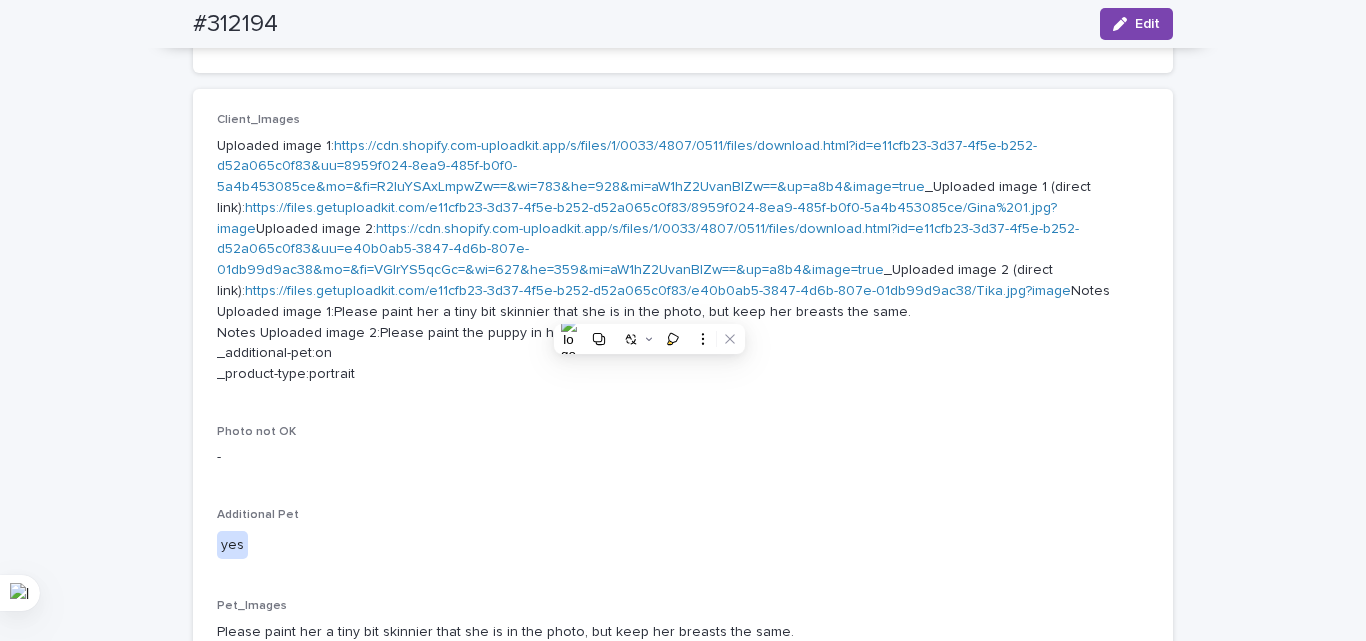 click on "Client_Images Uploaded image 1: https://cdn.shopify.com-uploadkit.app/s/files/1/0033/4807/0511/files/download.html?id=e11cfb23-3d37-4f5e-b252-d52a065c0f83&uu=8959f024-8ea9-485f-b0f0-5a4b453085ce&mo=&fi=R2luYSAxLmpwZw==&wi=783&he=928&mi=aW1hZ2UvanBlZw==&up=a8b4&image=true
_Uploaded image 1 (direct link): https://files.getuploadkit.com/e11cfb23-3d37-4f5e-b252-d52a065c0f83/8959f024-8ea9-485f-b0f0-5a4b453085ce/Gina%201.jpg?image
Uploaded image 2: https://cdn.shopify.com-uploadkit.app/s/files/1/0033/4807/0511/files/download.html?id=e11cfb23-3d37-4f5e-b252-d52a065c0f83&uu=e40b0ab5-3847-4d6b-807e-01db99d9ac38&mo=&fi=VGlrYS5qcGc=&wi=627&he=359&mi=aW1hZ2UvanBlZw==&up=a8b4&image=true
_Uploaded image 2 (direct link): https://files.getuploadkit.com/e11cfb23-3d37-4f5e-b252-d52a065c0f83/e40b0ab5-3847-4d6b-807e-01db99d9ac38/Tika.jpg?image Photo not OK - Additional Pet yes Pet_Images Please paint her a tiny bit skinnier that she is in the photo, but keep her breasts the same.
Please paint the puppy in her lap." at bounding box center (683, 406) 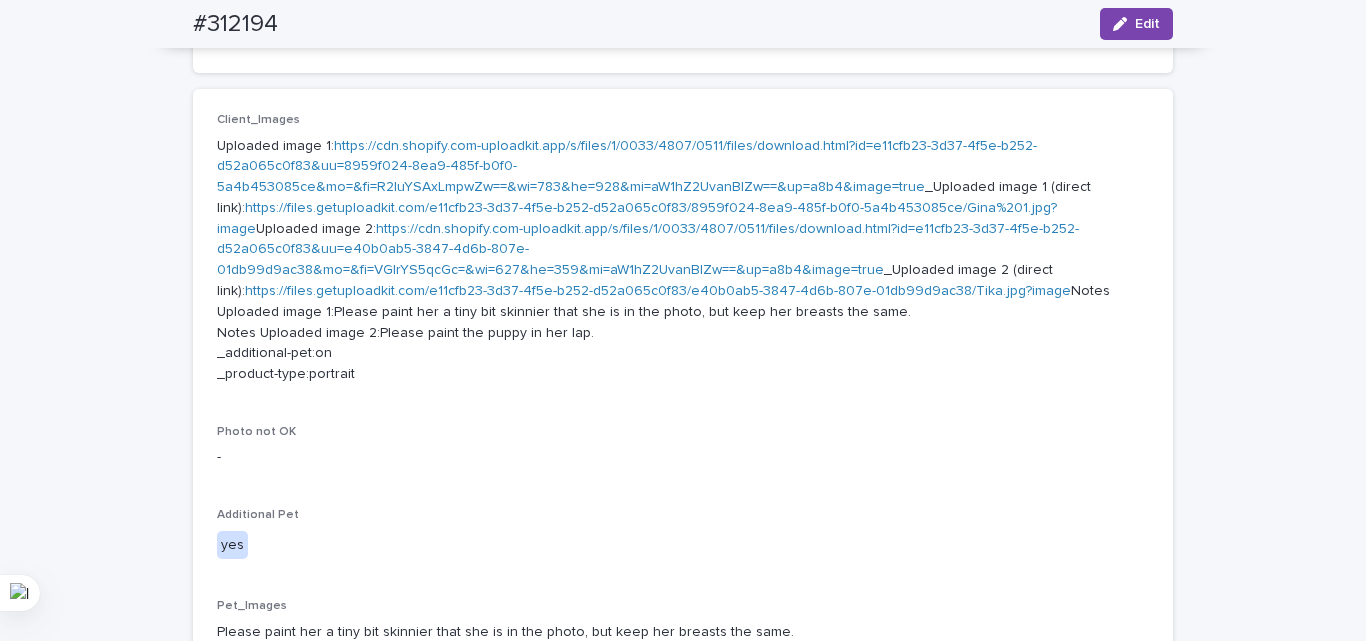 click on "Loading... Saving… Loading... Saving… #312194 Edit #312194 Edit Sorry, there was an error saving your record. Please try again. Please fill out the required fields below. Loading... Saving… Loading... Saving… Loading... Saving… Name #312194 Product_Title The Baroness   Product_Variant DIGITAL ONLY Date 2025-08-03 Loading... Saving… Artist RoxsanaRoa   Shipping_Title FREE SHIPPING - preview in 1-2 business days, after your approval delivery will take 5-10 b.d. Since needs fixing - Claimed X Hours Ago 19 Loading... Saving… Customer_comments - Supervisor comments - Admin Notes - Loading... Saving… Client_Images Uploaded image 1: https://cdn.shopify.com-uploadkit.app/s/files/1/0033/4807/0511/files/download.html?id=e11cfb23-3d37-4f5e-b252-d52a065c0f83&uu=8959f024-8ea9-485f-b0f0-5a4b453085ce&mo=&fi=R2luYSAxLmpwZw==&wi=783&he=928&mi=aW1hZ2UvanBlZw==&up=a8b4&image=true
_Uploaded image 1 (direct link):
Uploaded image 2:
_Uploaded image 2 (direct link): Photo not OK - Additional Pet yes Pet_Images -" at bounding box center [683, 348] 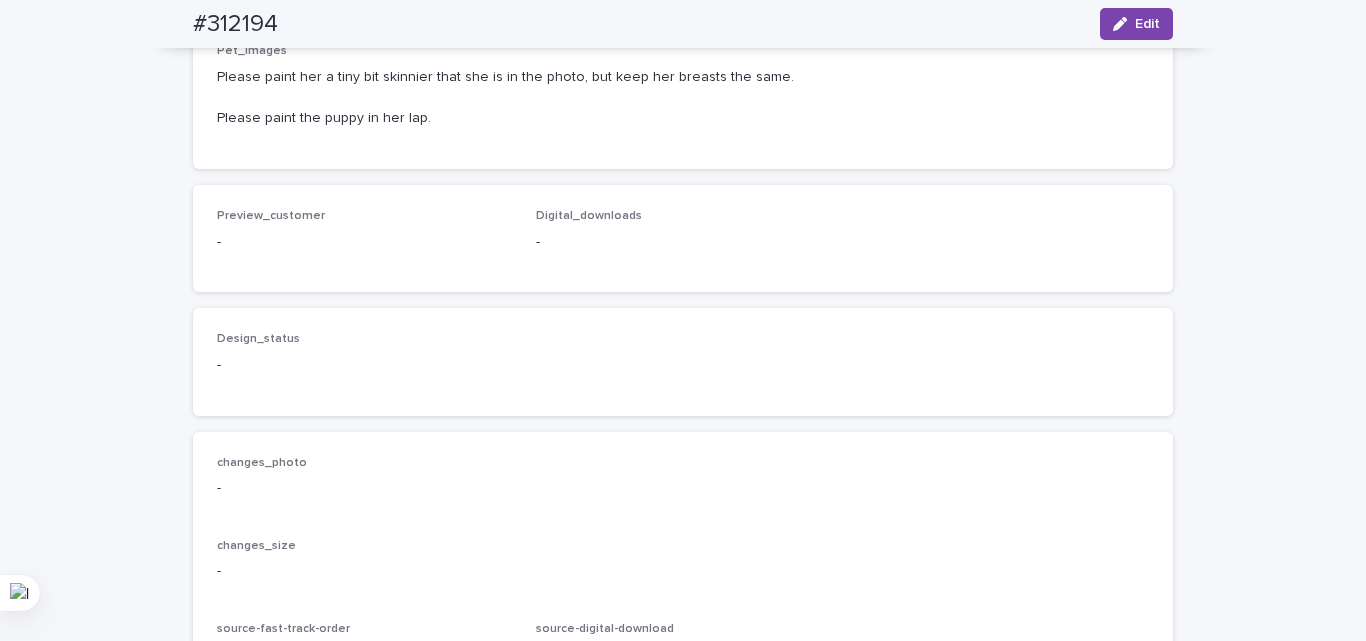 scroll, scrollTop: 1400, scrollLeft: 0, axis: vertical 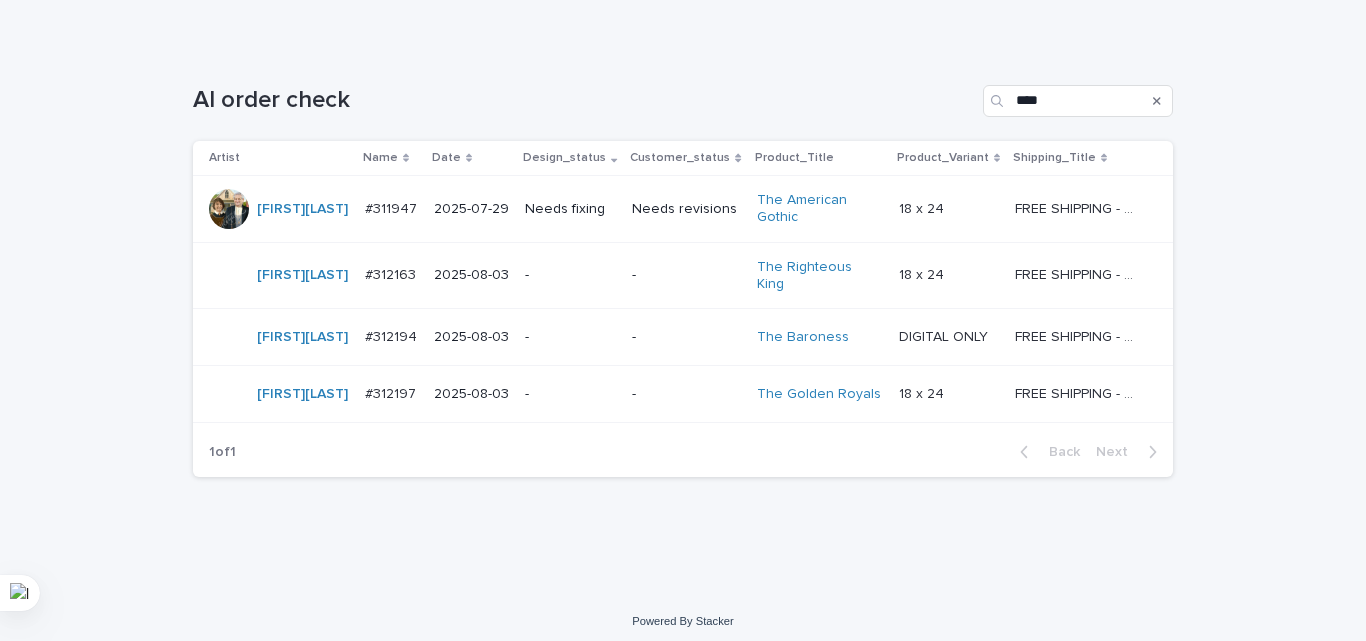click on "-" at bounding box center [686, 394] 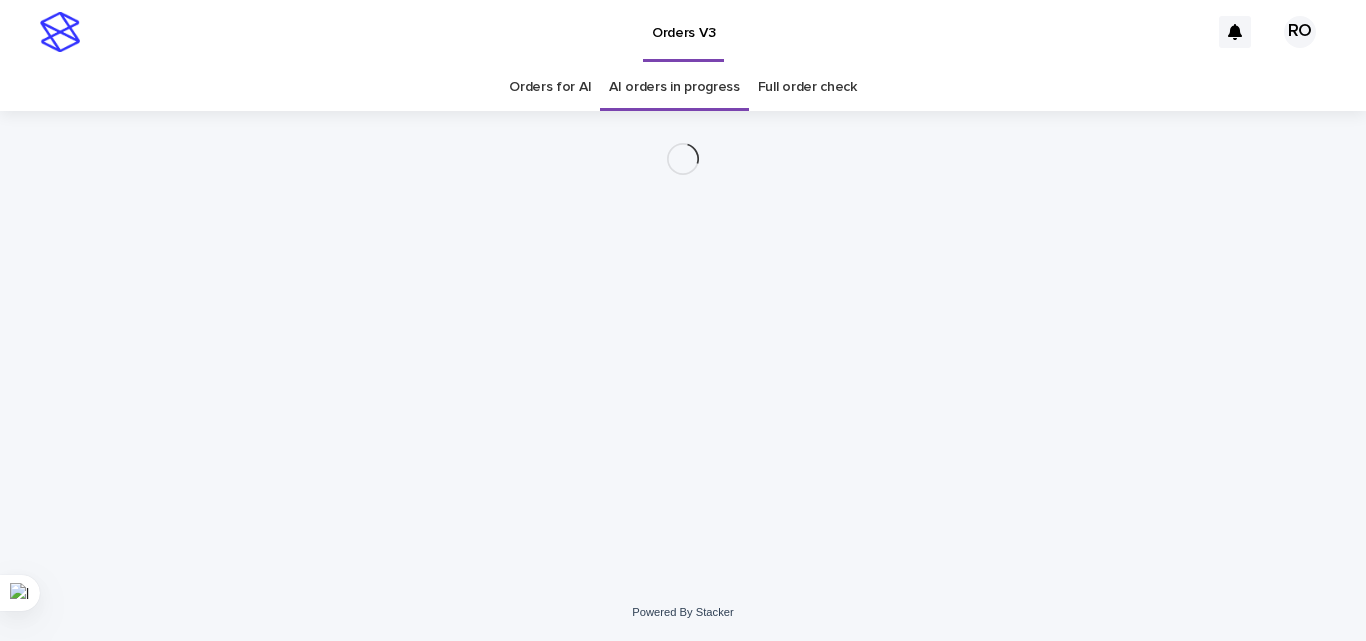 scroll, scrollTop: 0, scrollLeft: 0, axis: both 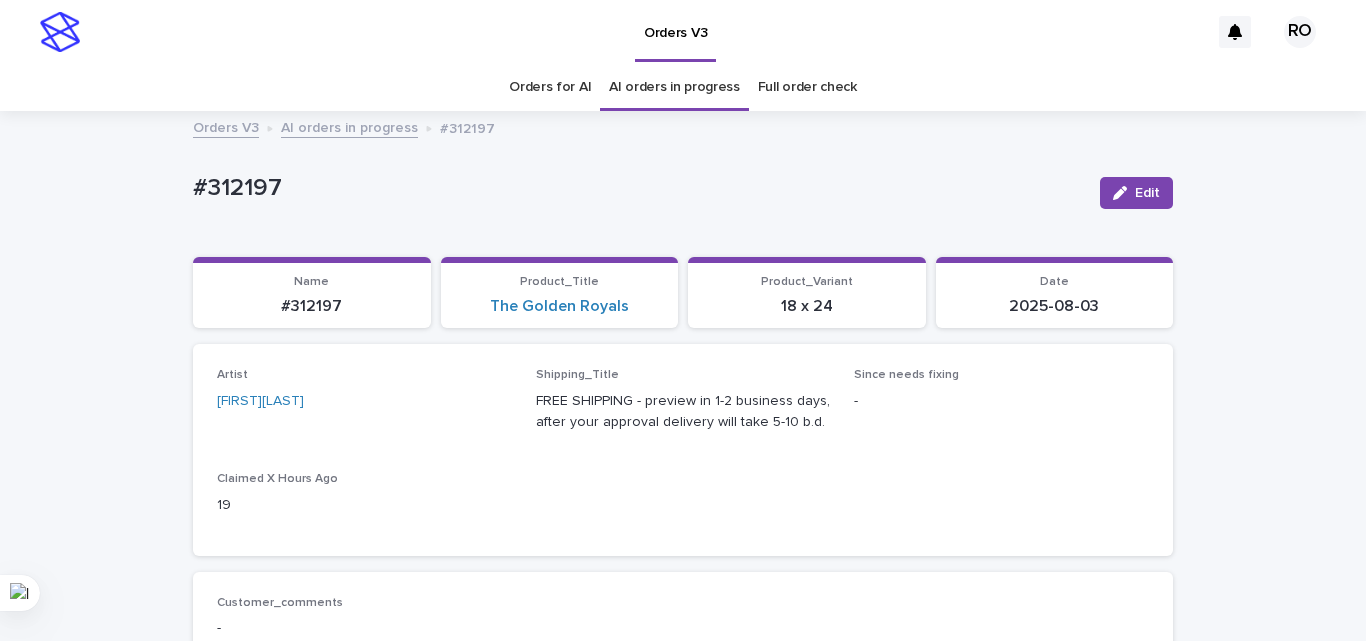 click on "#312197" at bounding box center [638, 188] 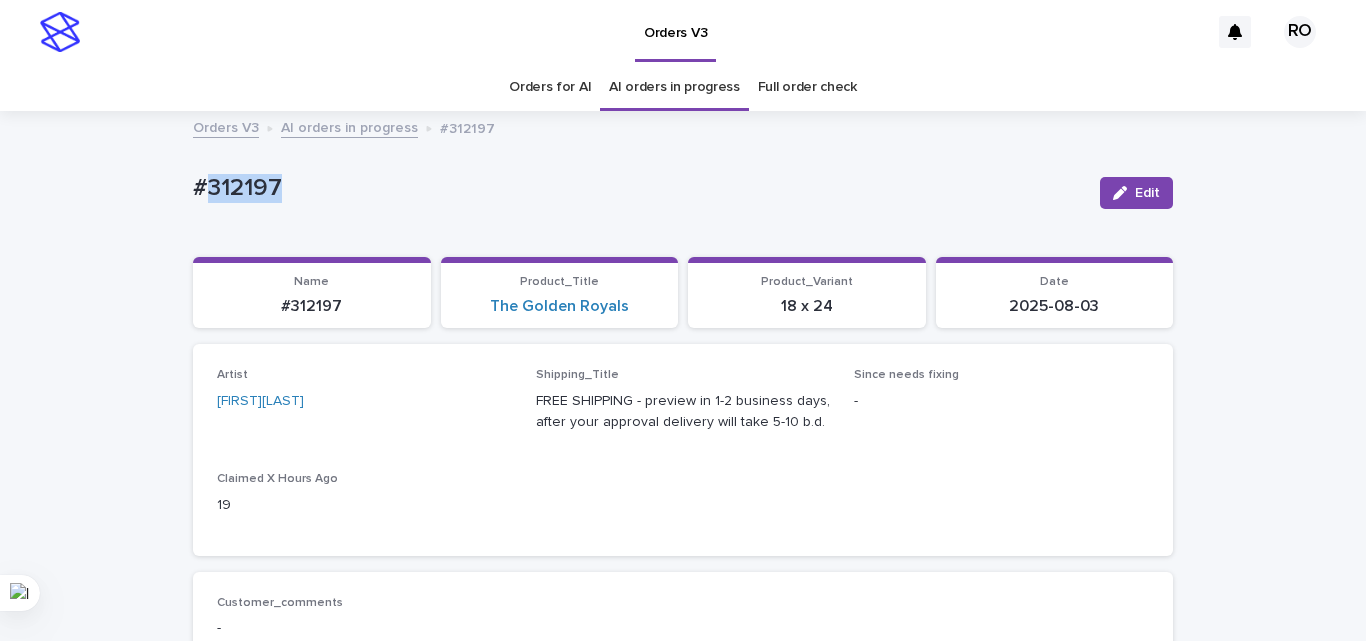 click on "#312197" at bounding box center [638, 188] 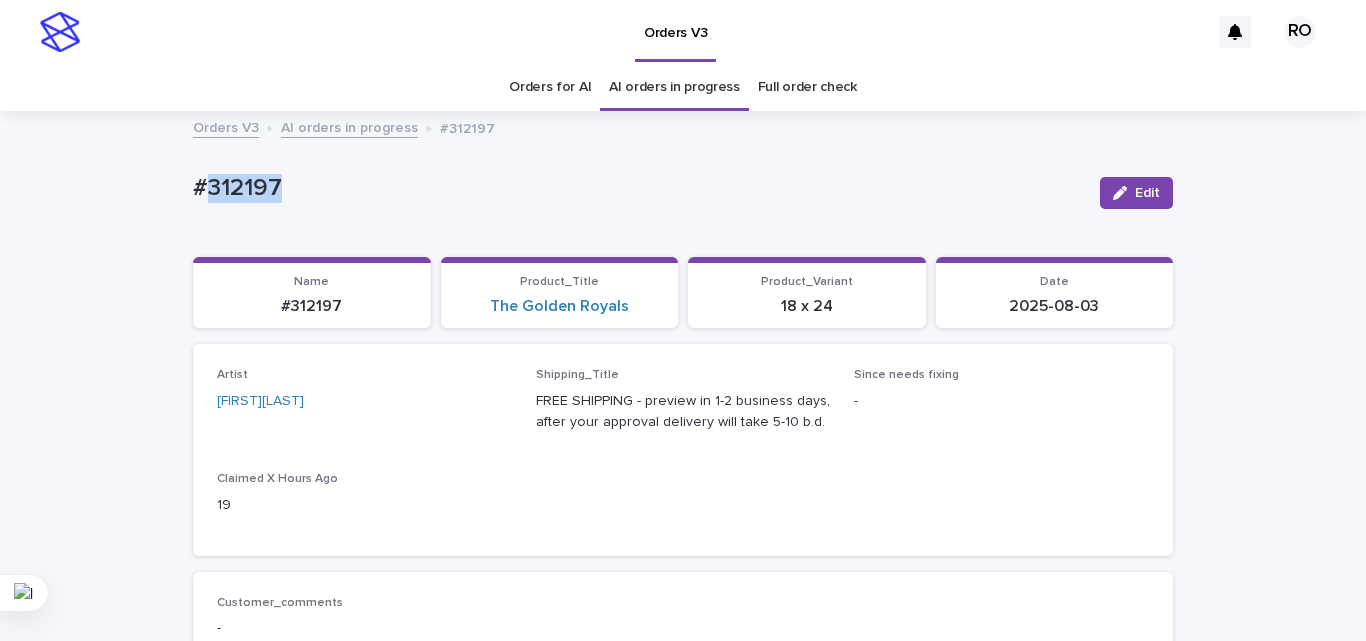 copy on "312197" 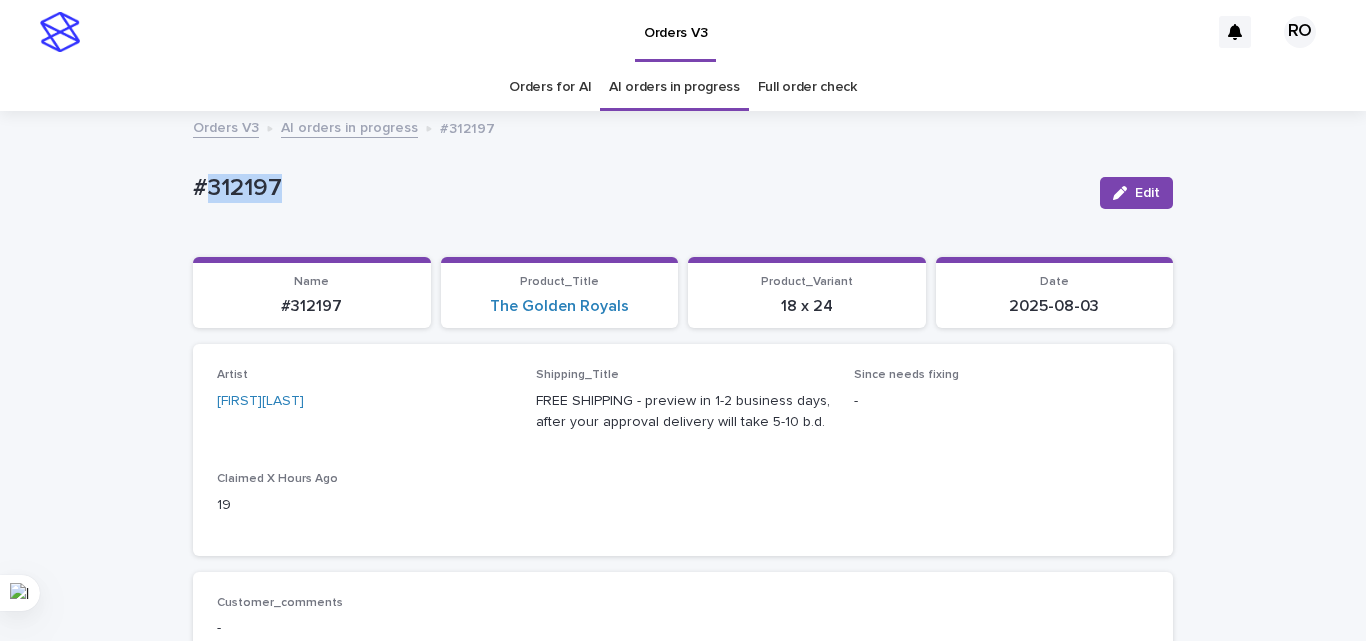 copy on "312197" 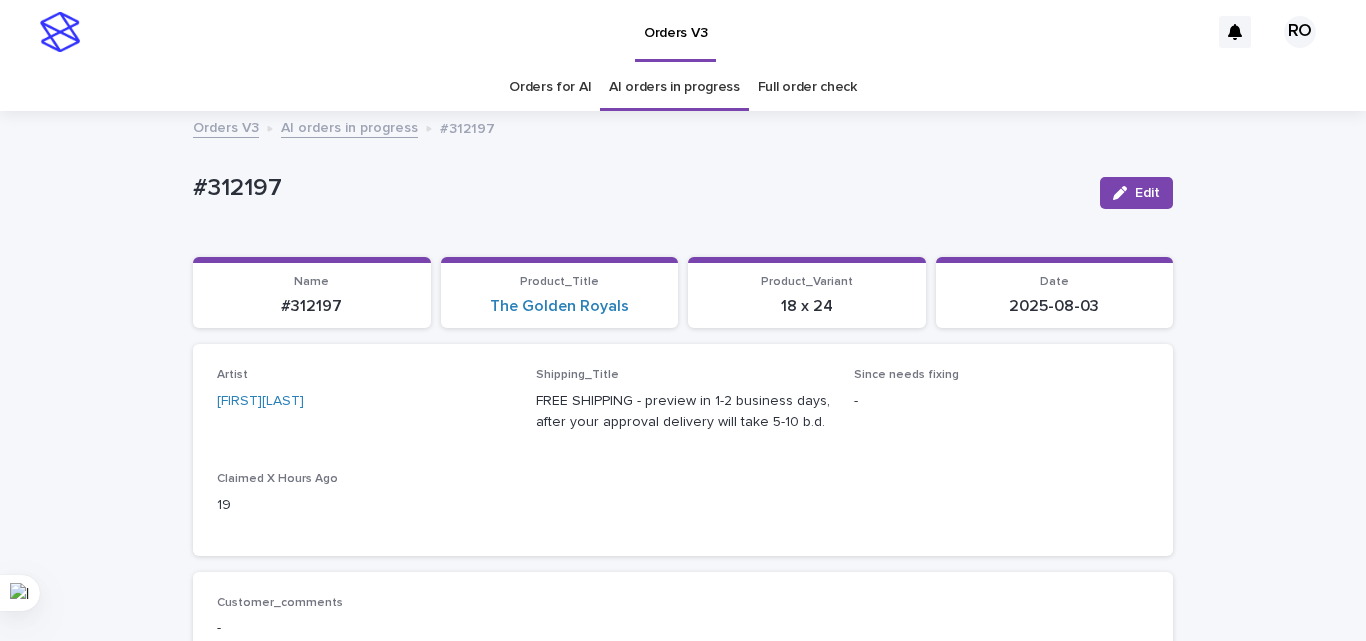 click on "The Golden Royals" at bounding box center [560, 306] 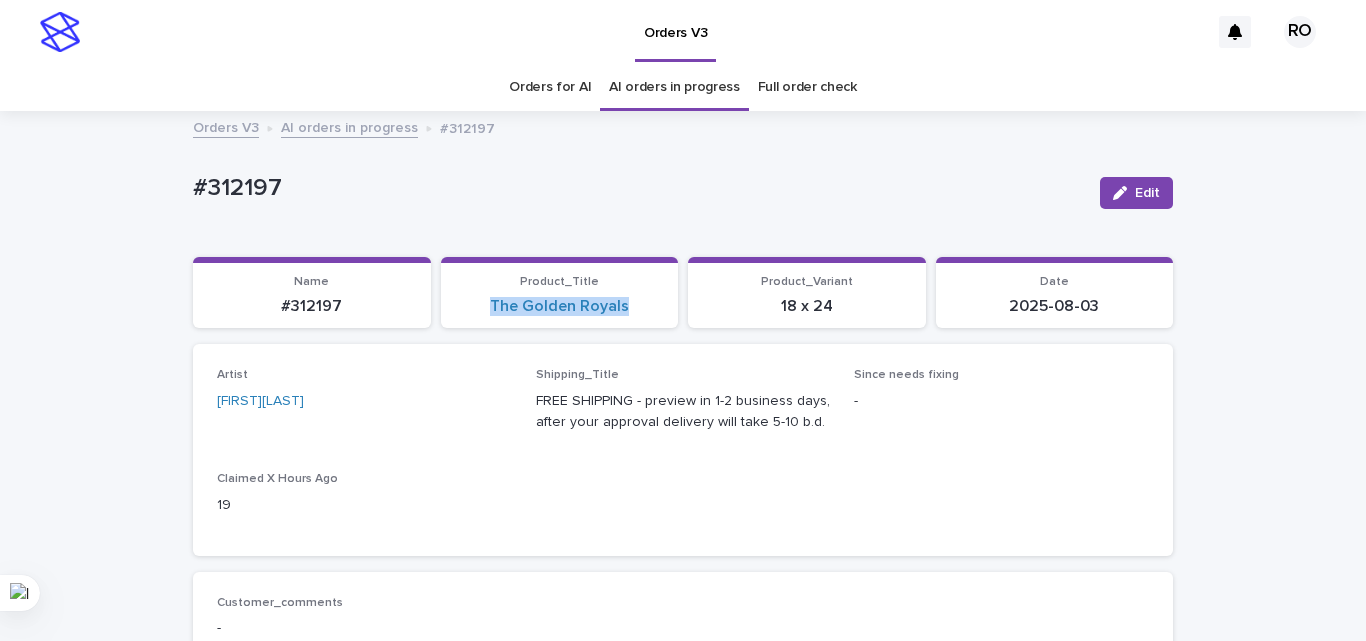click on "The Golden Royals" at bounding box center [560, 306] 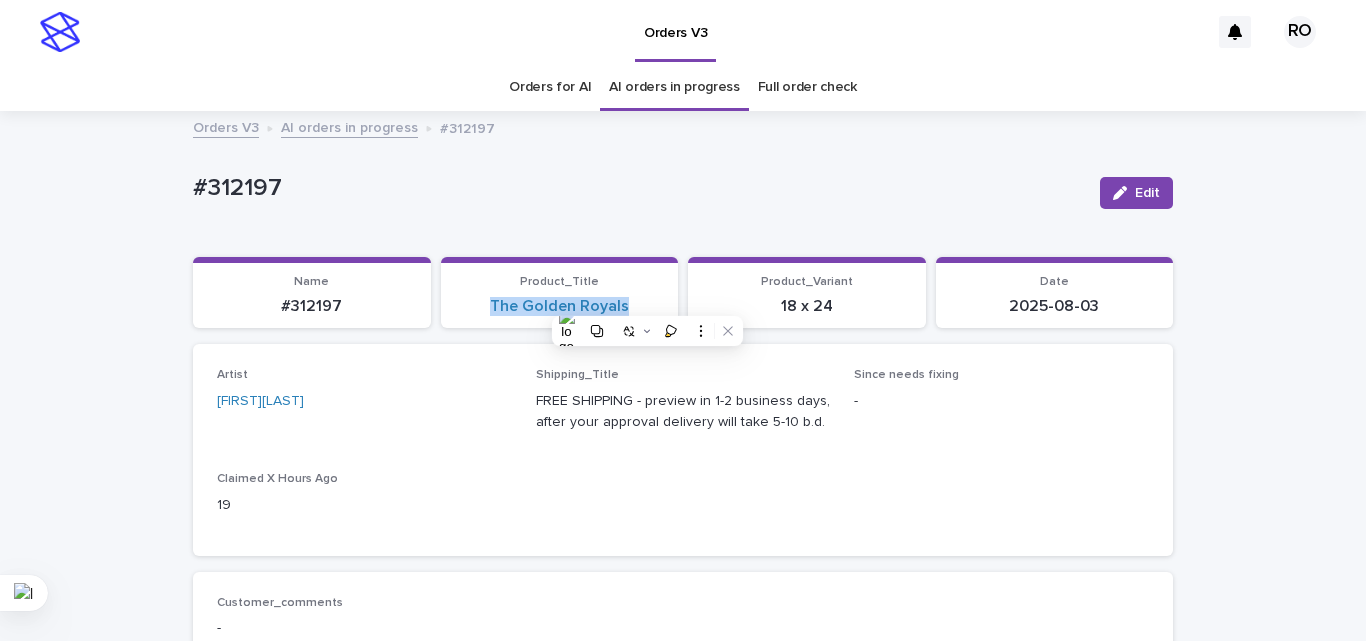 copy on "The Golden Royals" 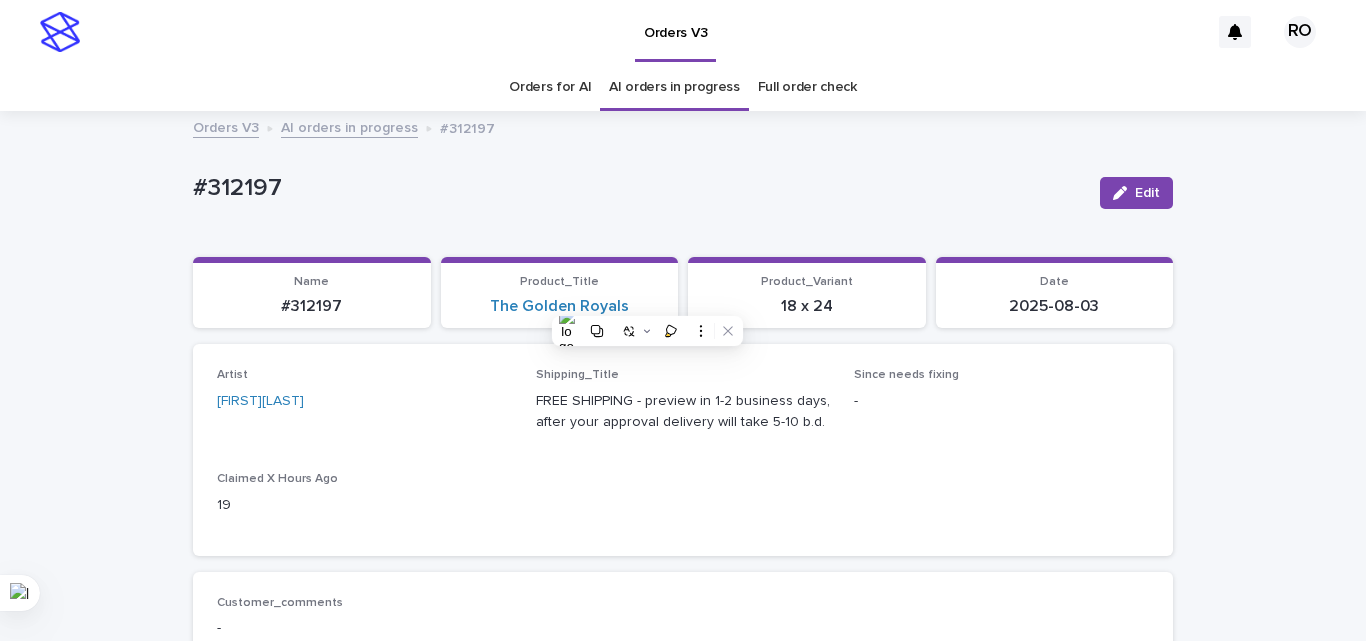 click on "Artist RoxsanaRoa" at bounding box center (364, 408) 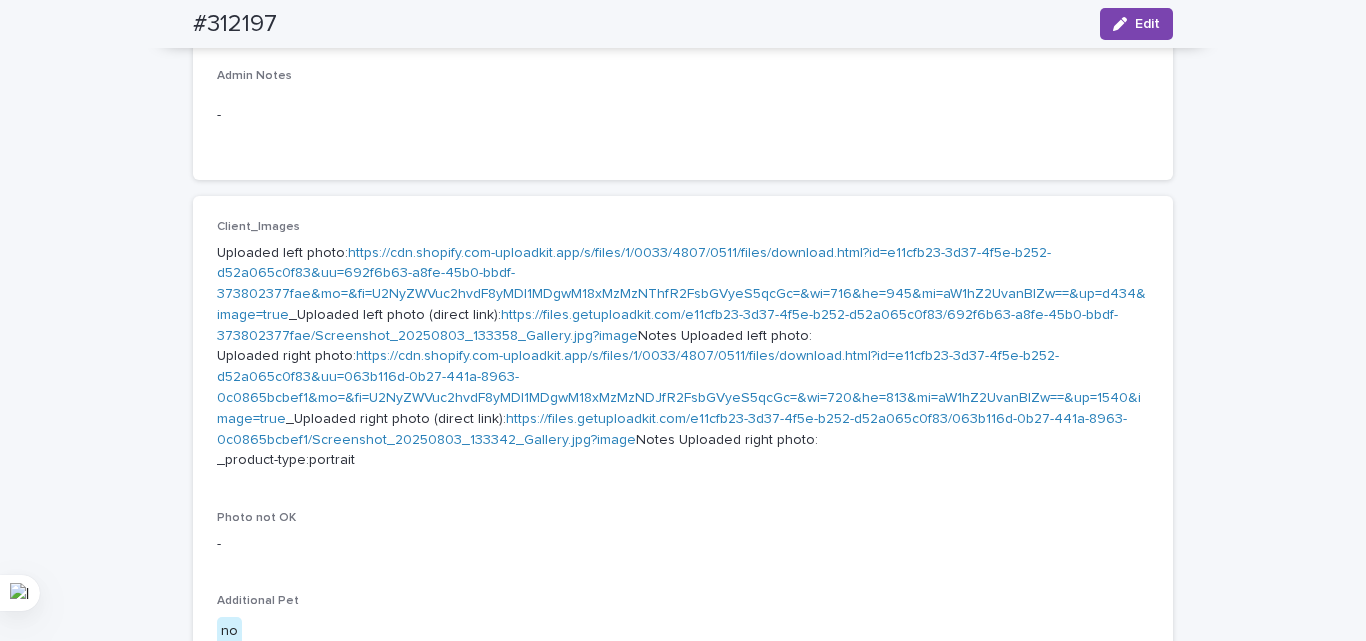 scroll, scrollTop: 700, scrollLeft: 0, axis: vertical 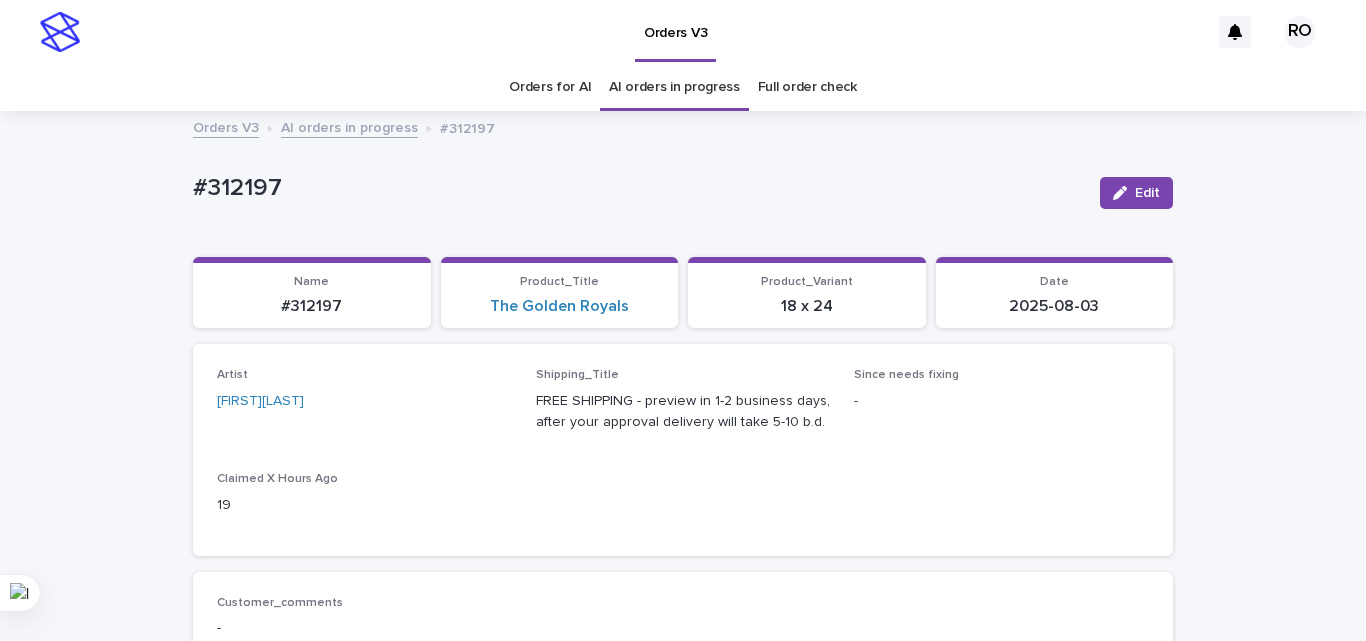 click on "The Golden Royals" at bounding box center [560, 306] 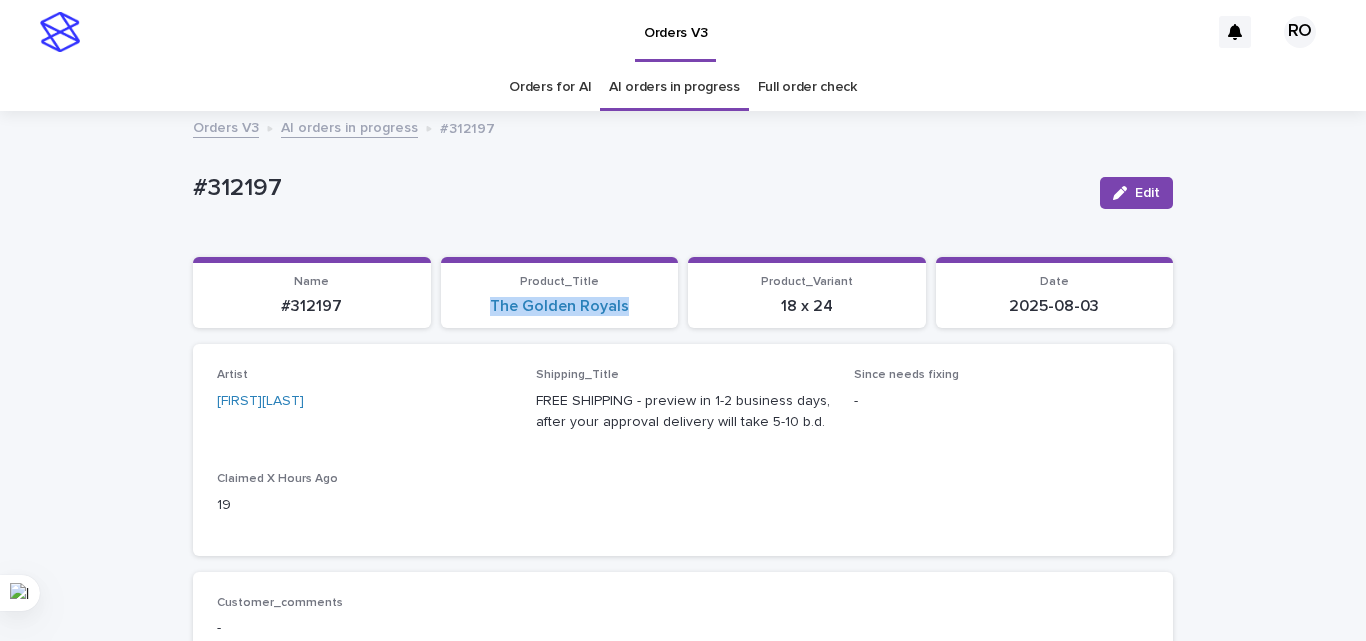 click on "The Golden Royals" at bounding box center [560, 306] 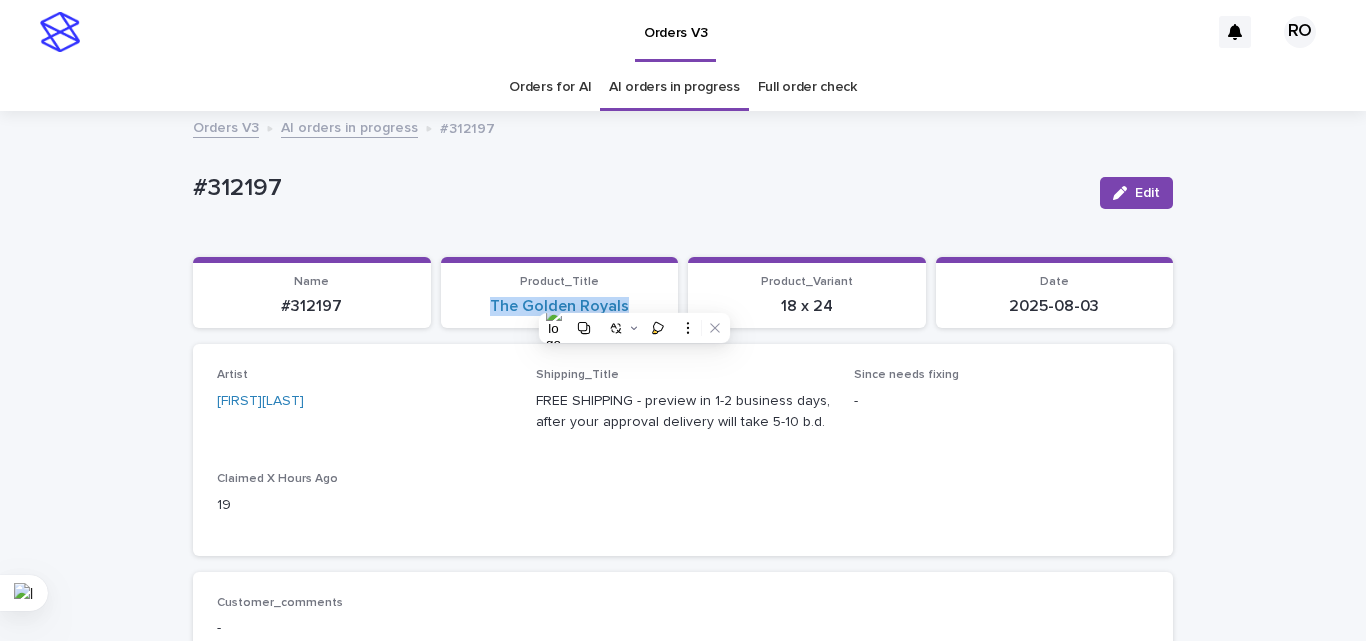 copy on "The Golden Royals" 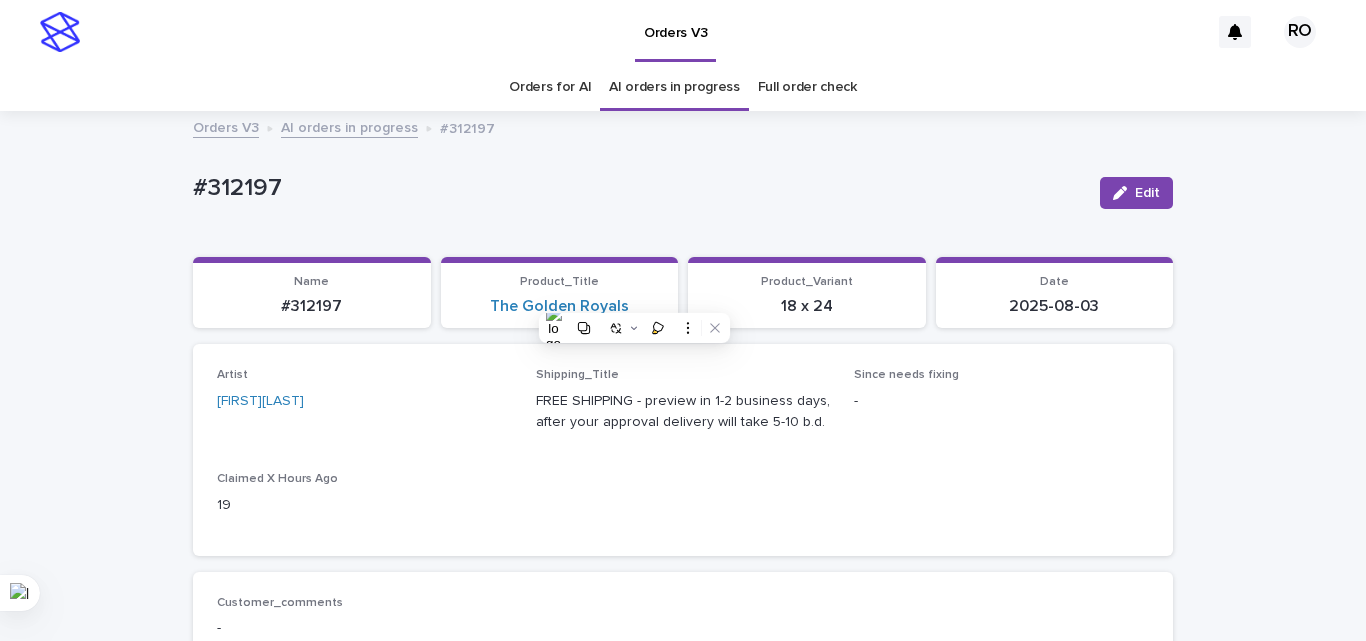 click on "Artist RoxsanaRoa   Shipping_Title FREE SHIPPING - preview in 1-2 business days, after your approval delivery will take 5-10 b.d. Since needs fixing - Claimed X Hours Ago 19" at bounding box center (683, 449) 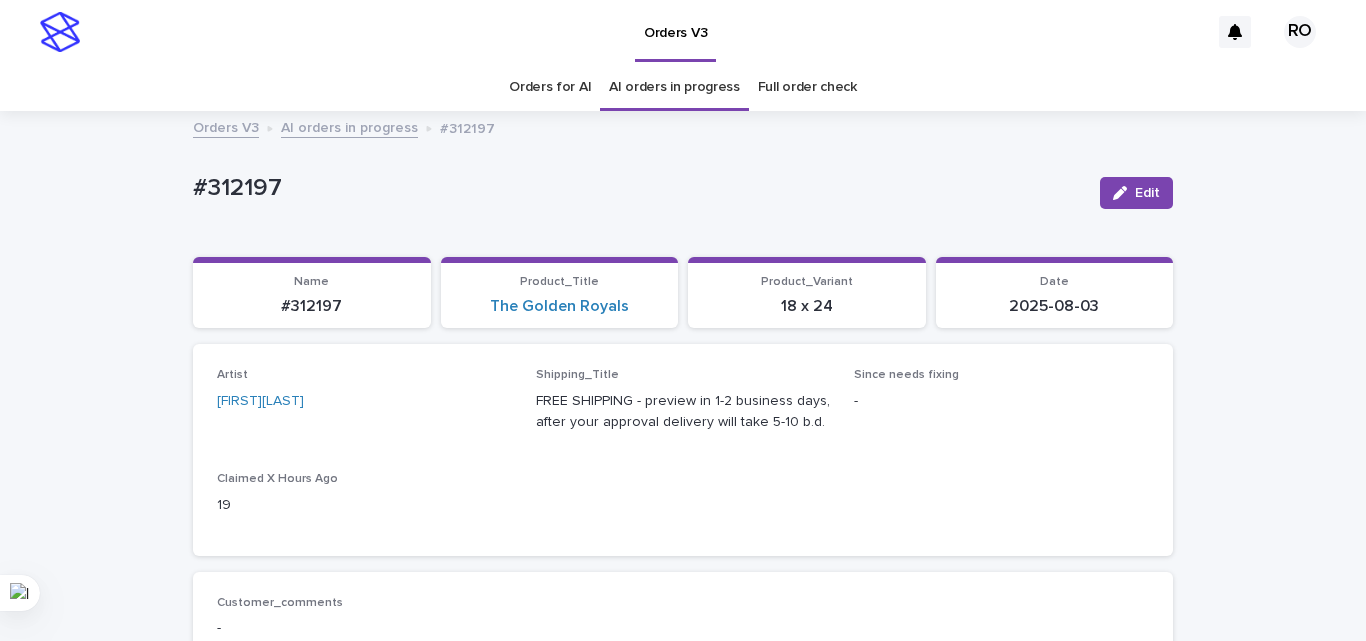 click on "Artist RoxsanaRoa   Shipping_Title FREE SHIPPING - preview in 1-2 business days, after your approval delivery will take 5-10 b.d. Since needs fixing - Claimed X Hours Ago 19" at bounding box center [683, 449] 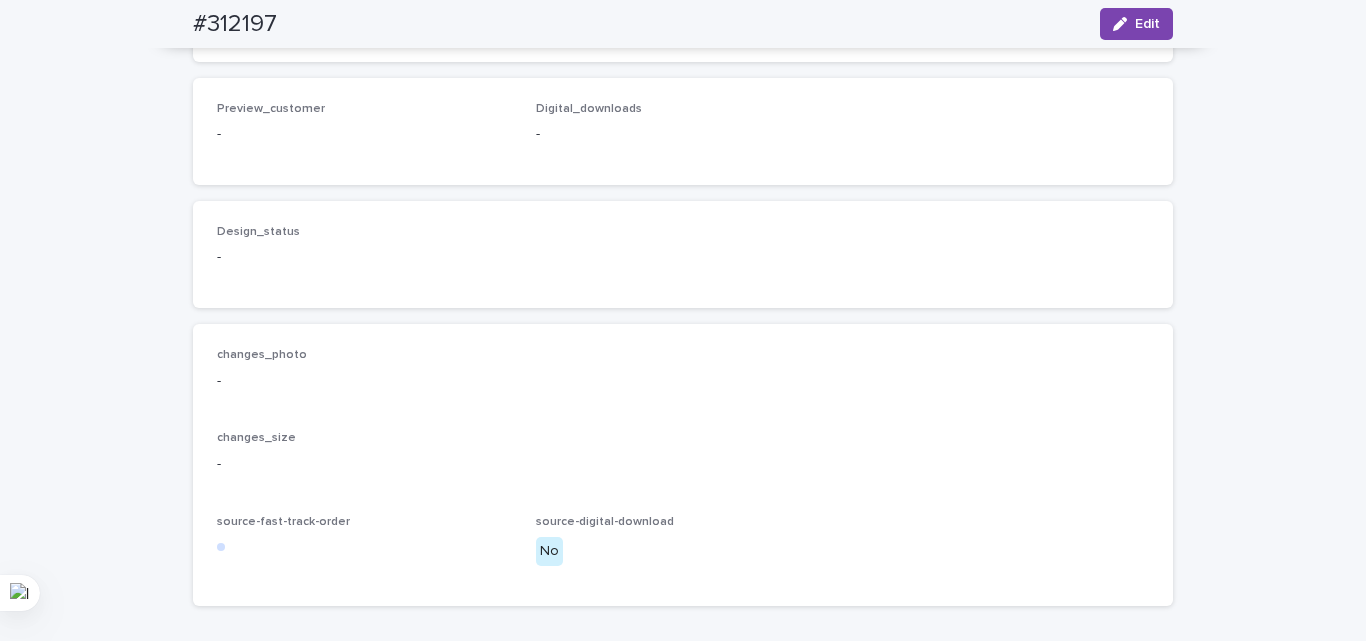 scroll, scrollTop: 1621, scrollLeft: 0, axis: vertical 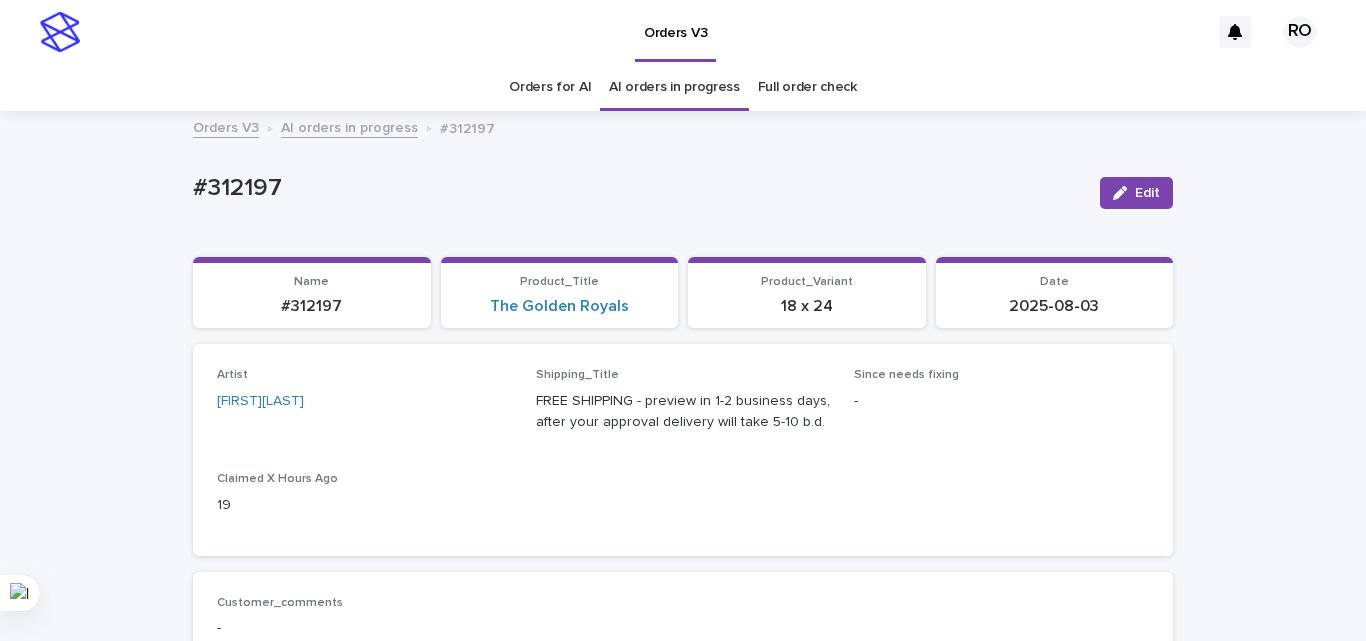 click on "#312197" at bounding box center [638, 188] 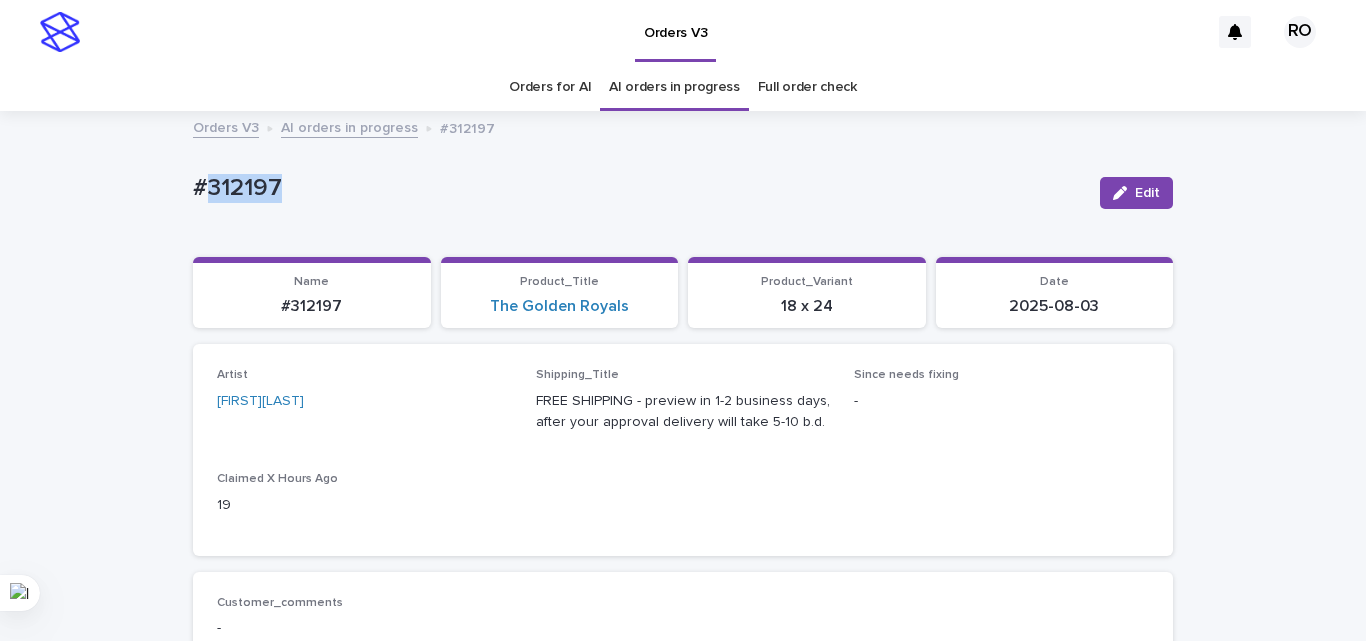 click on "#312197" at bounding box center (638, 188) 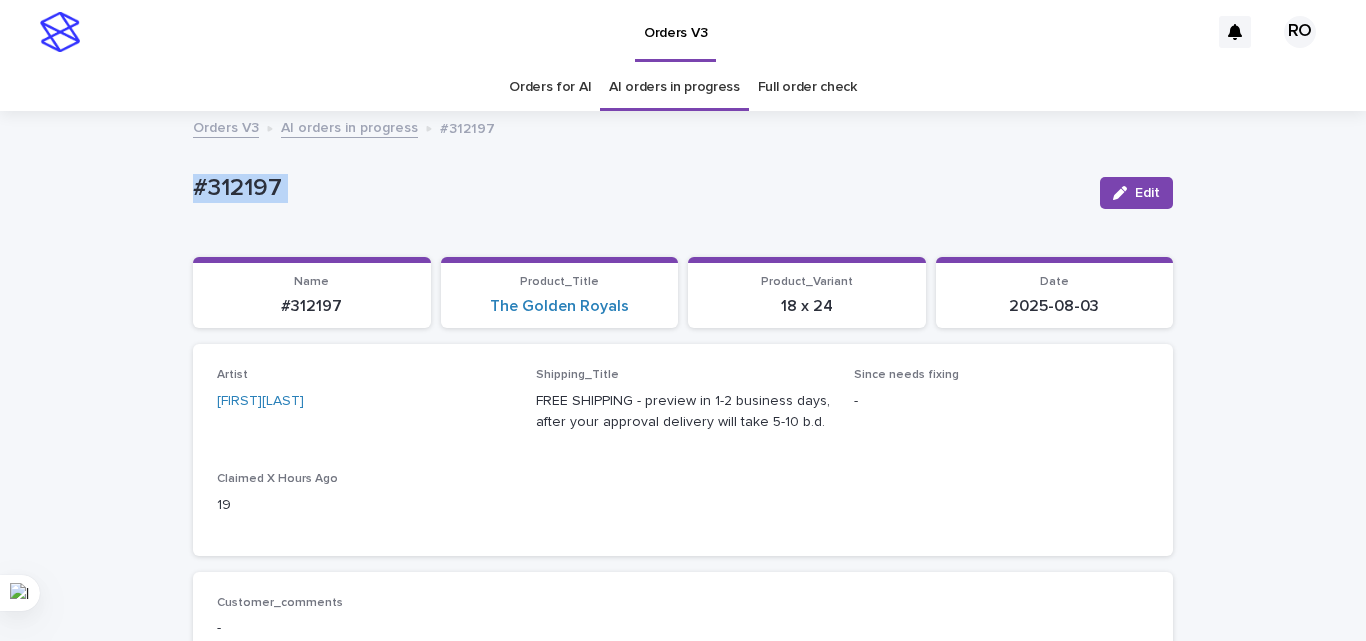 click on "#312197" at bounding box center [638, 188] 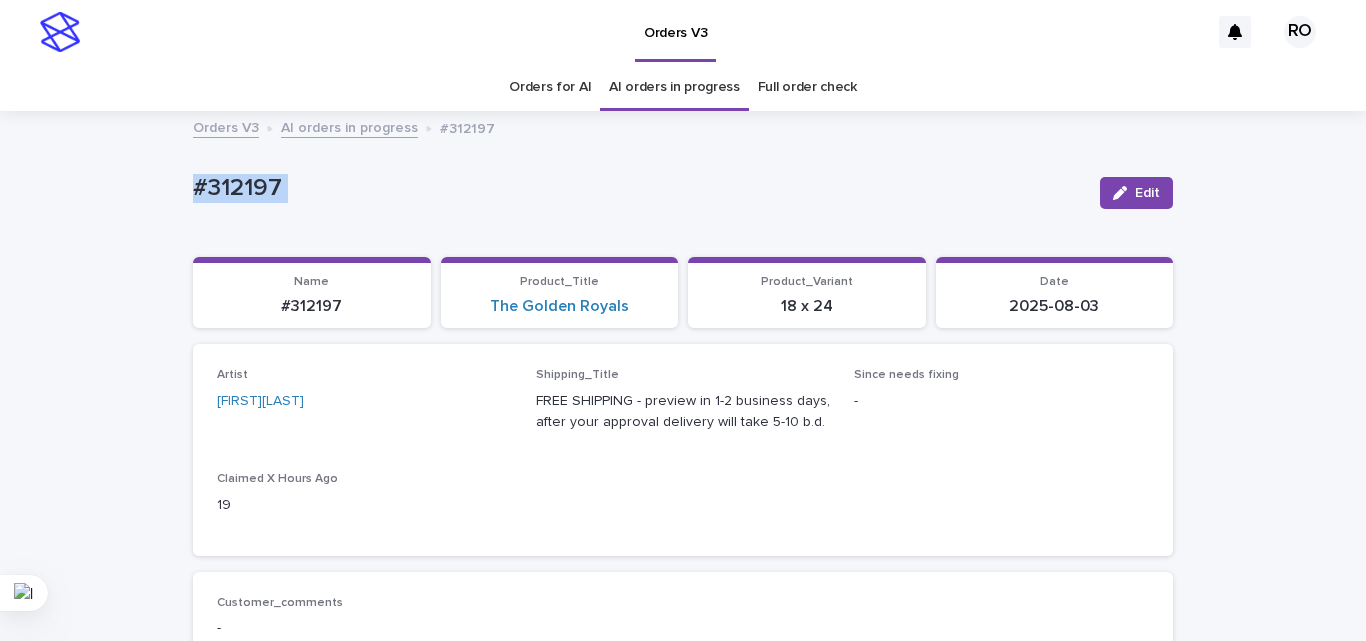 copy on "#312197 Edit Sorry, there was an error saving your record. Please try again. Please fill out the required fields below. Loading... Saving… Loading... Saving… Loading... Saving…" 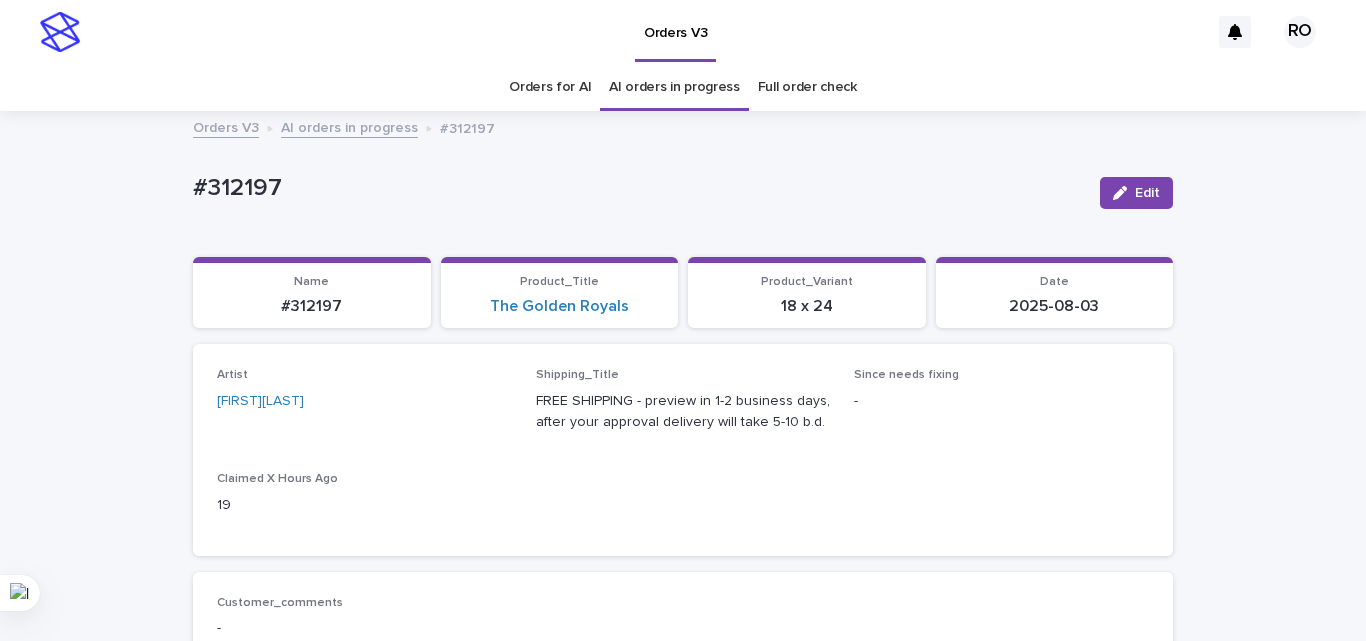 drag, startPoint x: 880, startPoint y: 533, endPoint x: 880, endPoint y: 522, distance: 11 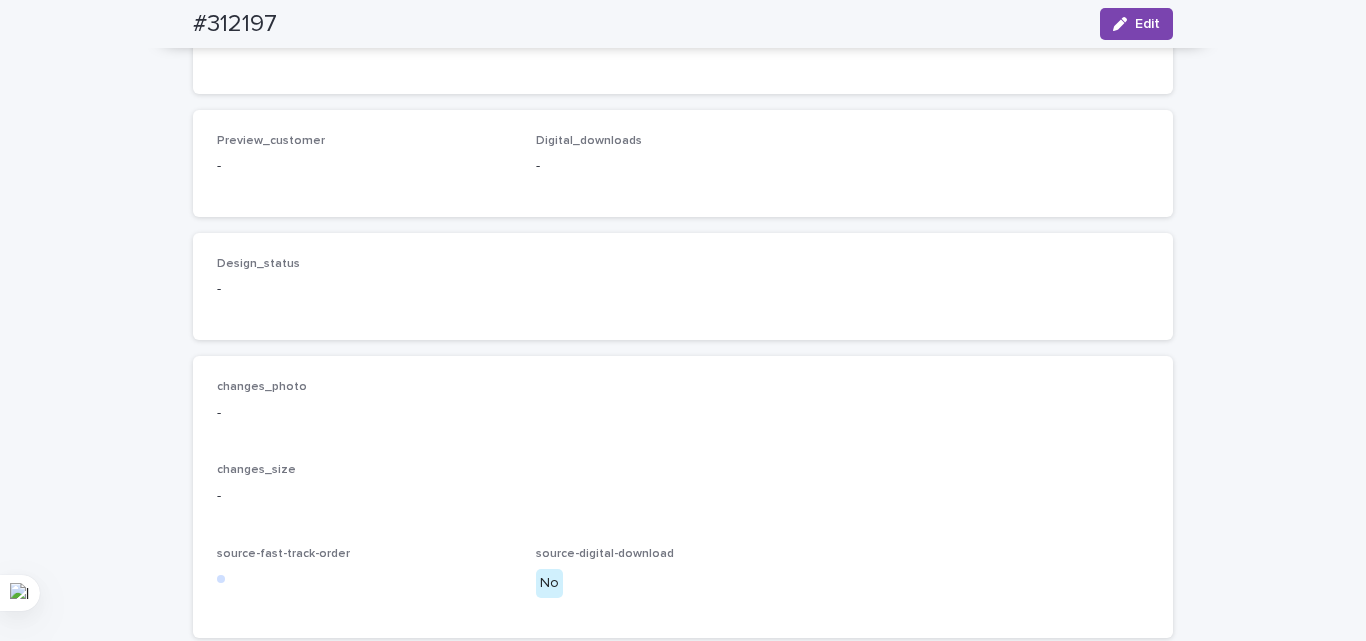 scroll, scrollTop: 1500, scrollLeft: 0, axis: vertical 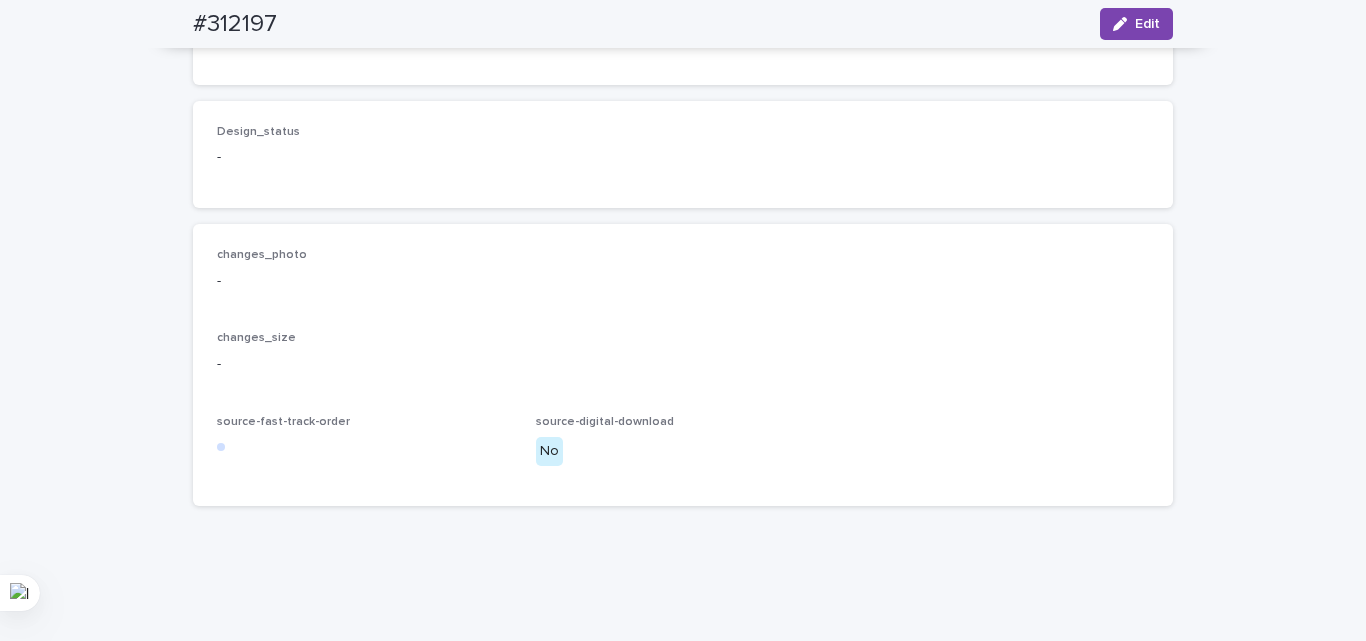click on "changes_size -" at bounding box center [683, 360] 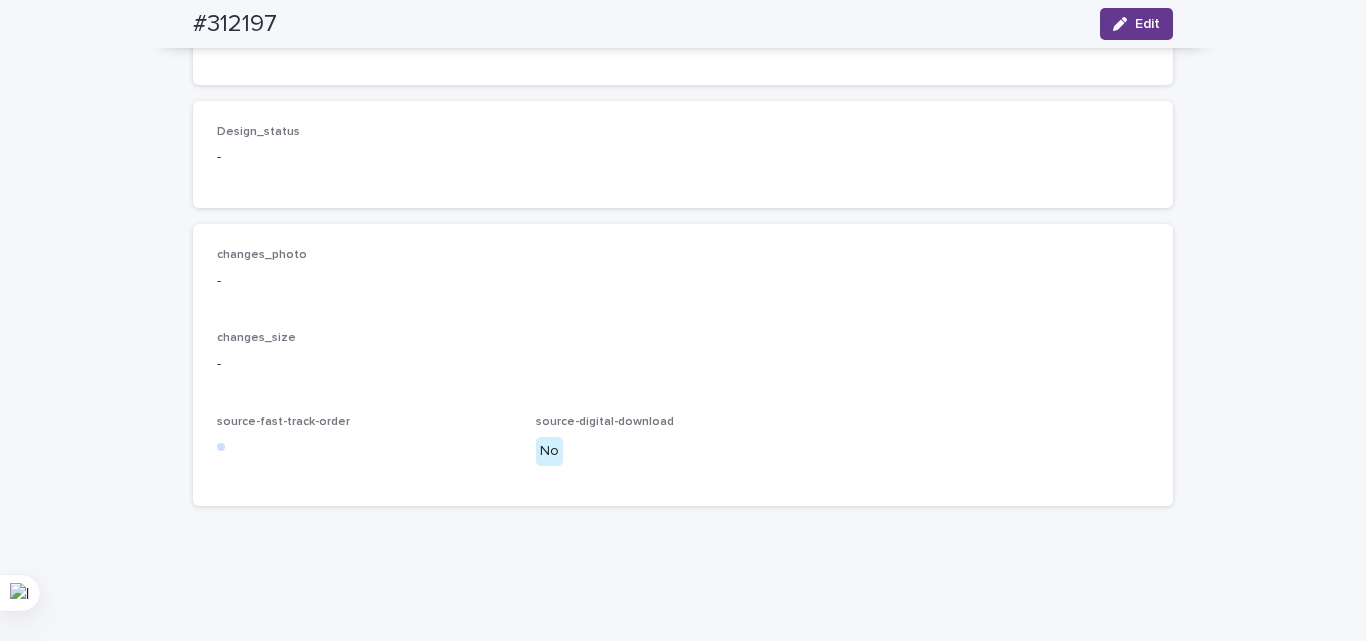 click on "Edit" at bounding box center [1136, 24] 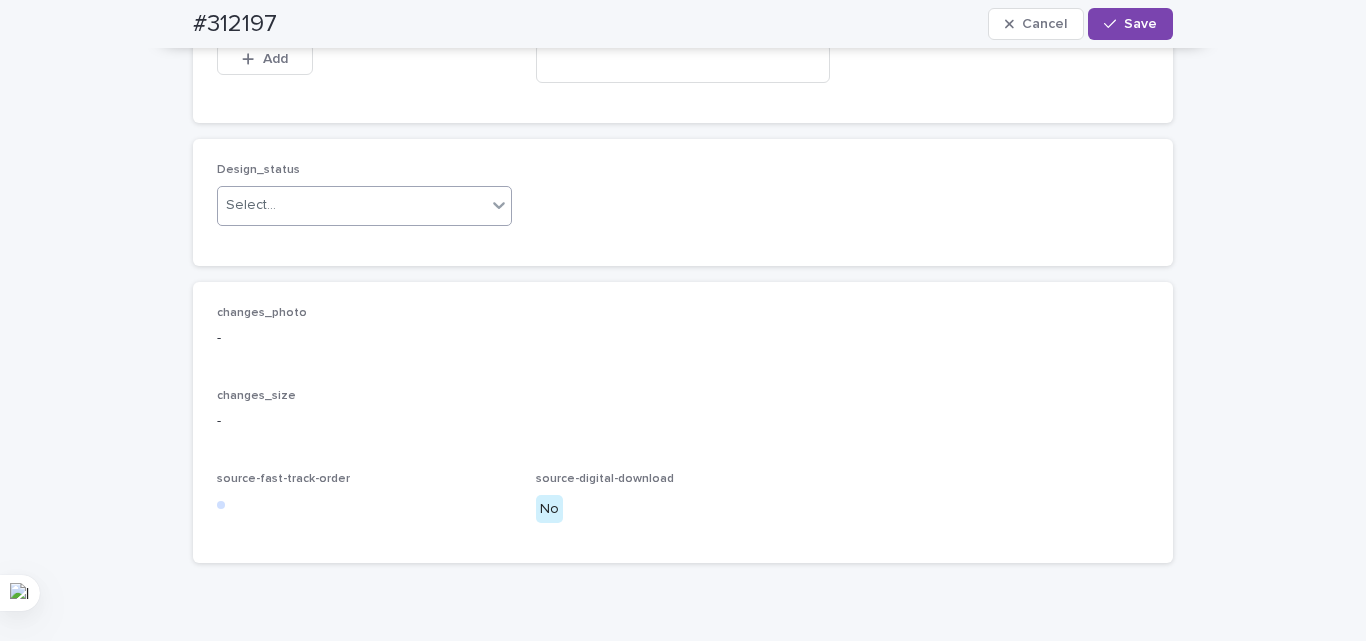 click on "Select..." at bounding box center [251, 205] 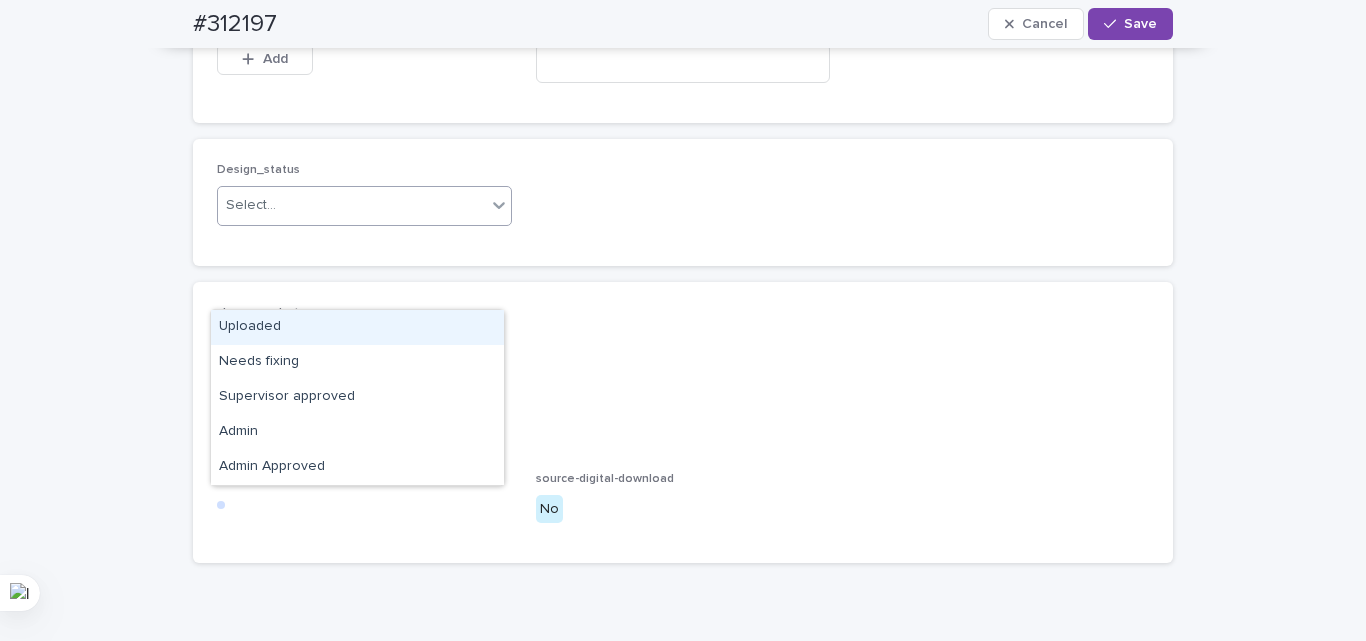 click on "Uploaded" at bounding box center (357, 327) 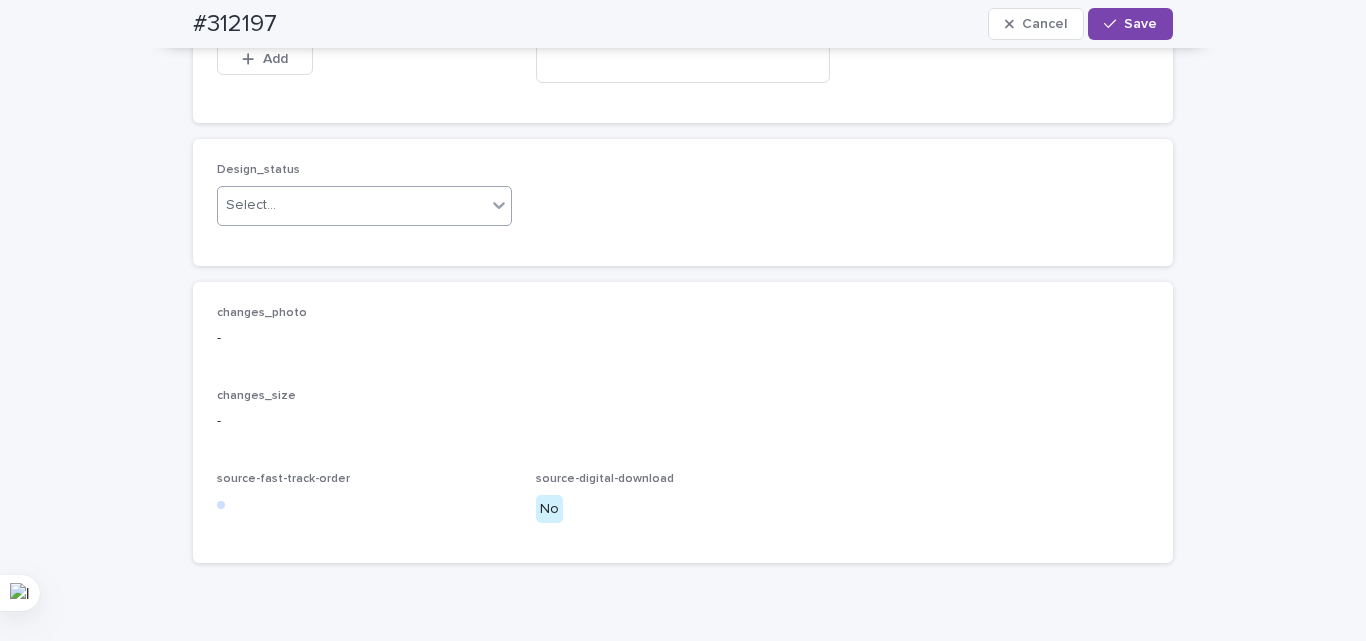 click on "Design_status" at bounding box center [364, 170] 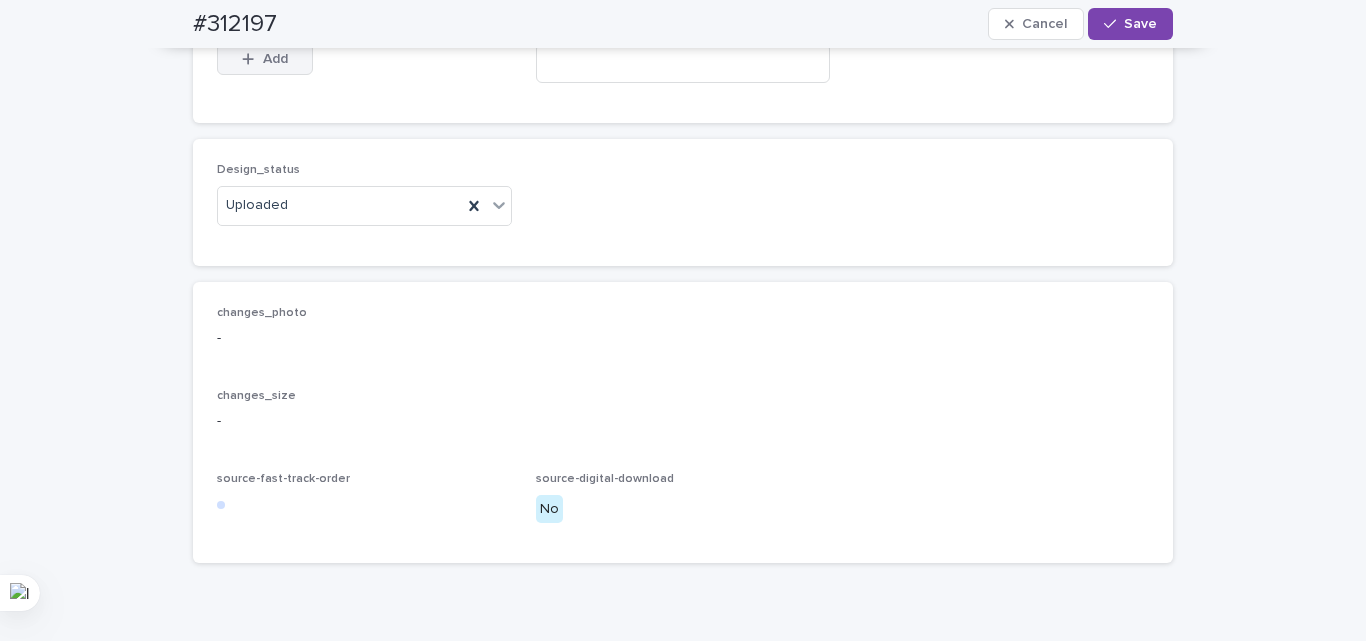 click on "Add" at bounding box center [265, 59] 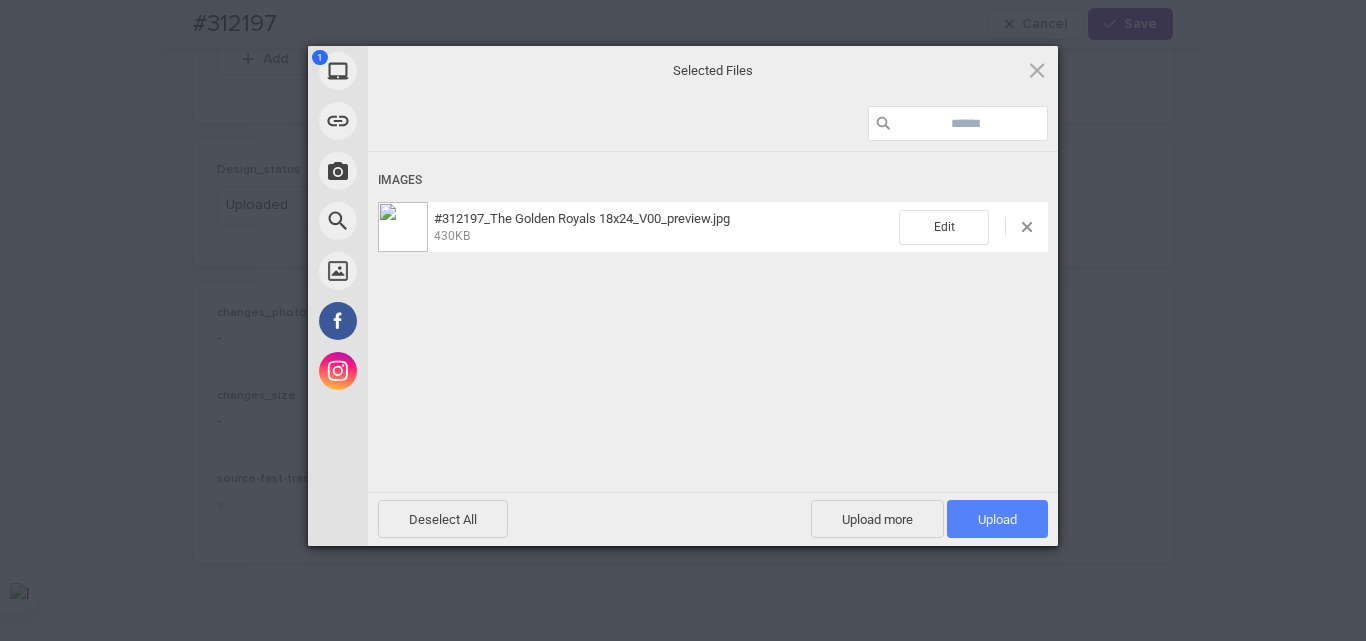 click on "Upload
1" at bounding box center (997, 519) 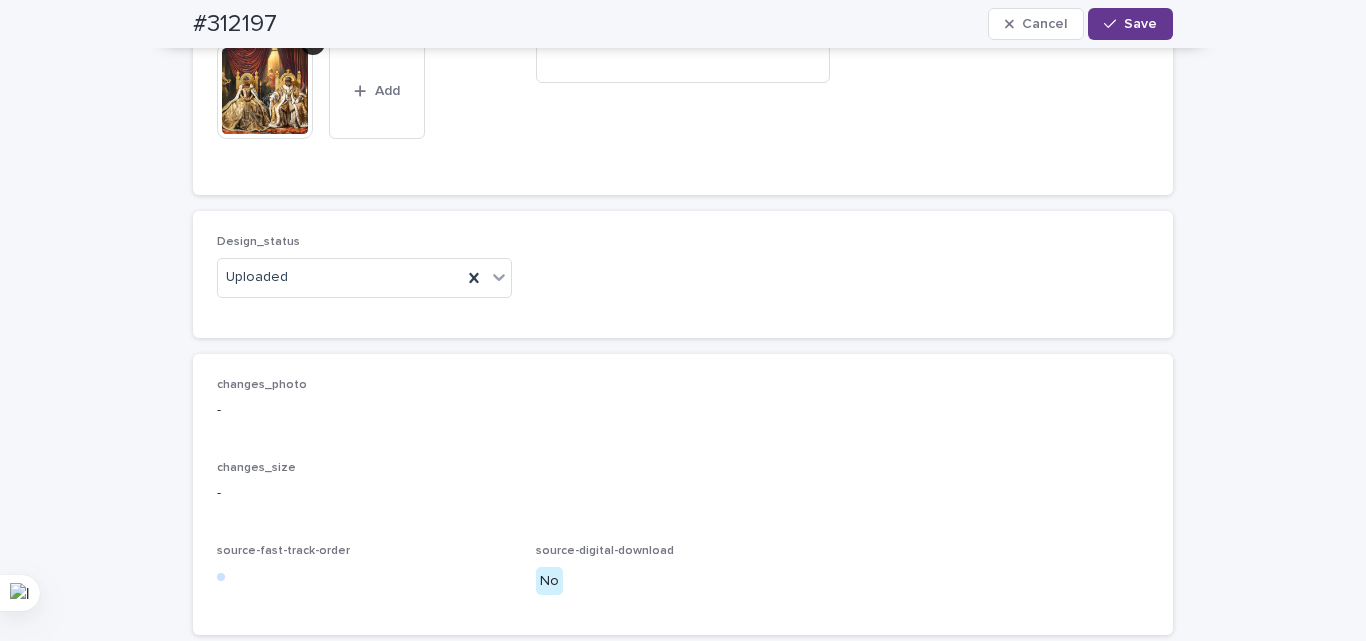 click on "Save" at bounding box center [1140, 24] 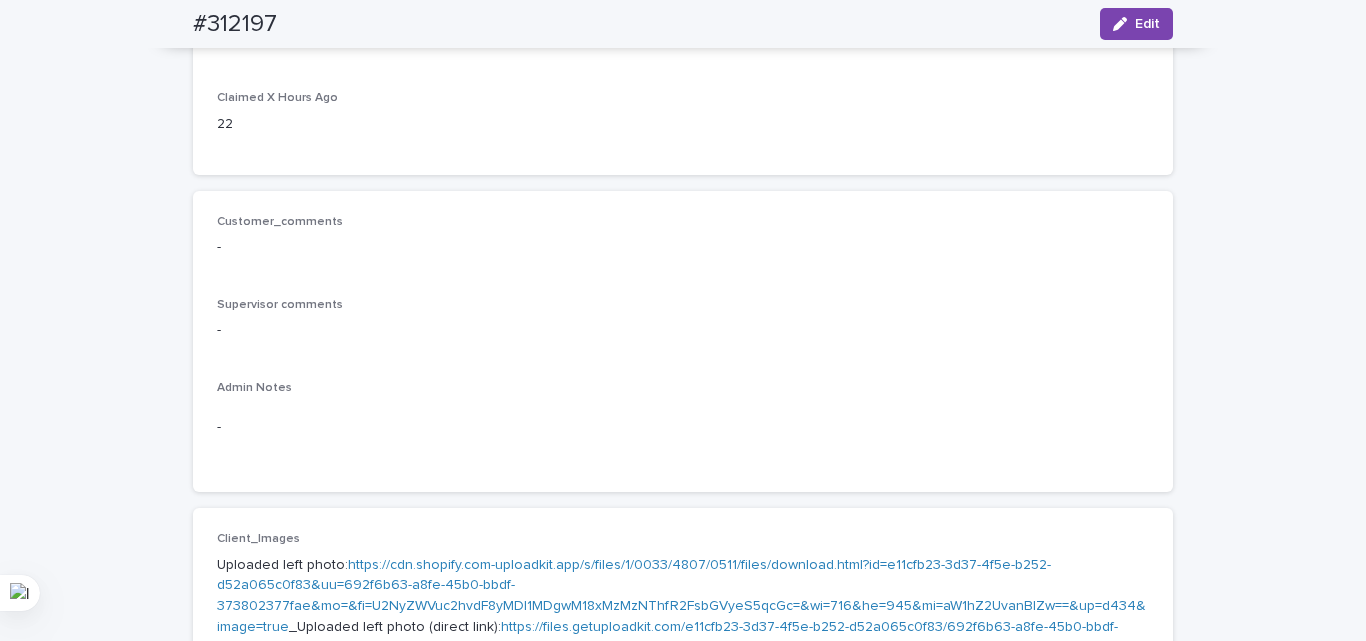 scroll, scrollTop: 100, scrollLeft: 0, axis: vertical 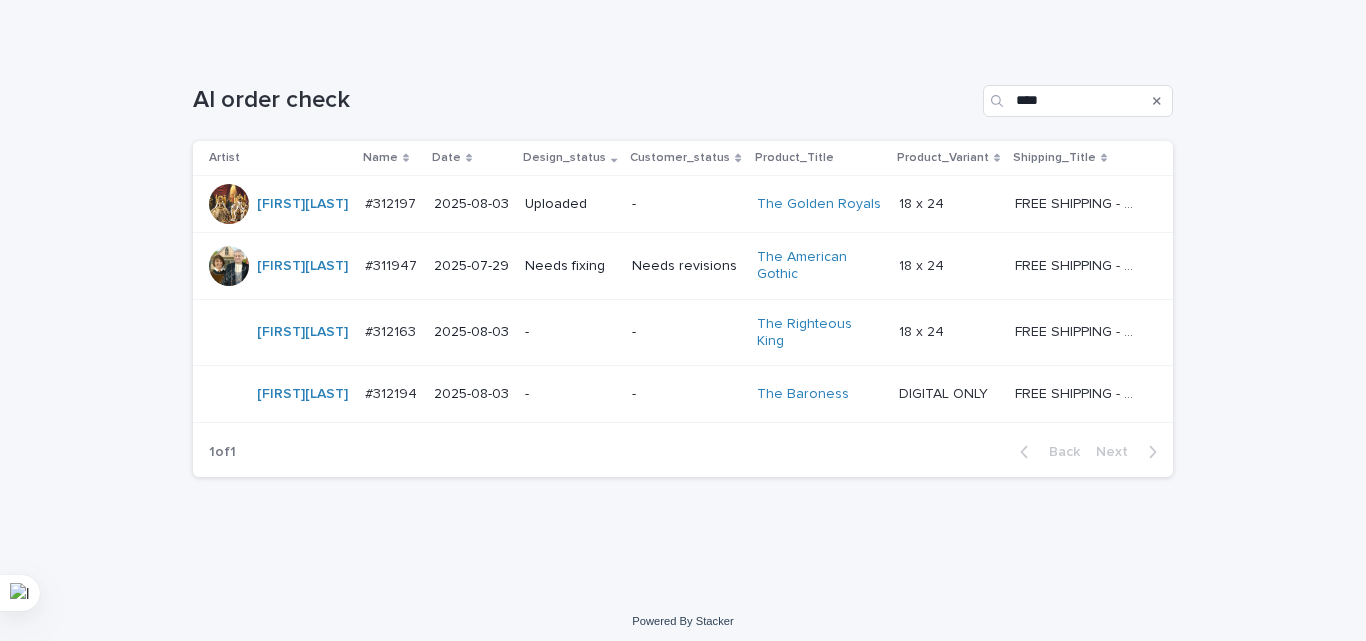 click on "-" at bounding box center (570, 394) 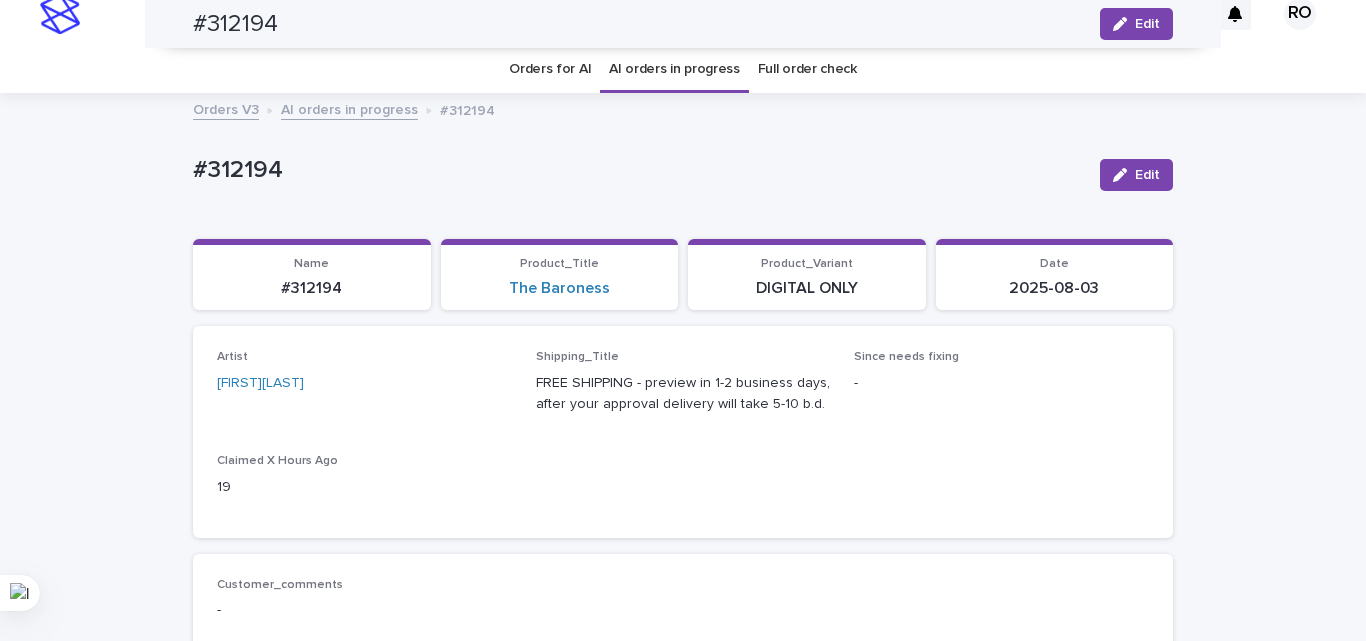 scroll, scrollTop: 0, scrollLeft: 0, axis: both 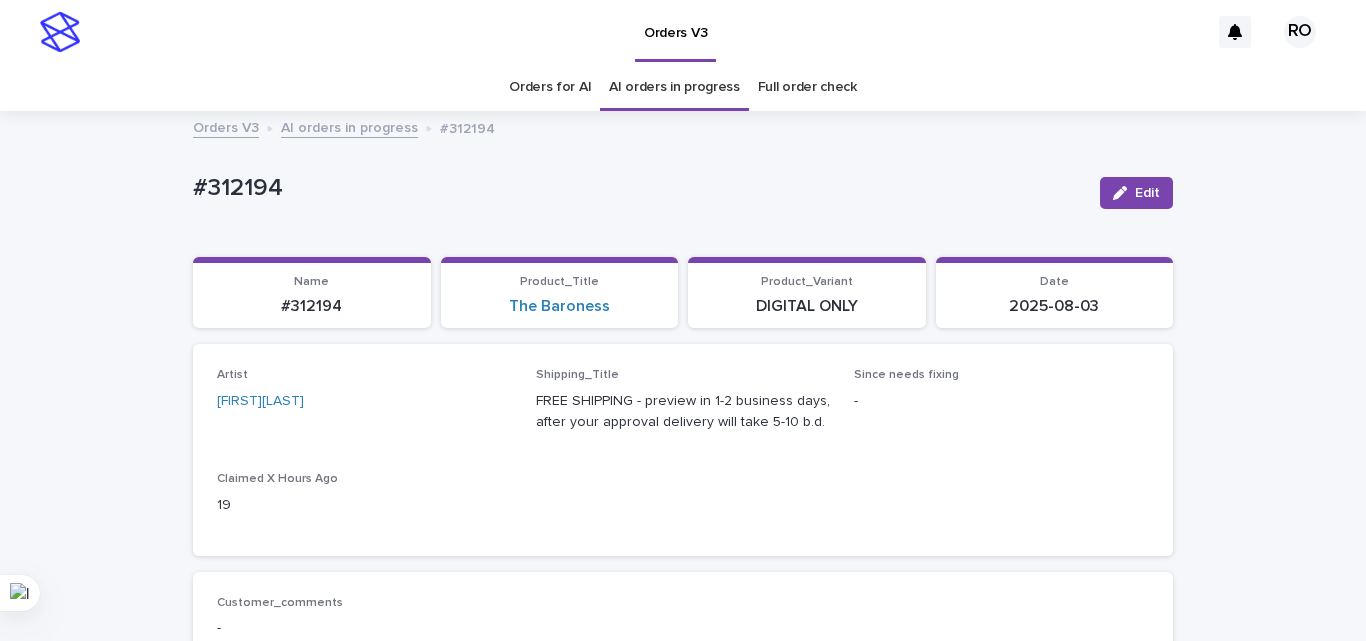 click on "Artist RoxsanaRoa   Shipping_Title FREE SHIPPING - preview in 1-2 business days, after your approval delivery will take 5-10 b.d. Since needs fixing - Claimed X Hours Ago 19" at bounding box center [683, 449] 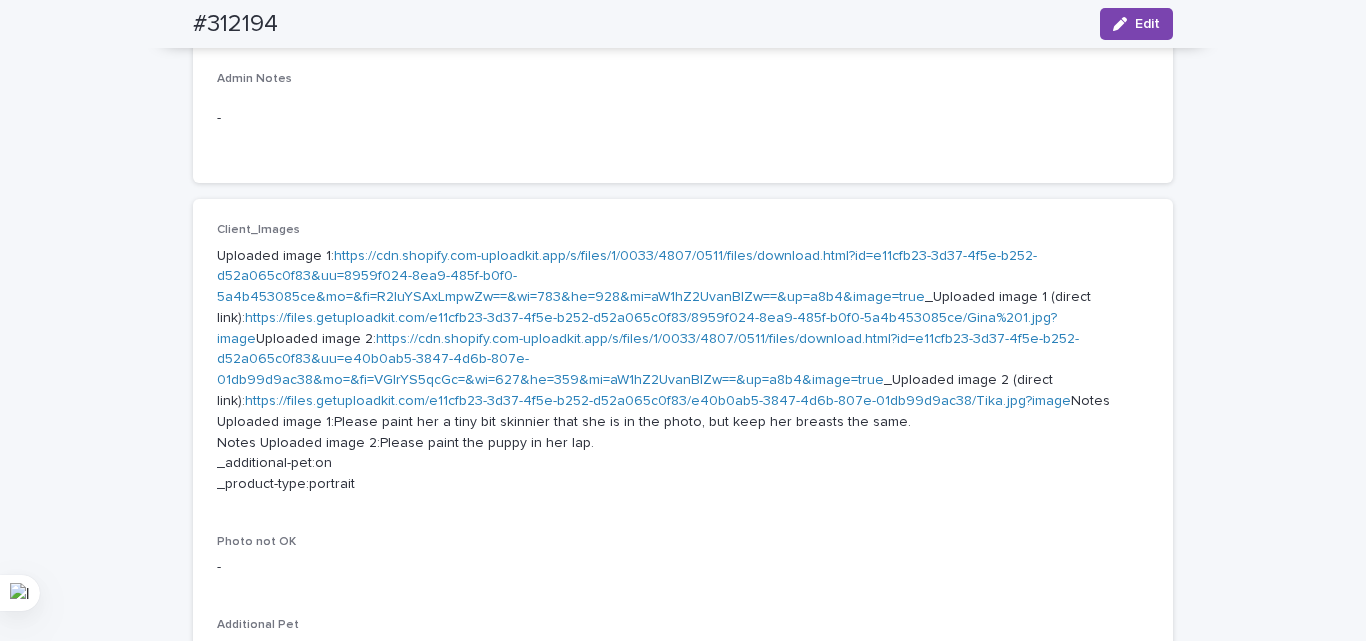 scroll, scrollTop: 700, scrollLeft: 0, axis: vertical 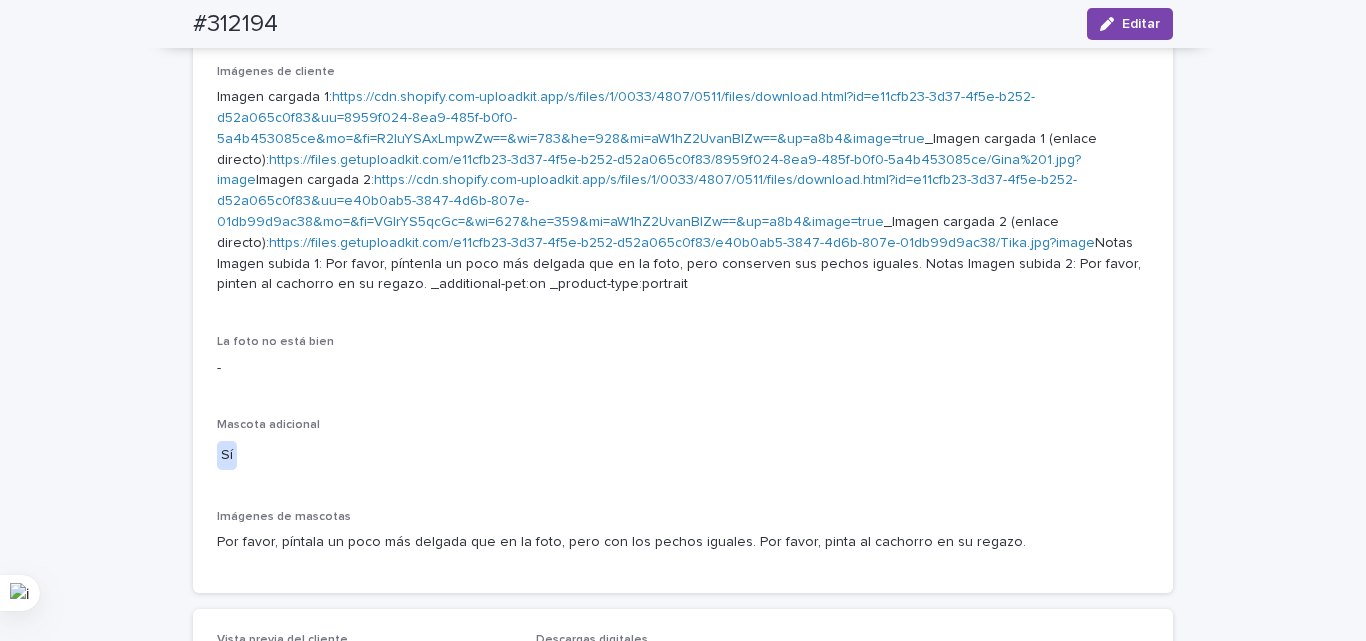 click on "Imágenes de cliente Imagen cargada 1:  https://cdn.shopify.com-uploadkit.app/s/files/1/0033/4807/0511/files/download.html?id=e11cfb23-3d37-4f5e-b252-d52a065c0f83&uu=8959f024-8ea9-485f-b0f0-5a4b453085ce&mo=&fi=R2luYSAxLmpwZw==&wi=783&he=928&mi=aW1hZ2UvanBlZw==&up=a8b4&image=true
_Imagen cargada 1 (enlace directo):  https://files.getuploadkit.com/e11cfb23-3d37-4f5e-b252-d52a065c0f83/8959f024-8ea9-485f-b0f0-5a4b453085ce/Gina%201.jpg?image
Imagen cargada 2:  https://cdn.shopify.com-uploadkit.app/s/files/1/0033/4807/0511/files/download.html?id=e11cfb23-3d37-4f5e-b252-d52a065c0f83&uu=e40b0ab5-3847-4d6b-807e-01db99d9ac38&mo=&fi=VGlrYS5qcGc=&wi=627&he=359&mi=aW1hZ2UvanBlZw==&up=a8b4&image=true
_Imagen cargada 2 (enlace directo):  https://files.getuploadkit.com/e11cfb23-3d37-4f5e-b252-d52a065c0f83/e40b0ab5-3847-4d6b-807e-01db99d9ac38/Tika.jpg?image La foto no está bien - Mascota adicional Sí Imágenes de mascotas" at bounding box center (683, 317) 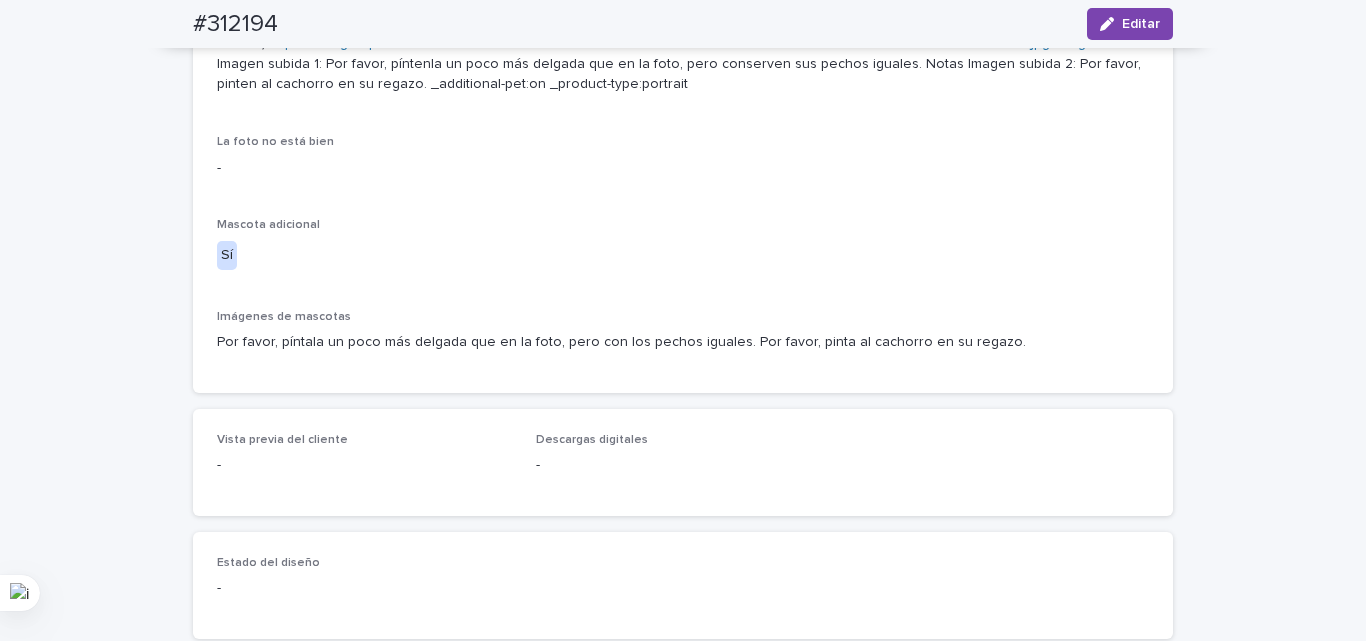 scroll, scrollTop: 969, scrollLeft: 0, axis: vertical 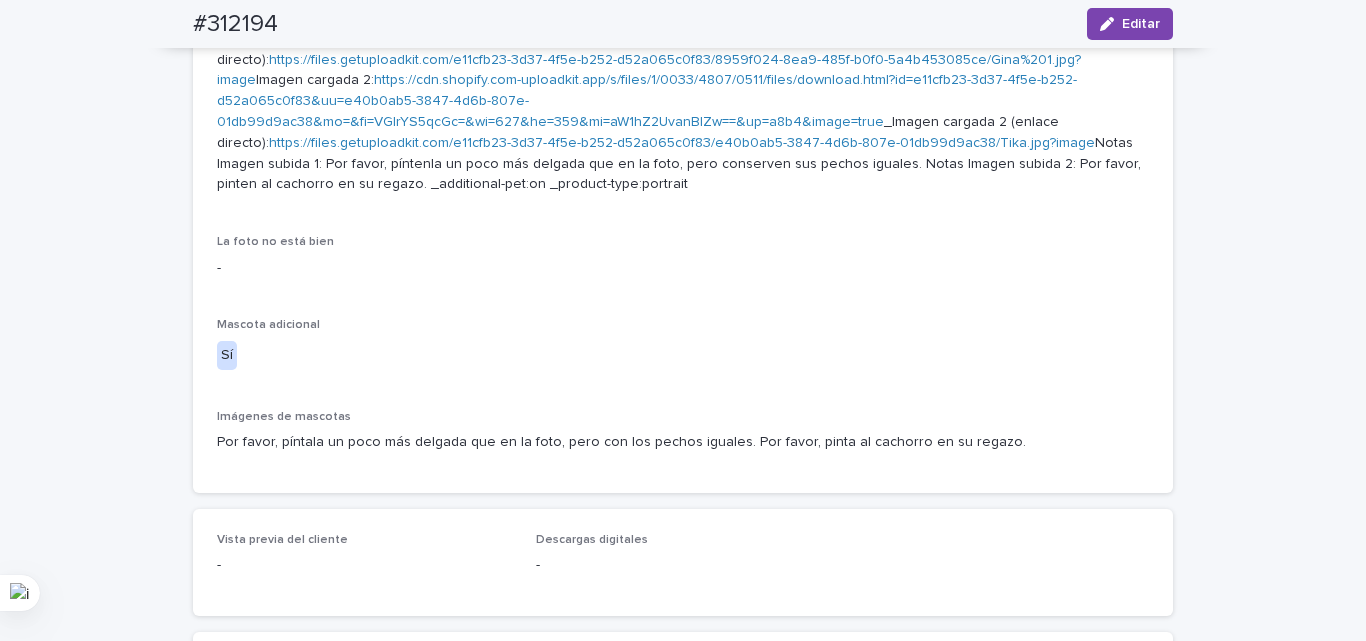 click on "#312194" at bounding box center [235, 24] 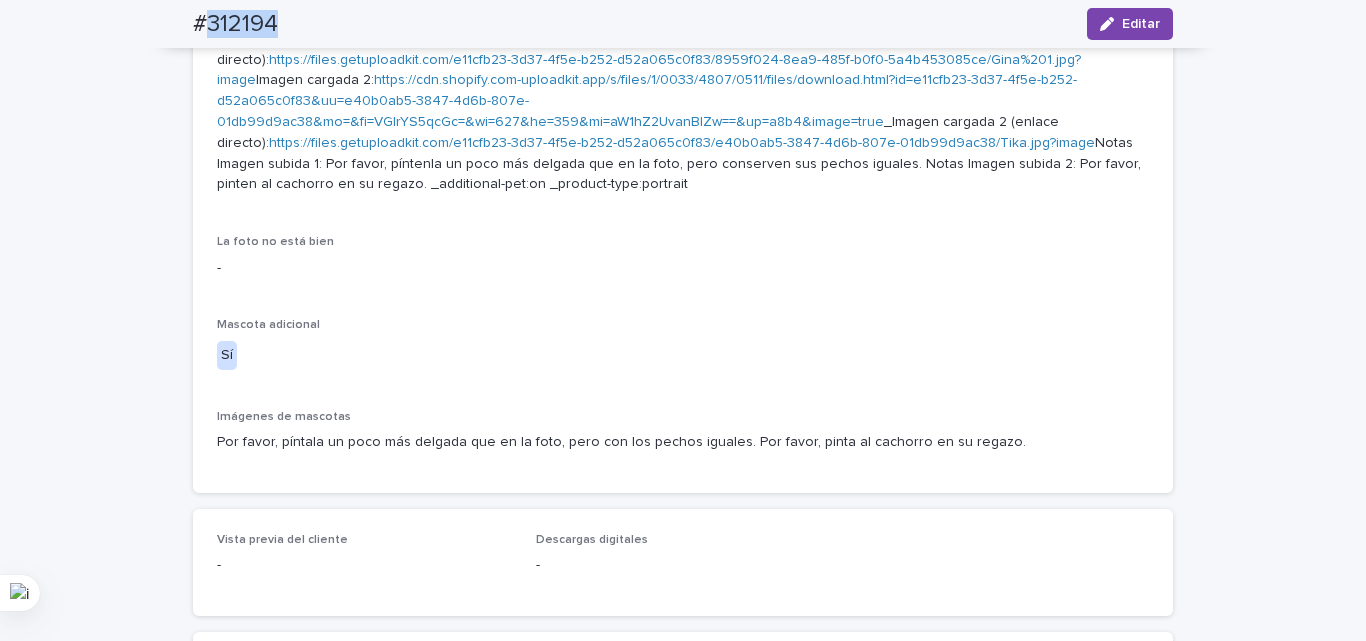 click on "#312194" at bounding box center (235, 24) 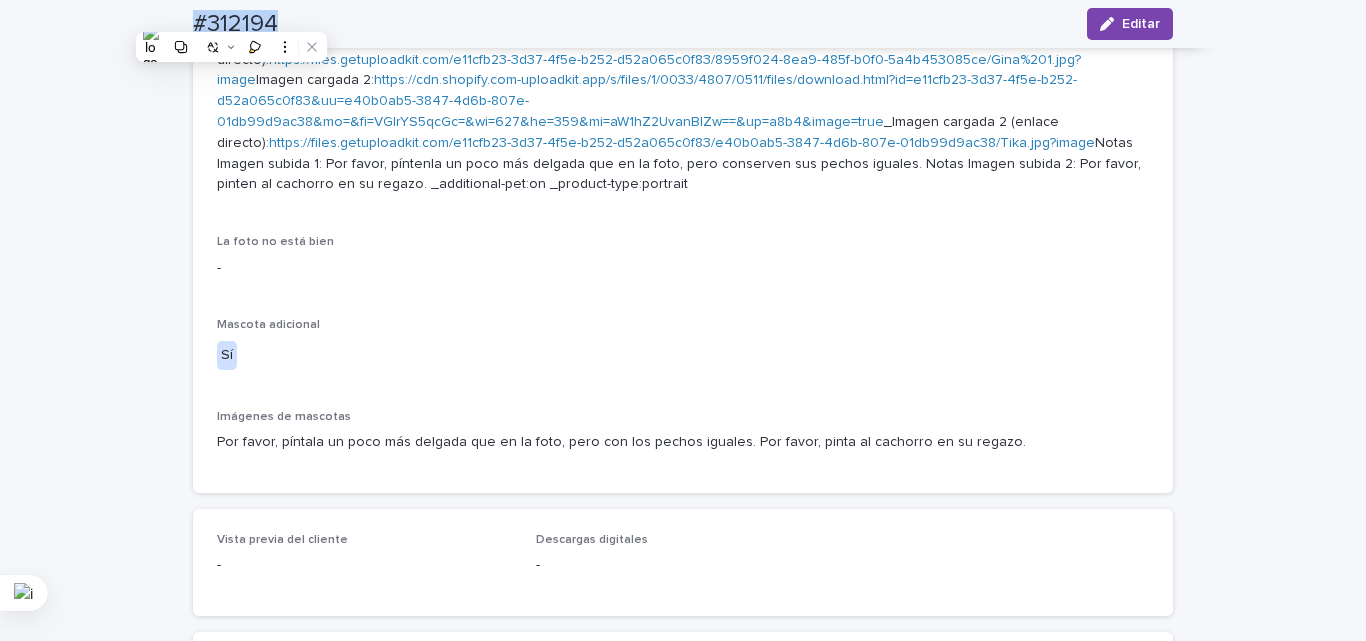 click on "#312194" at bounding box center [235, 24] 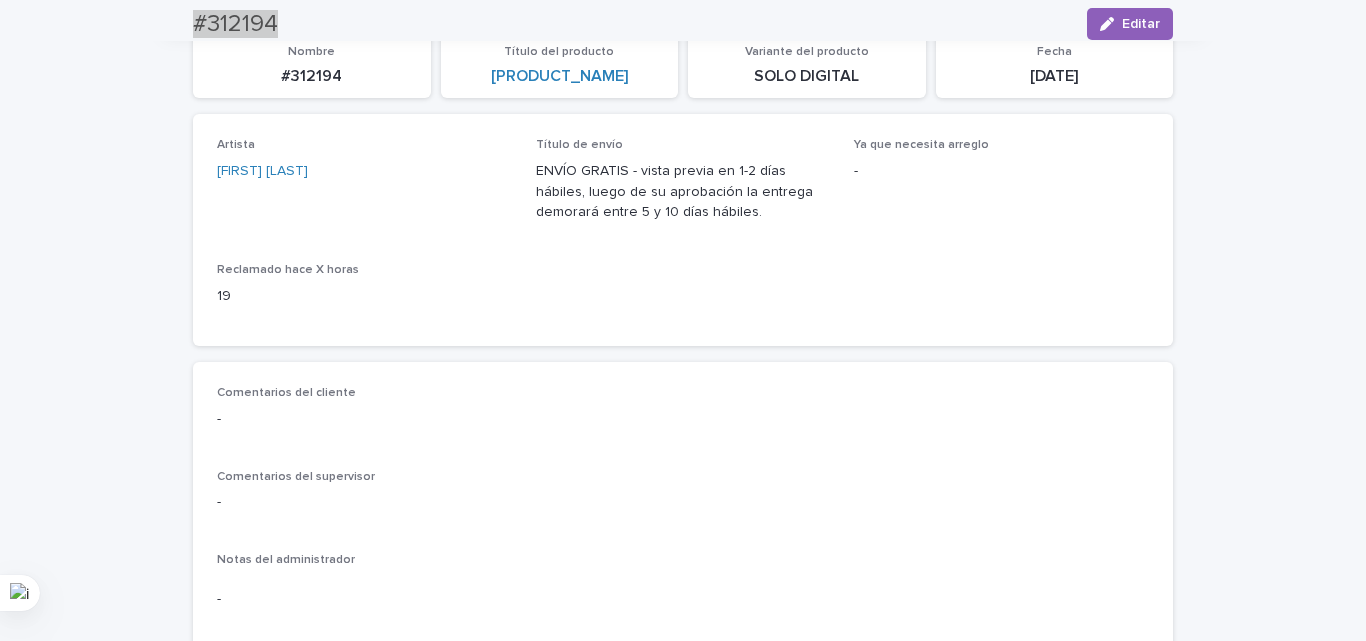 scroll, scrollTop: 0, scrollLeft: 0, axis: both 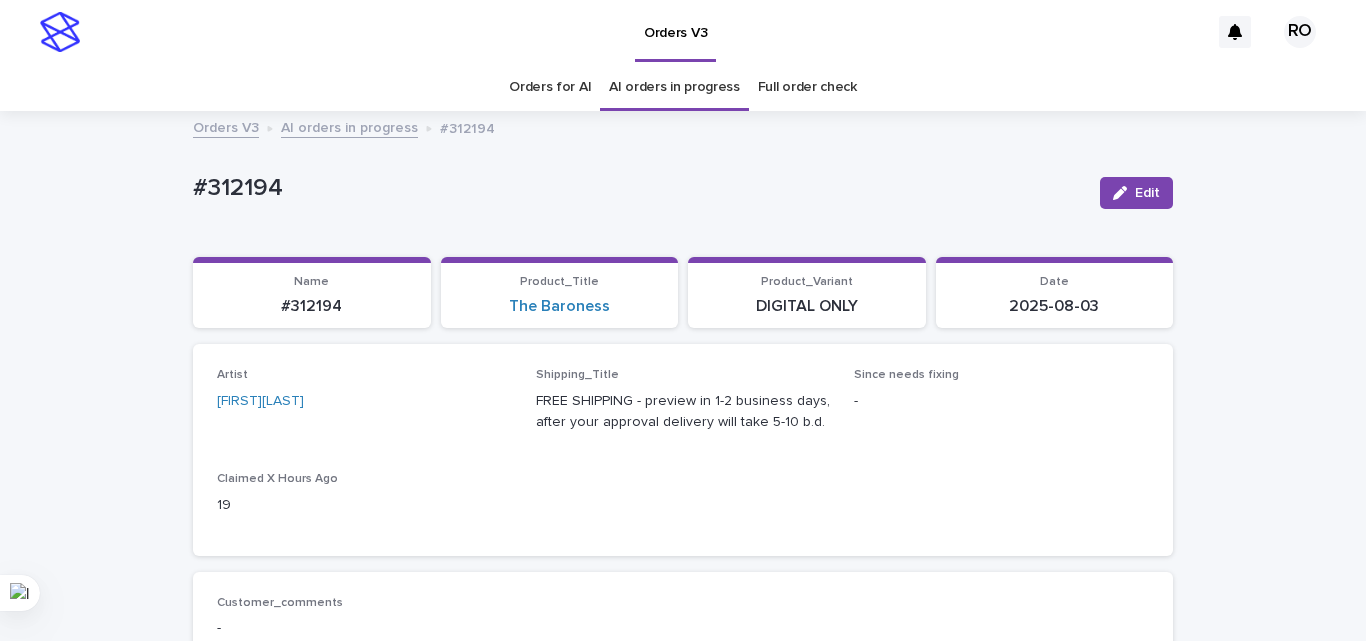 drag, startPoint x: 851, startPoint y: 568, endPoint x: 865, endPoint y: 545, distance: 26.925823 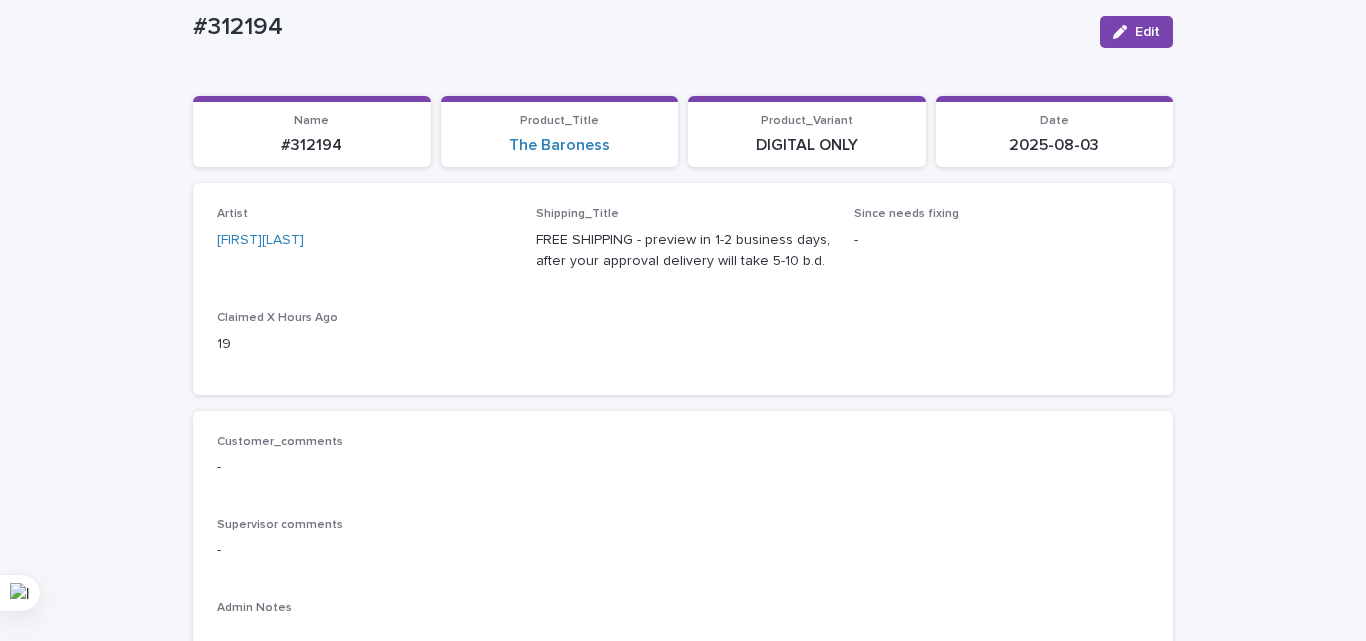 scroll, scrollTop: 200, scrollLeft: 0, axis: vertical 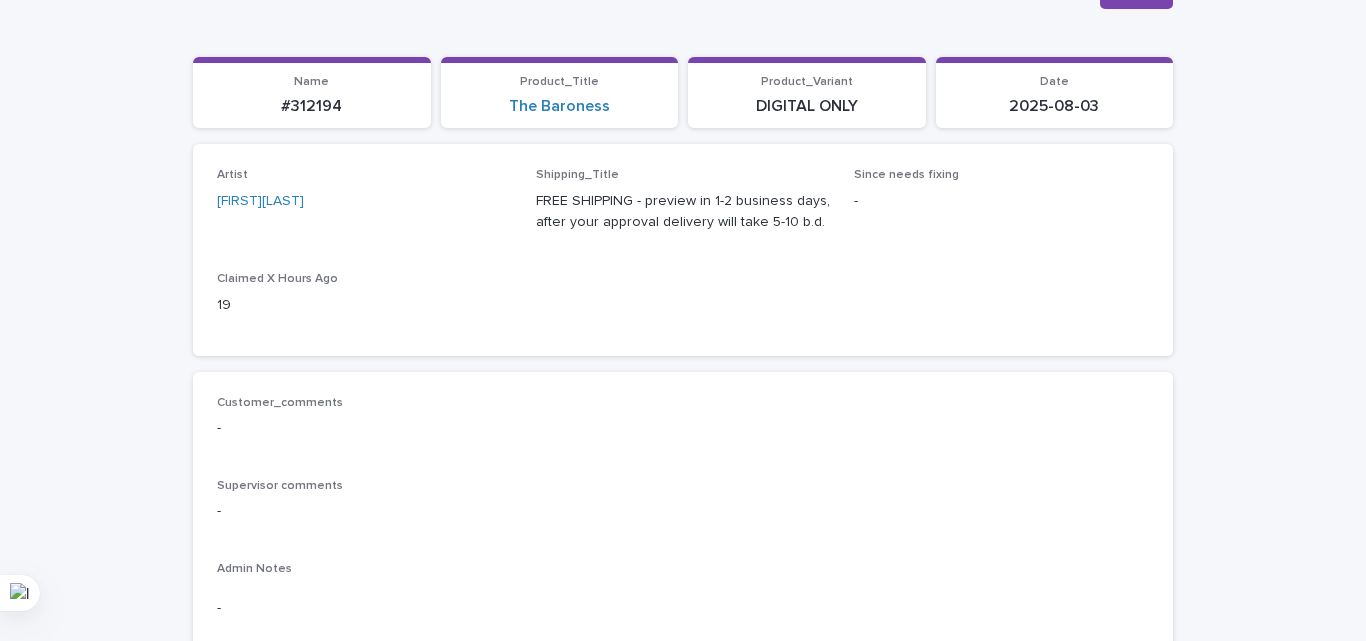 click on "Loading... Saving… Artist RoxsanaRoa   Shipping_Title FREE SHIPPING - preview in 1-2 business days, after your approval delivery will take 5-10 b.d. Since needs fixing - Claimed X Hours Ago 19" at bounding box center (683, 257) 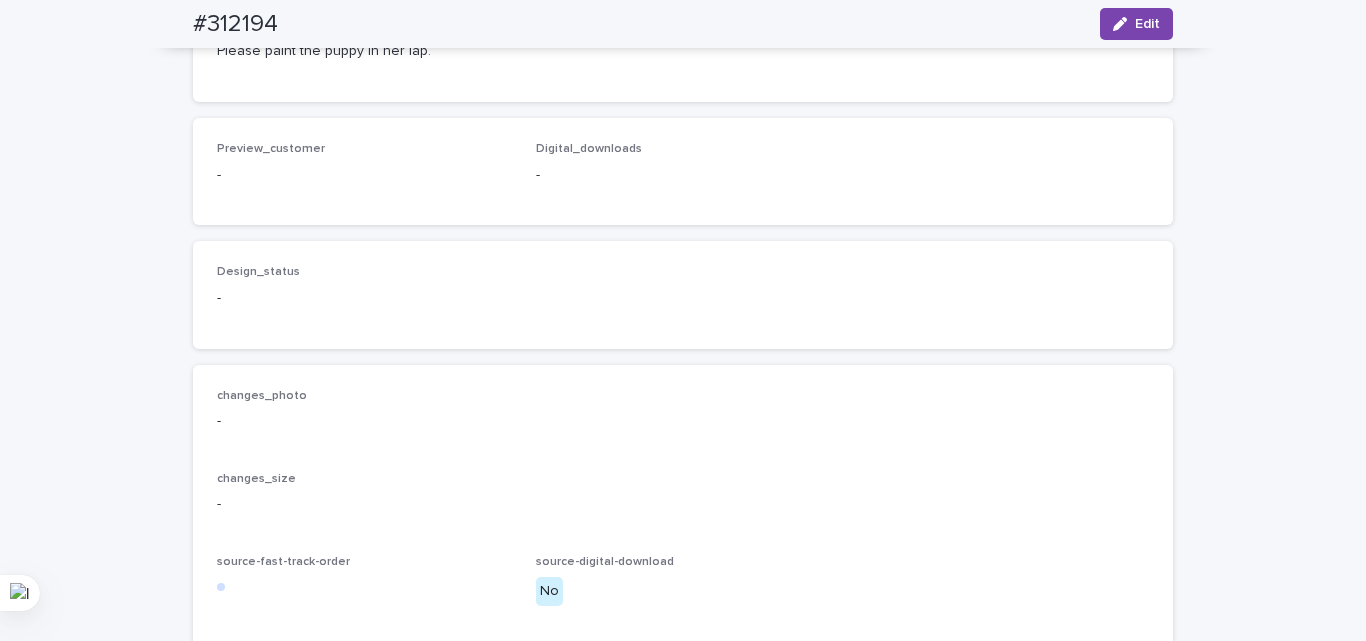 scroll, scrollTop: 1500, scrollLeft: 0, axis: vertical 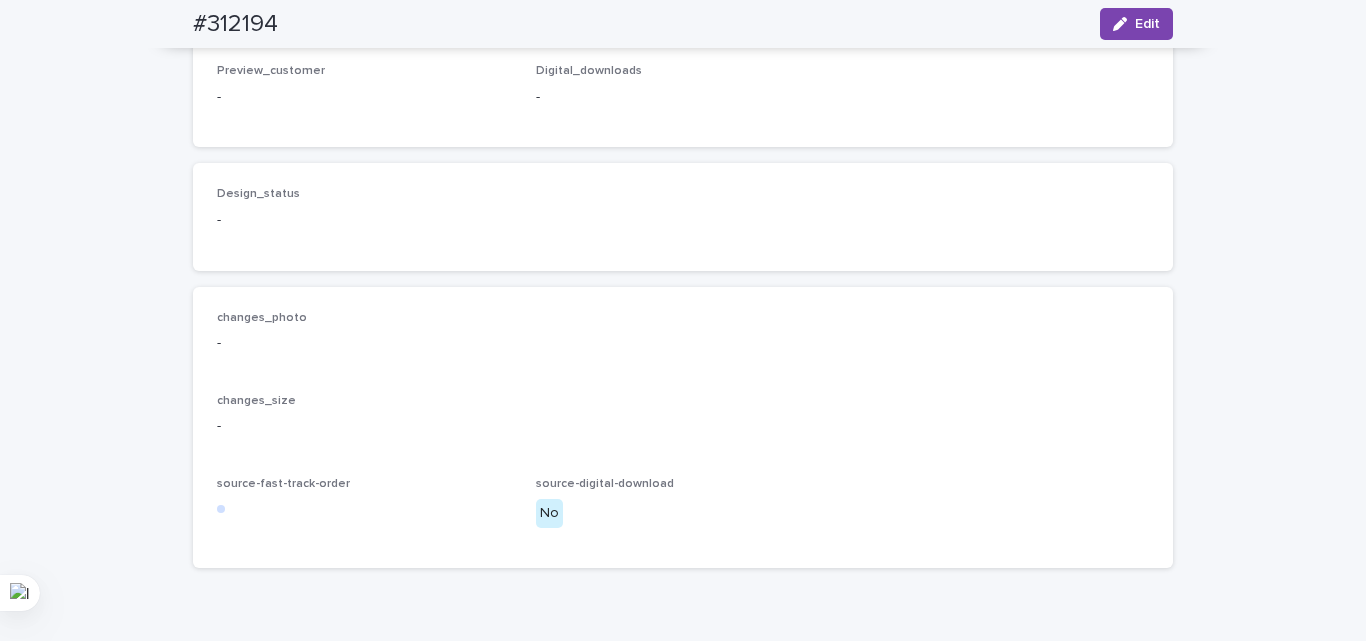 click on "Design_status - changes_photo - changes_size - source-fast-track-order source-digital-download No" at bounding box center [683, 365] 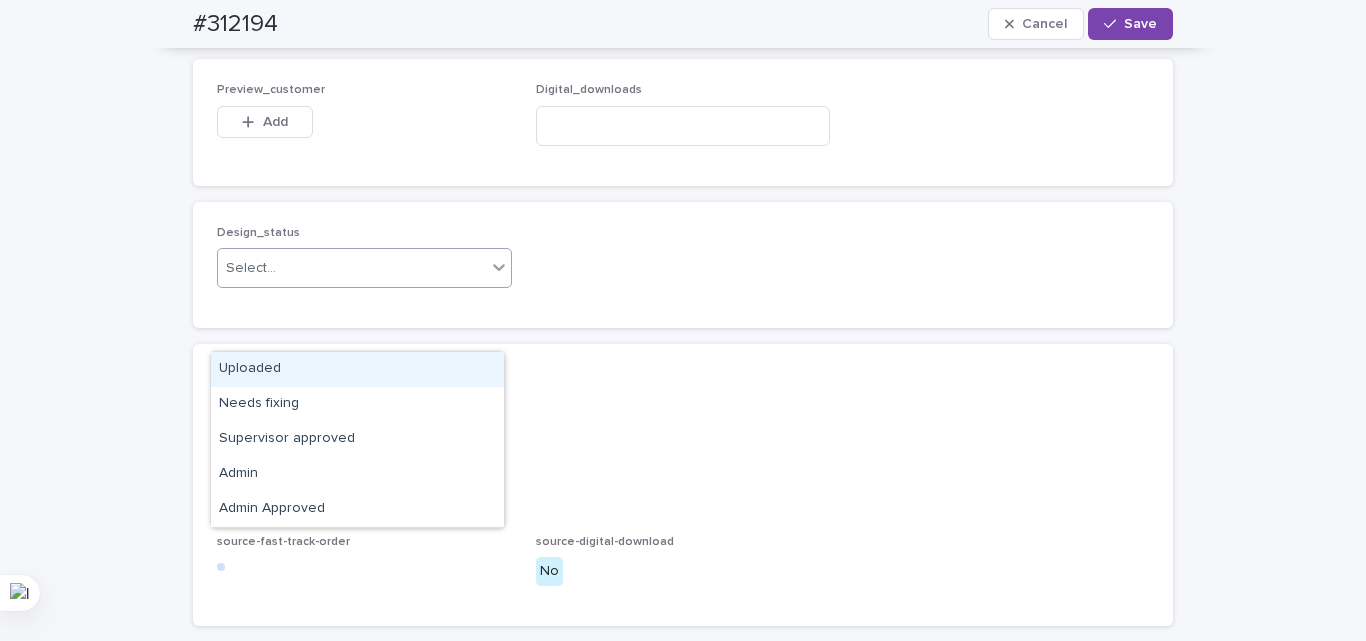 click on "Select..." at bounding box center [352, 268] 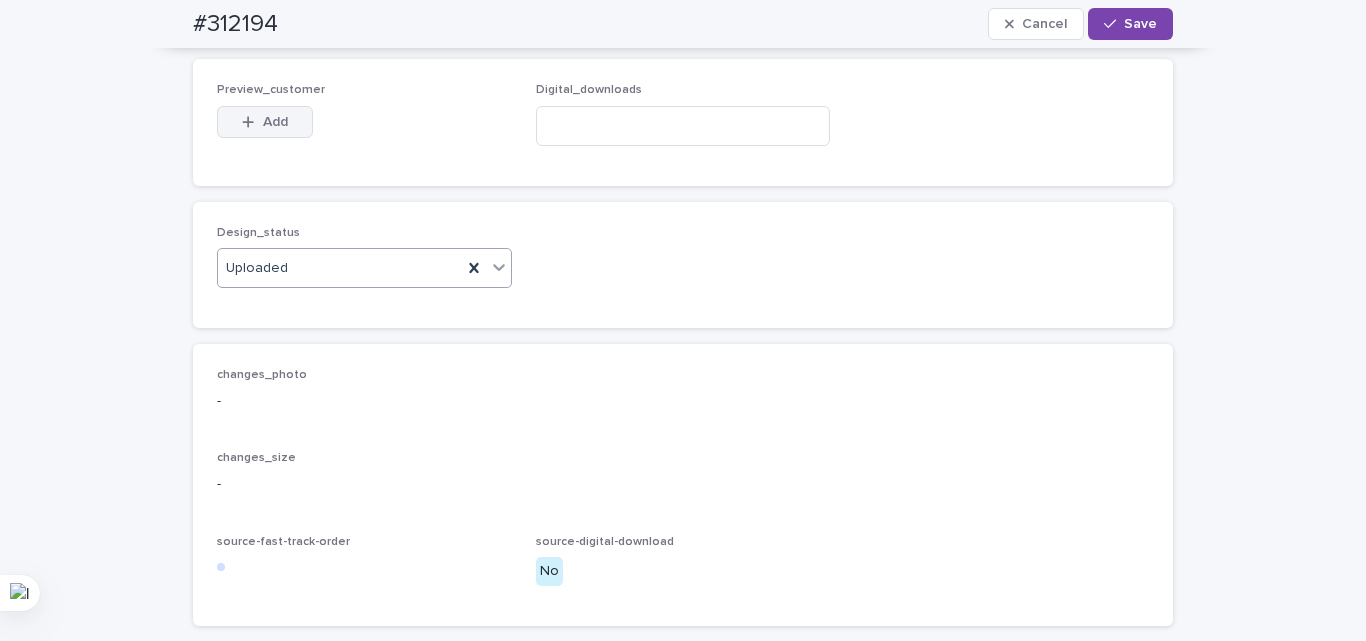 click on "Add" at bounding box center (265, 122) 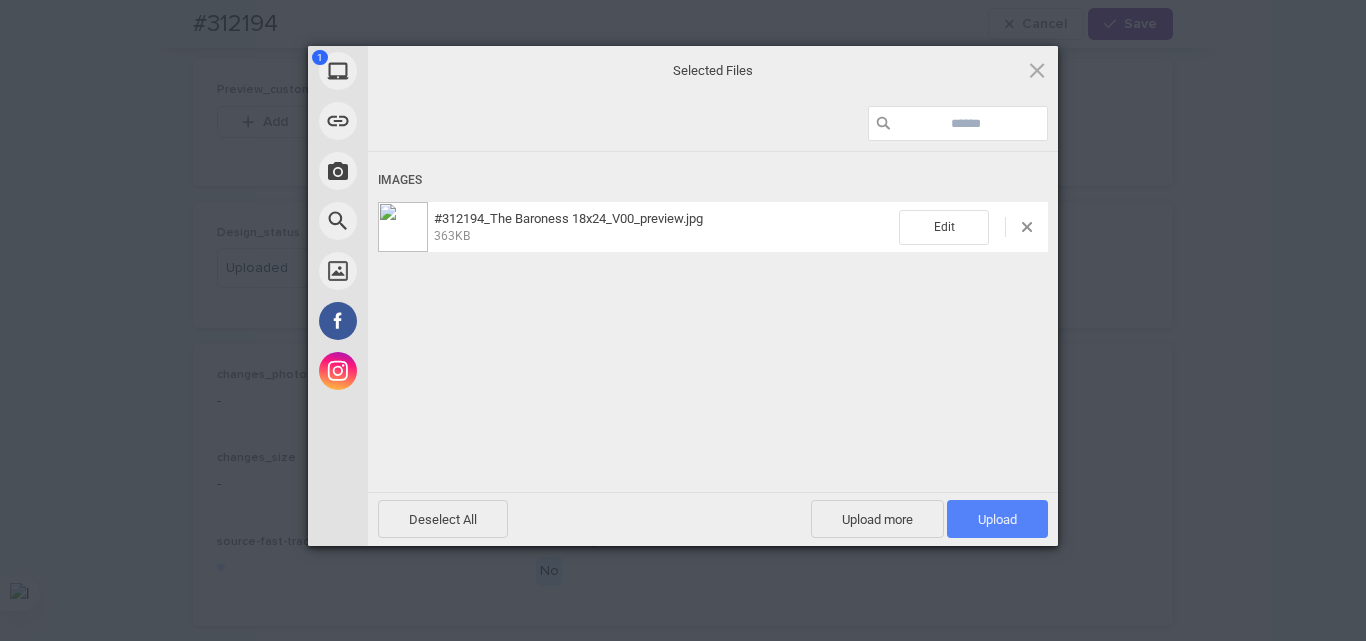 click on "Upload
1" at bounding box center [997, 519] 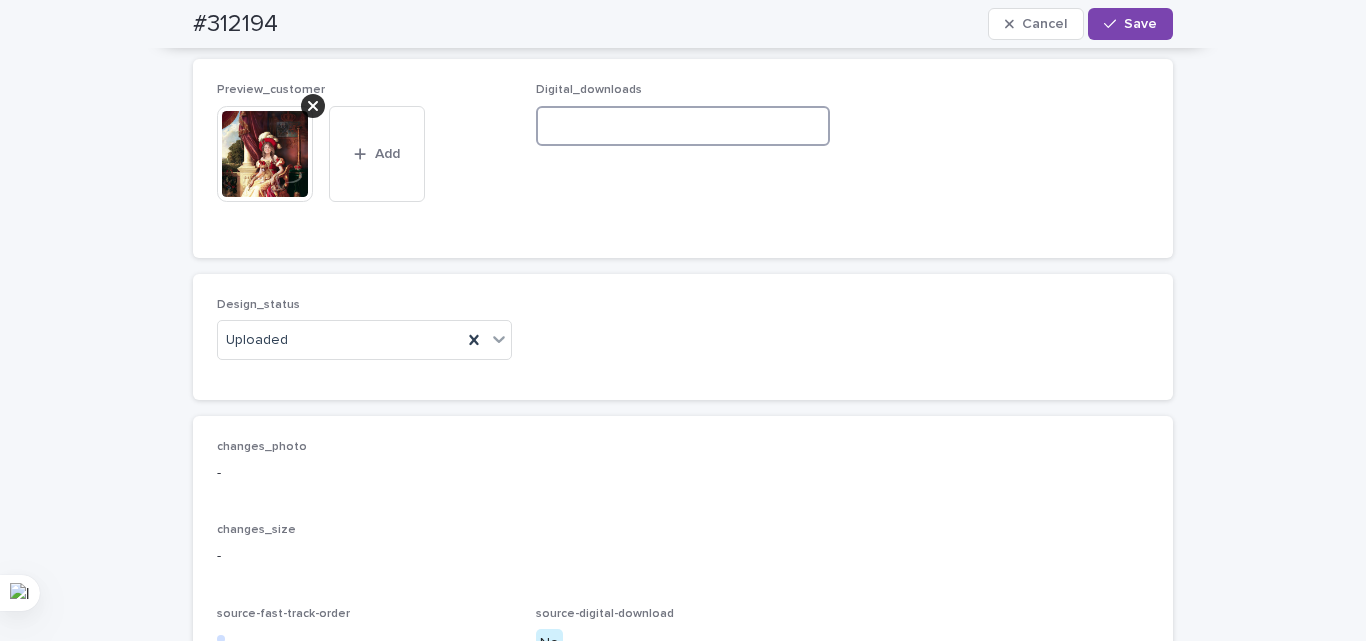 click at bounding box center [683, 126] 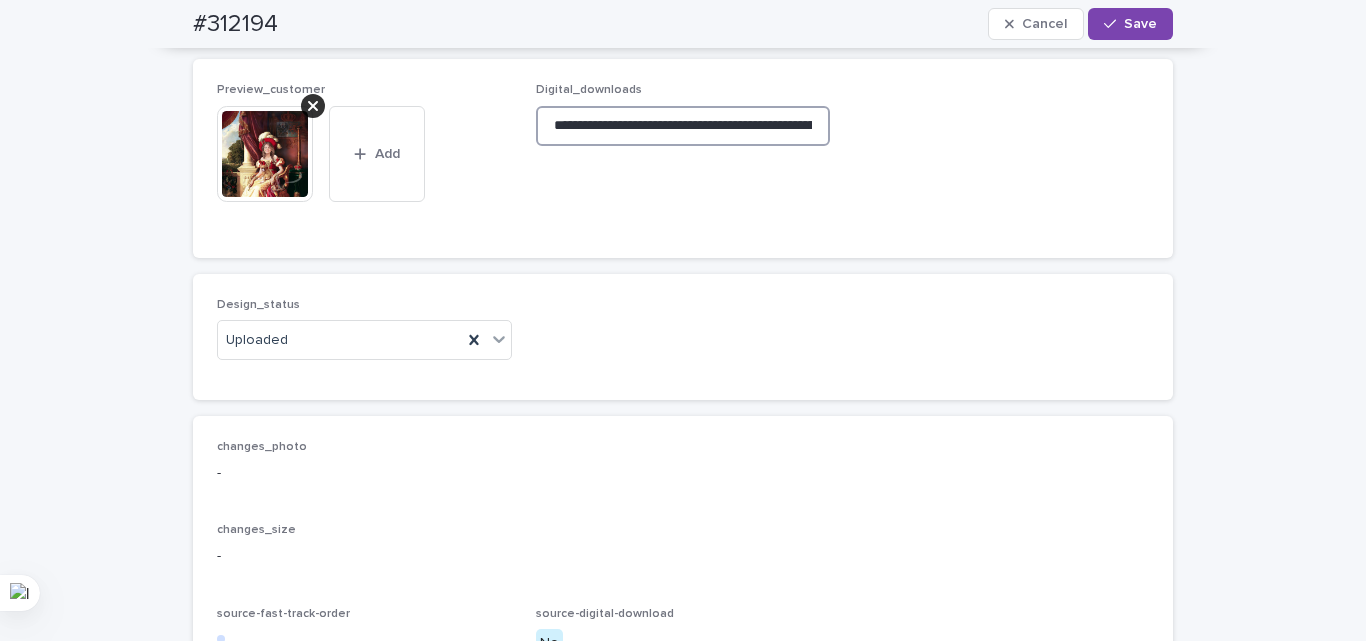 scroll, scrollTop: 0, scrollLeft: 311, axis: horizontal 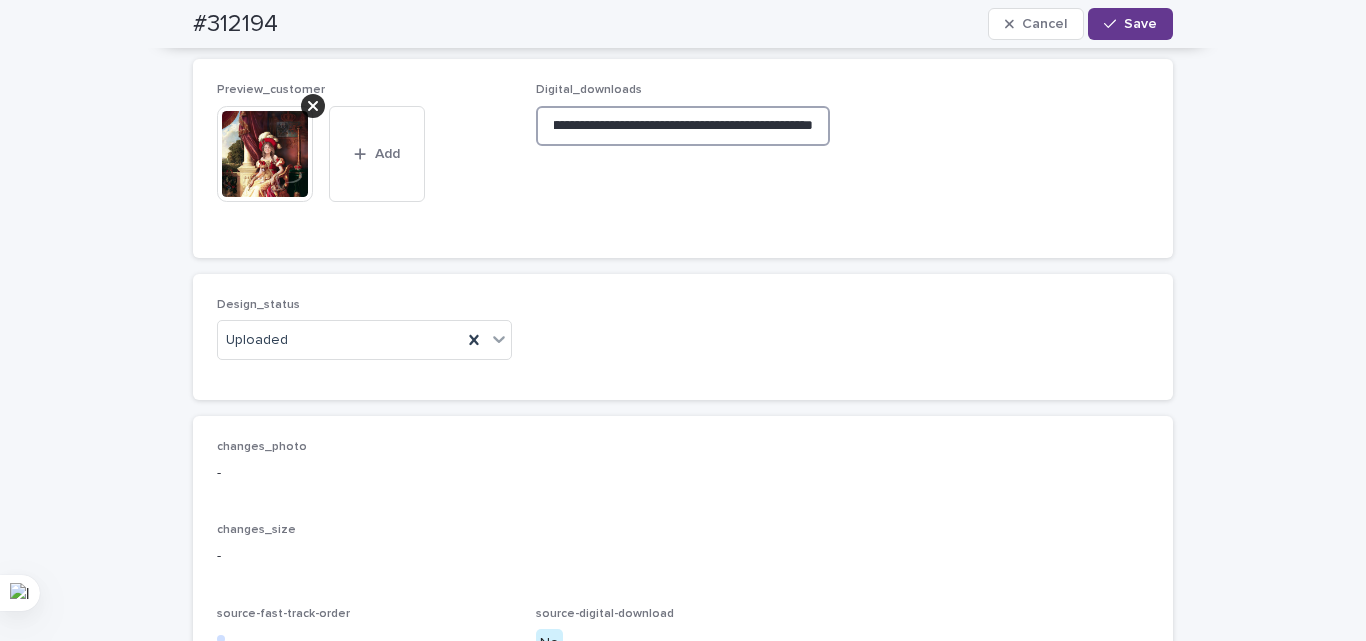 type on "**********" 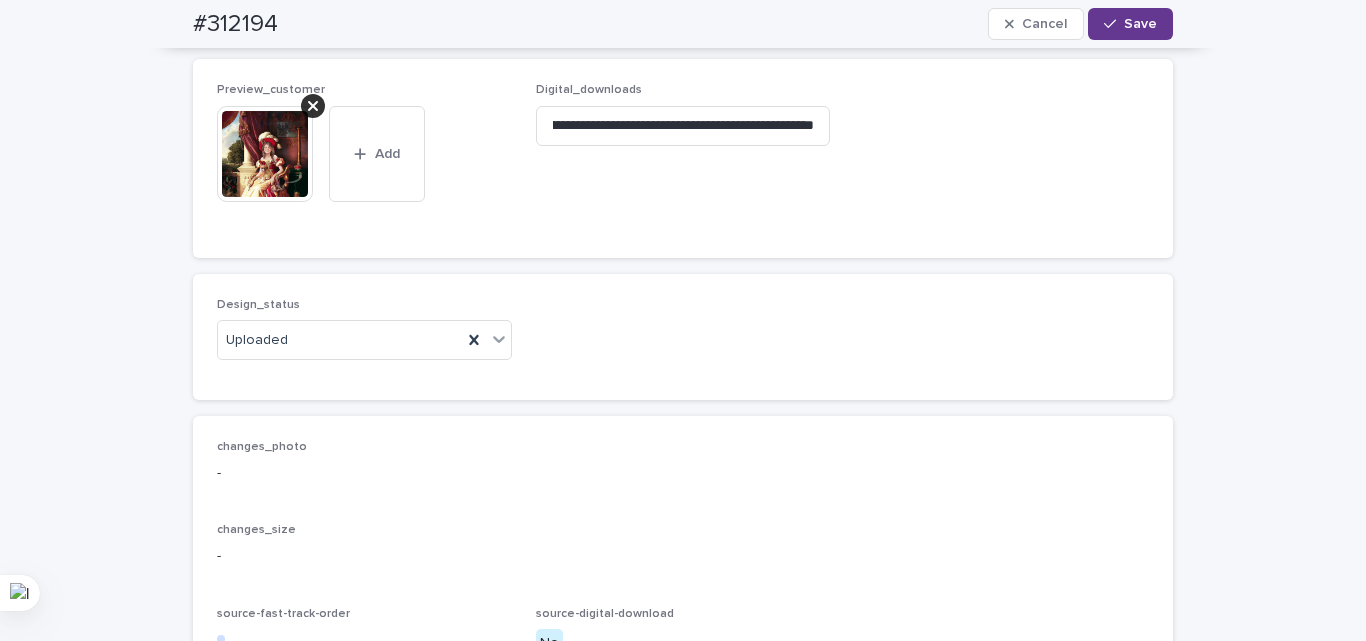 click on "Save" at bounding box center [1130, 24] 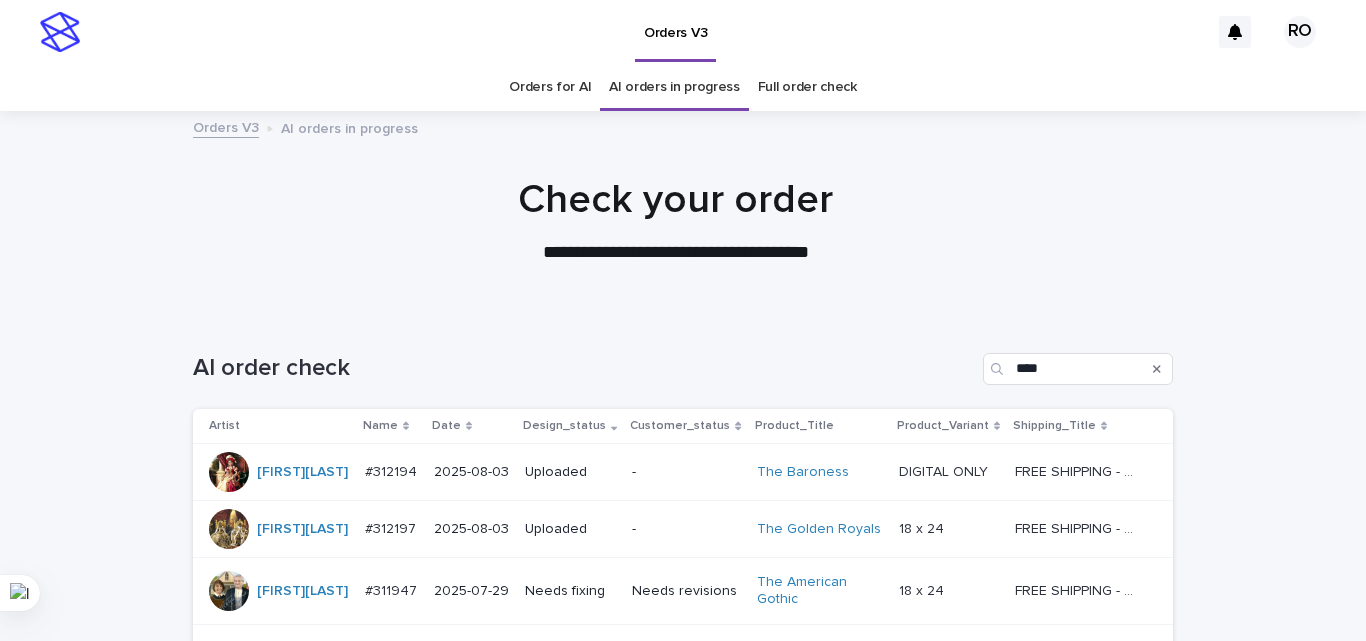 scroll, scrollTop: 268, scrollLeft: 0, axis: vertical 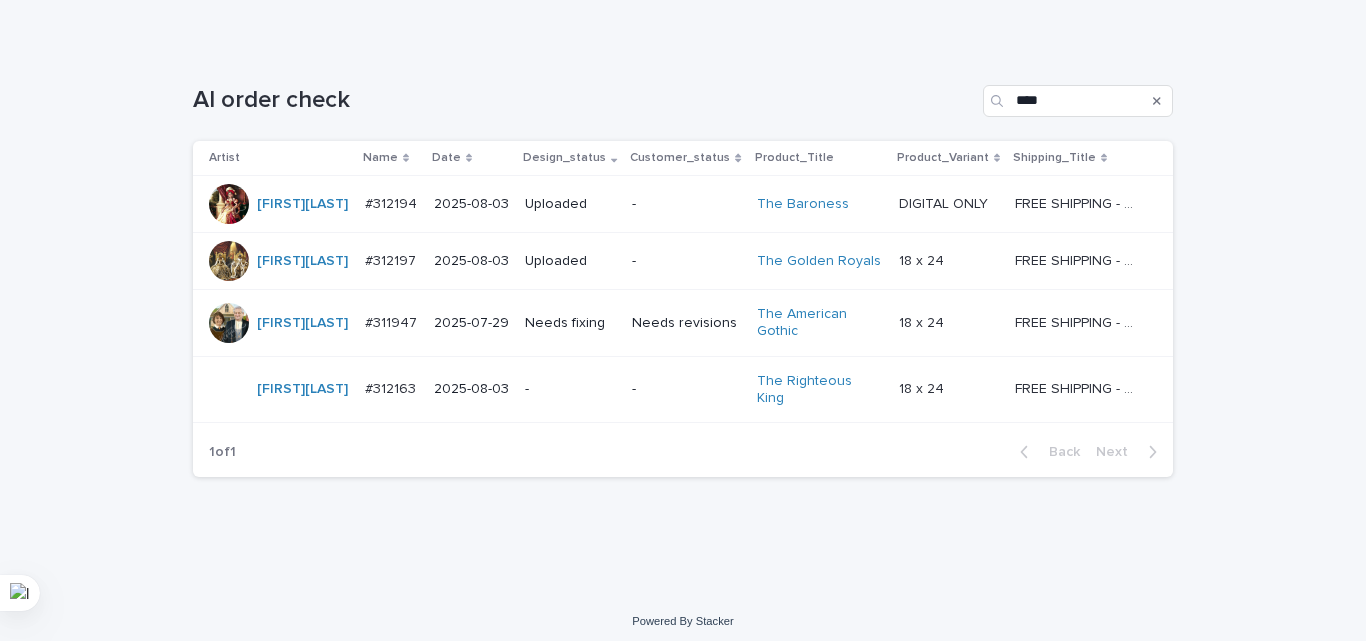 click on "-" at bounding box center (570, 389) 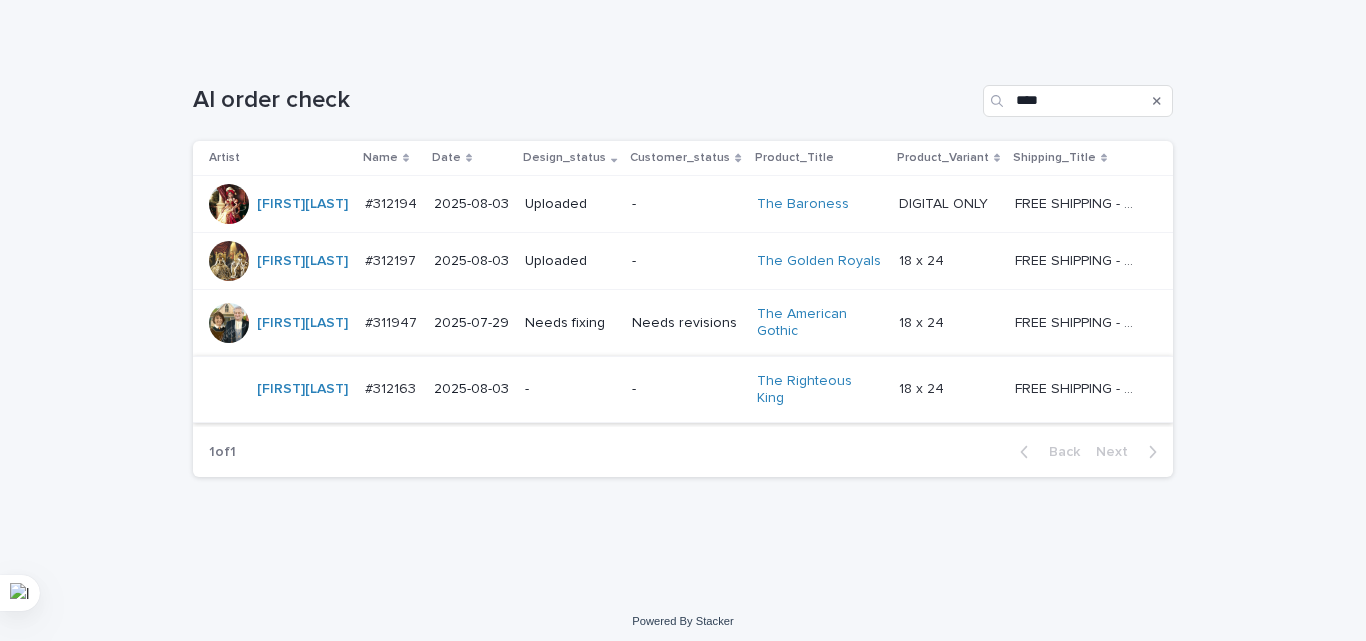 scroll, scrollTop: 0, scrollLeft: 0, axis: both 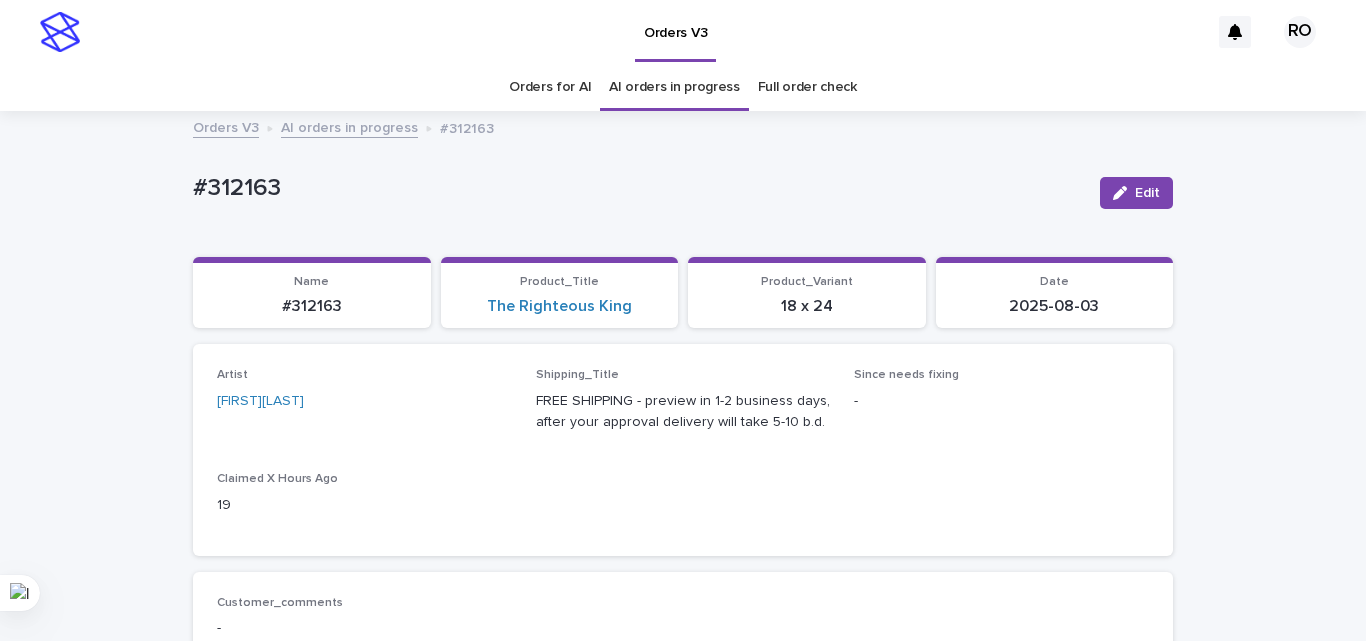 click on "Artist RoxsanaRoa   Shipping_Title FREE SHIPPING - preview in 1-2 business days, after your approval delivery will take 5-10 b.d. Since needs fixing - Claimed X Hours Ago 19" at bounding box center (683, 449) 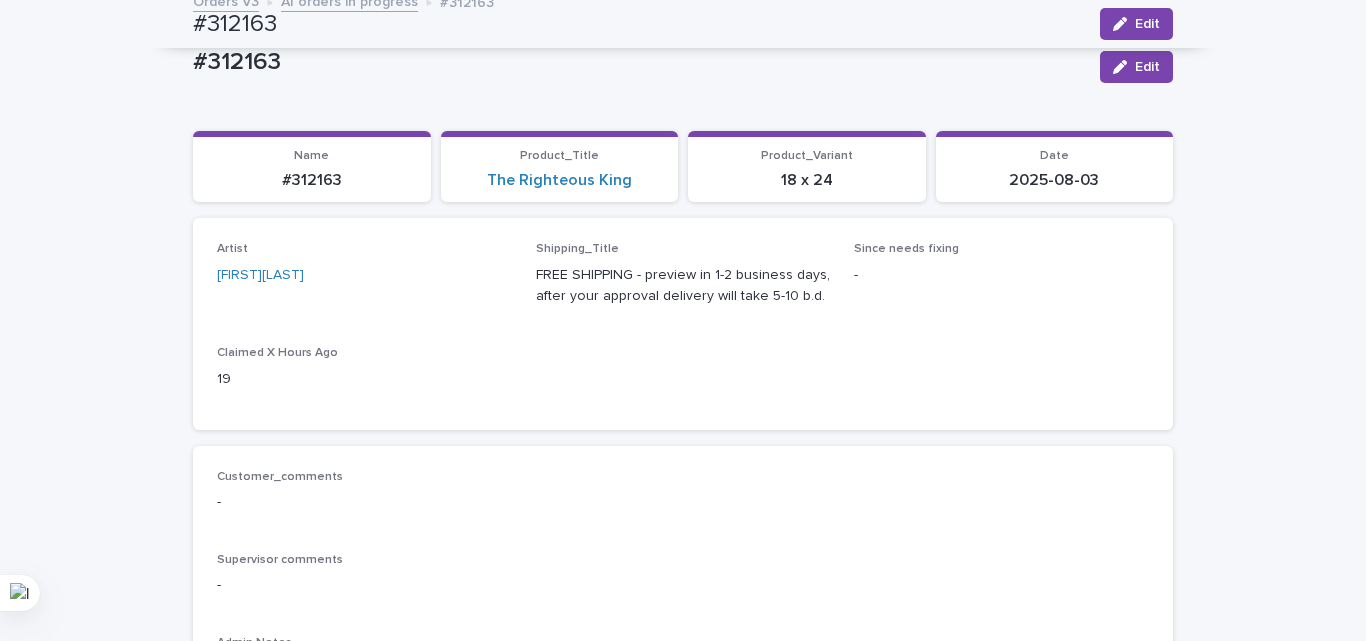scroll, scrollTop: 54, scrollLeft: 0, axis: vertical 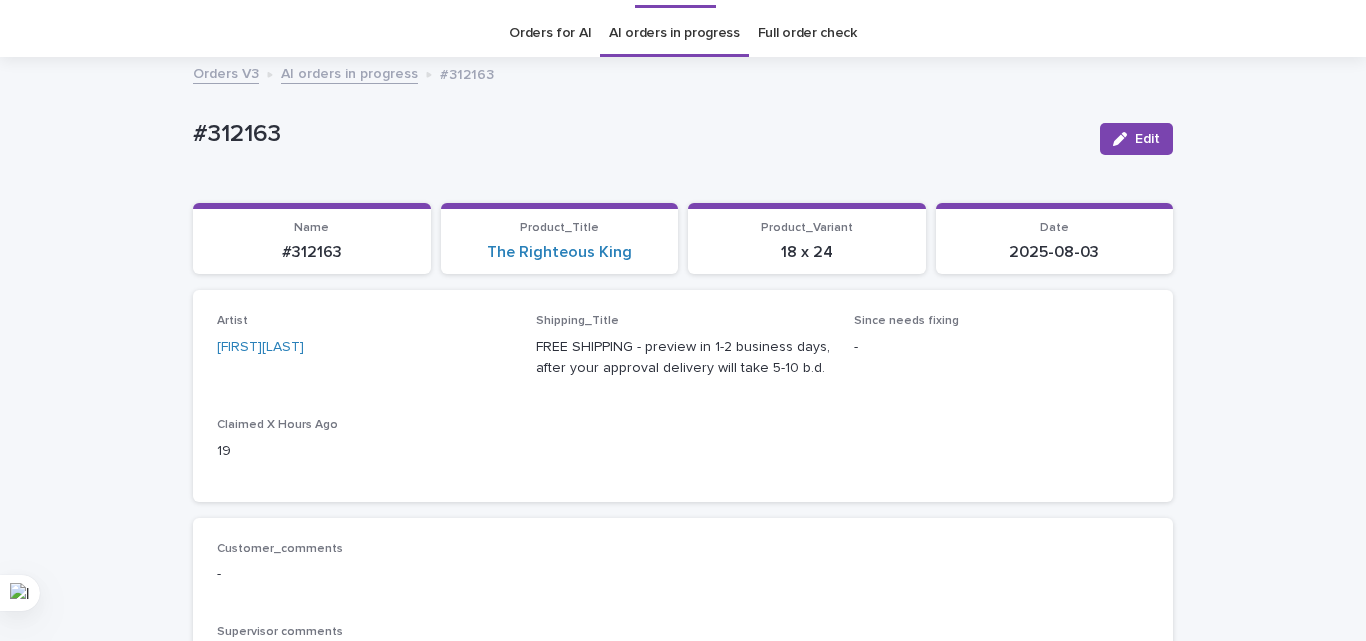 click on "#312163" at bounding box center (638, 134) 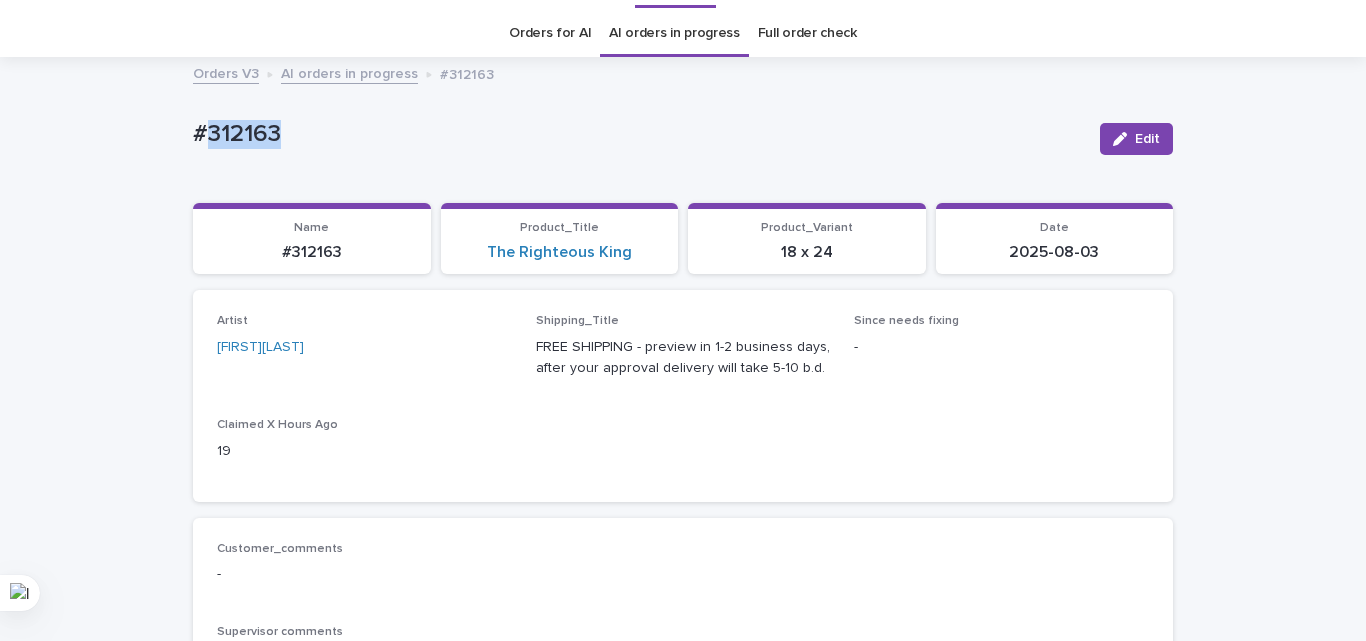 click on "#312163" at bounding box center [638, 134] 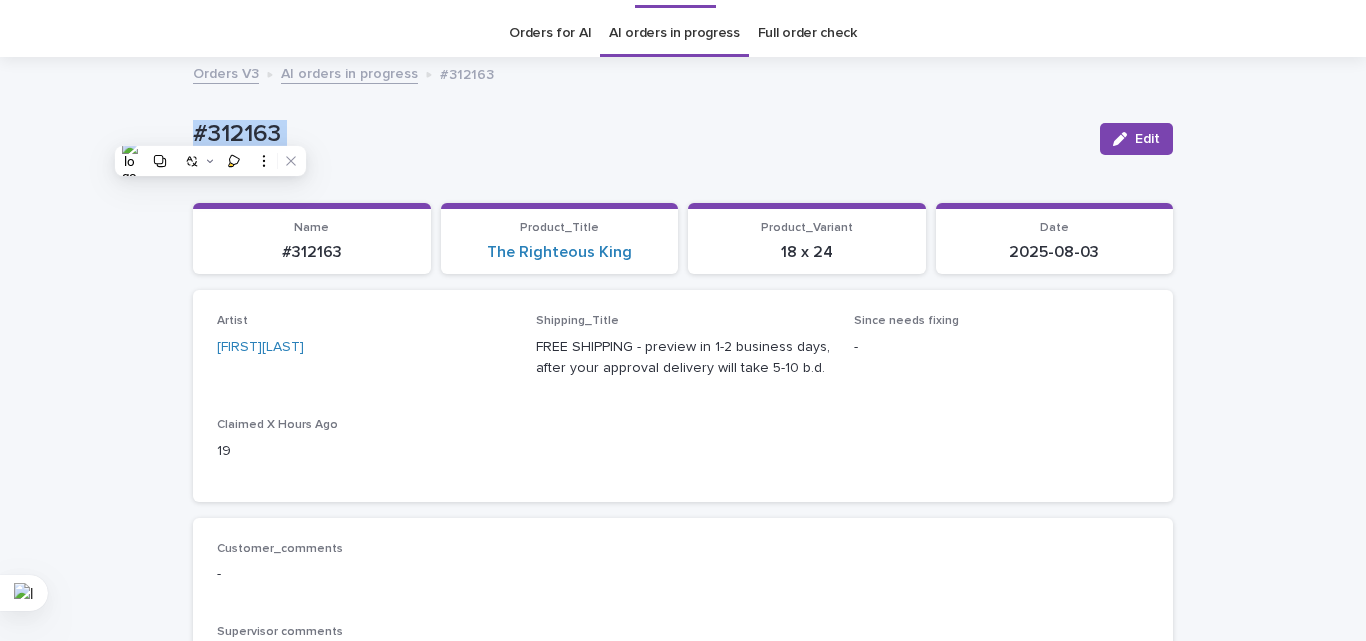 click on "#312163" at bounding box center [638, 134] 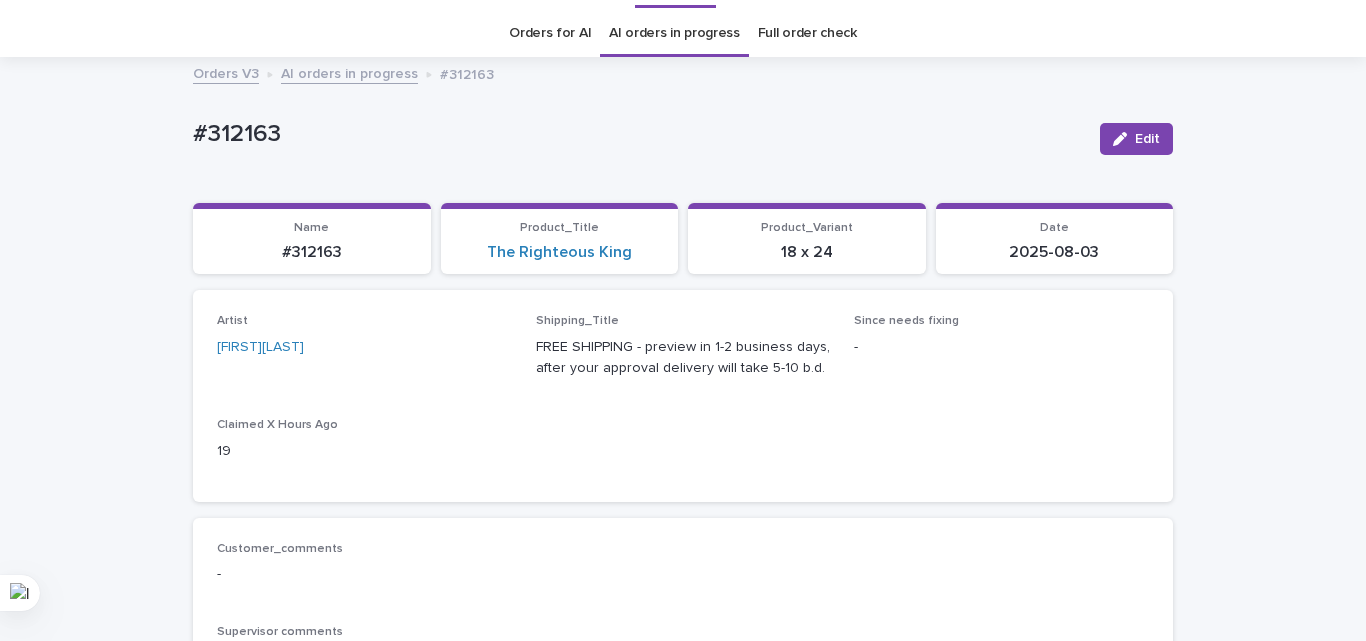 click on "Artist RoxsanaRoa   Shipping_Title FREE SHIPPING - preview in 1-2 business days, after your approval delivery will take 5-10 b.d. Since needs fixing - Claimed X Hours Ago 19" at bounding box center (683, 395) 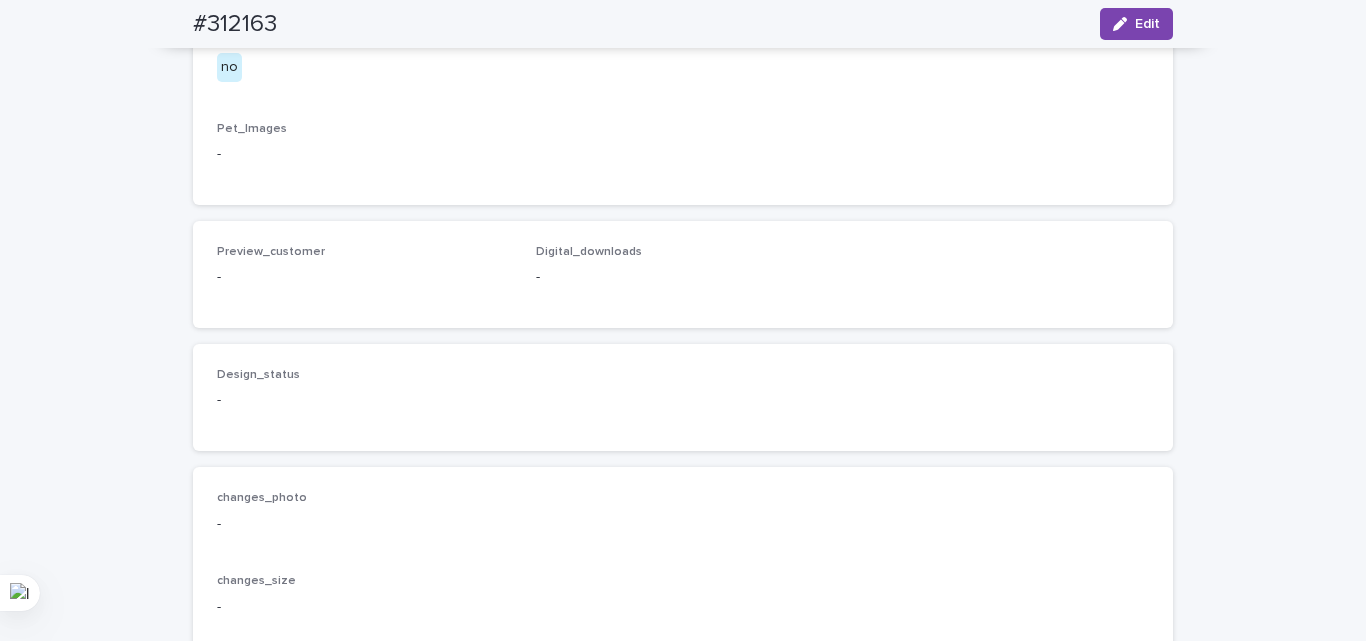 scroll, scrollTop: 1154, scrollLeft: 0, axis: vertical 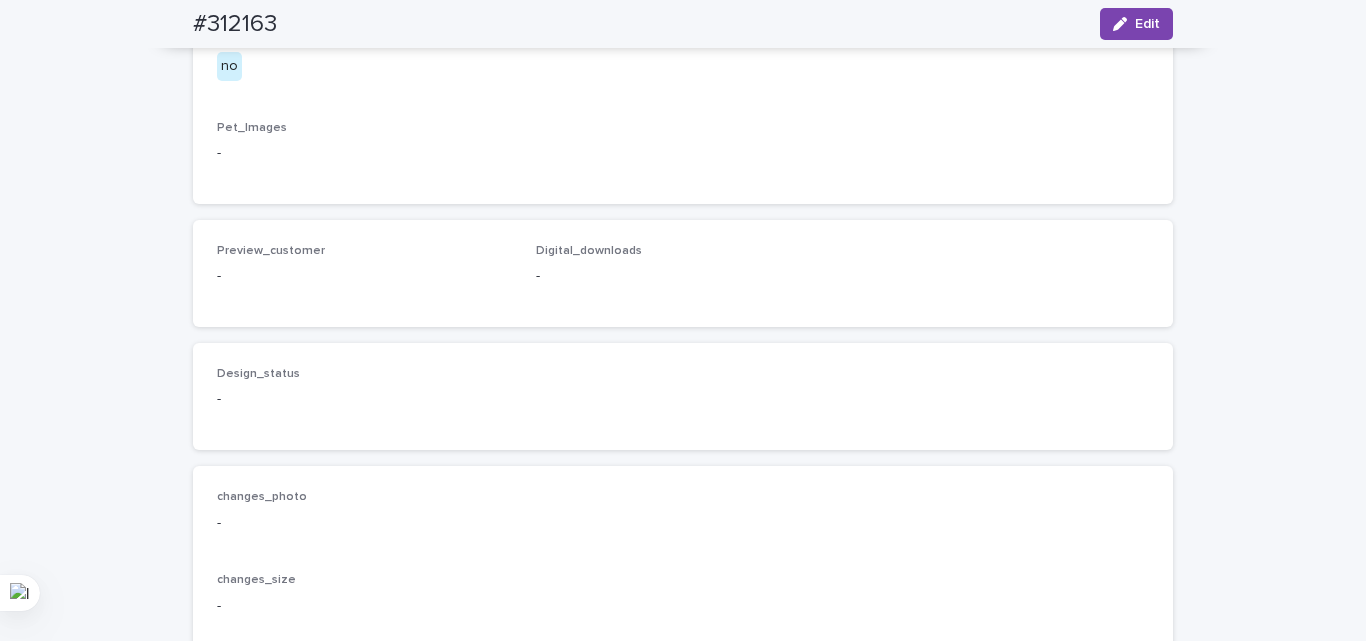 click on "Design_status -" at bounding box center (683, 396) 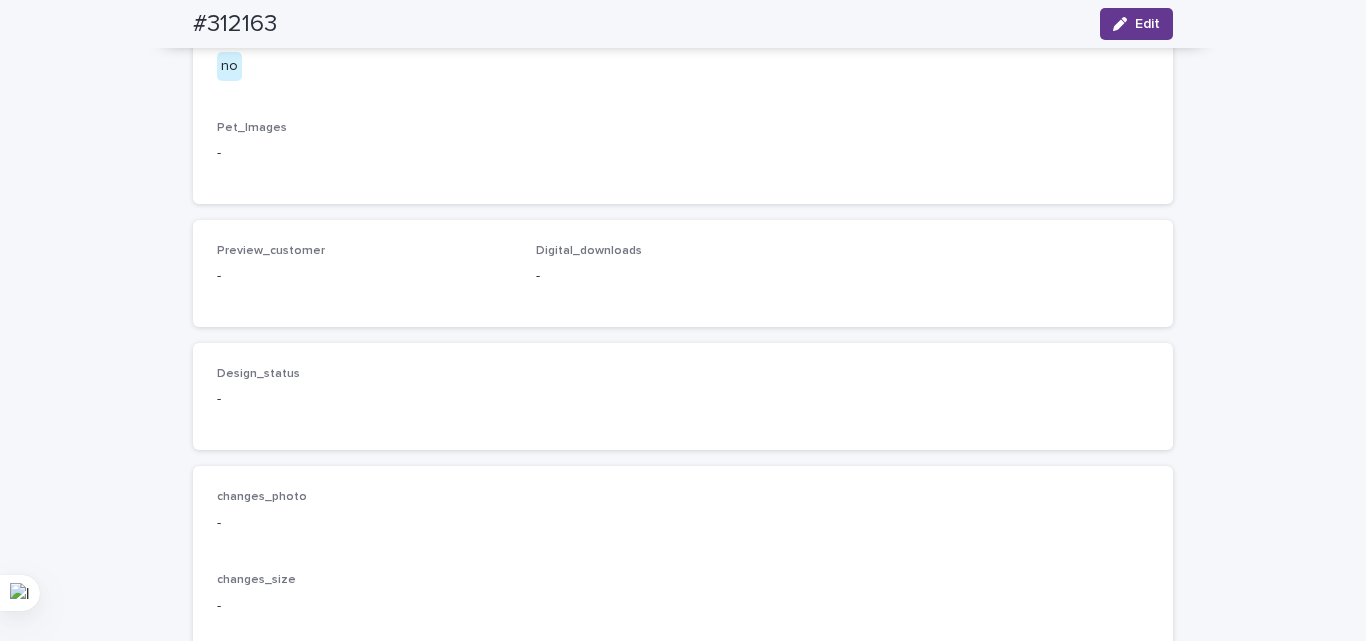 click on "Edit" at bounding box center (1147, 24) 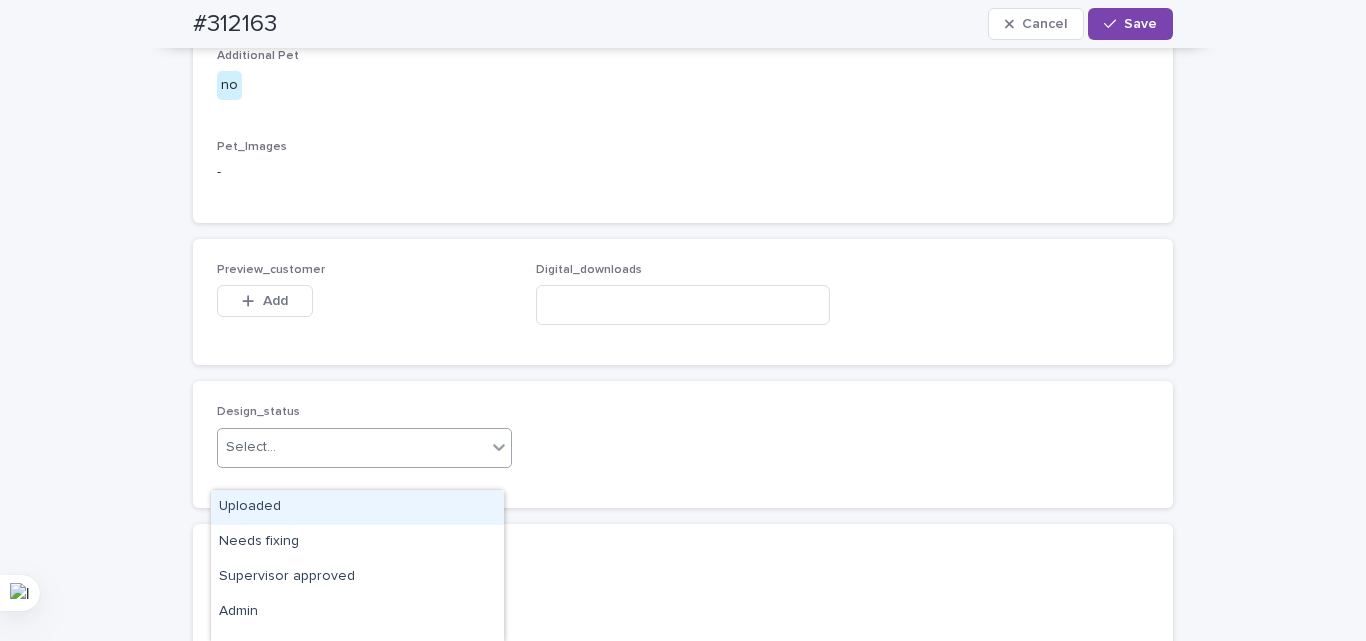 click on "Select..." at bounding box center (352, 447) 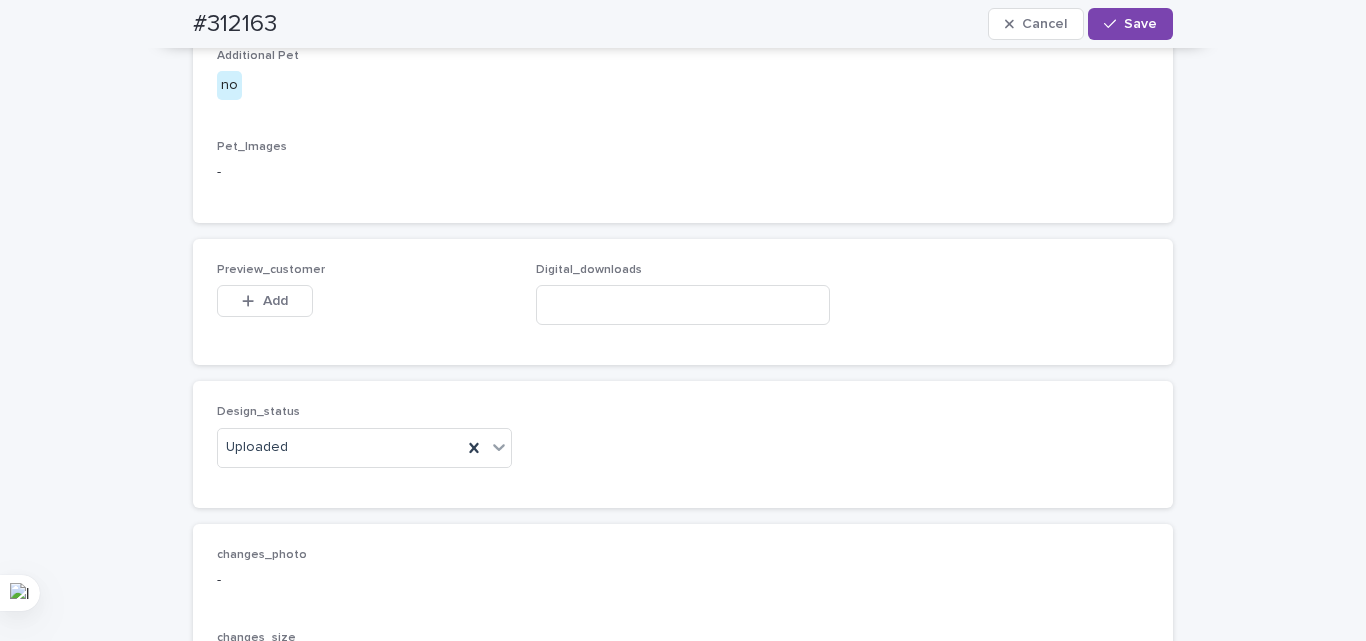 click on "Design_status Uploaded" at bounding box center (683, 444) 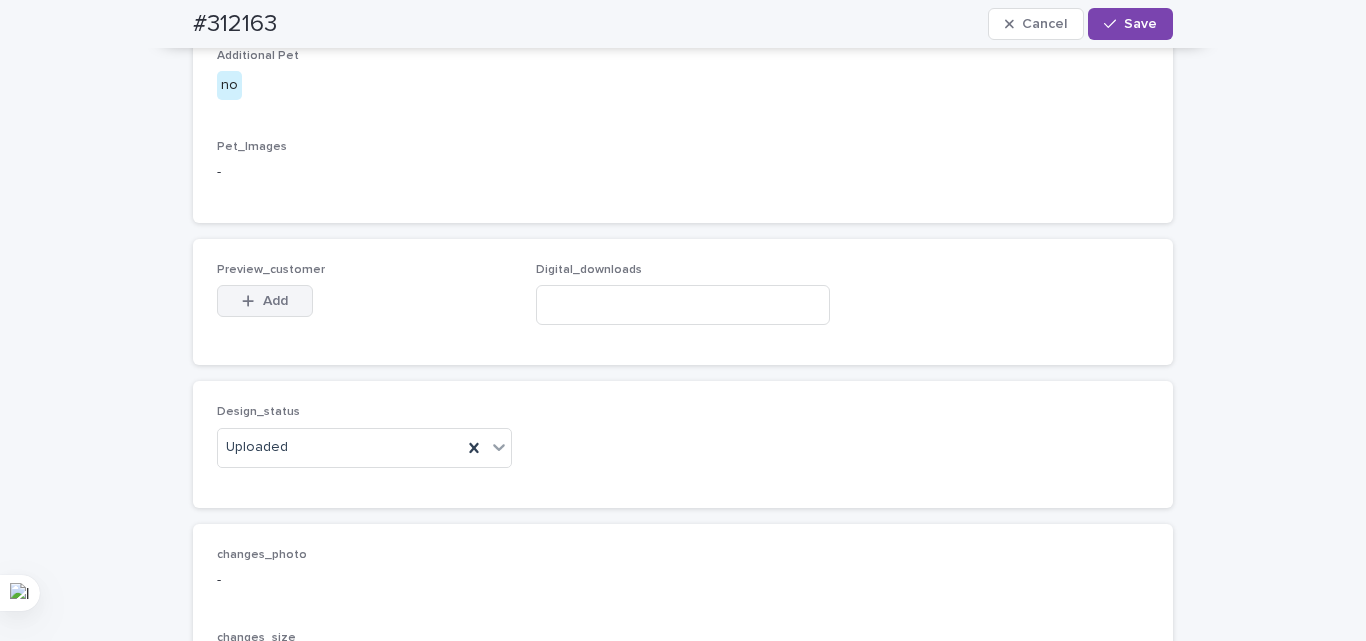 click on "Add" at bounding box center (275, 301) 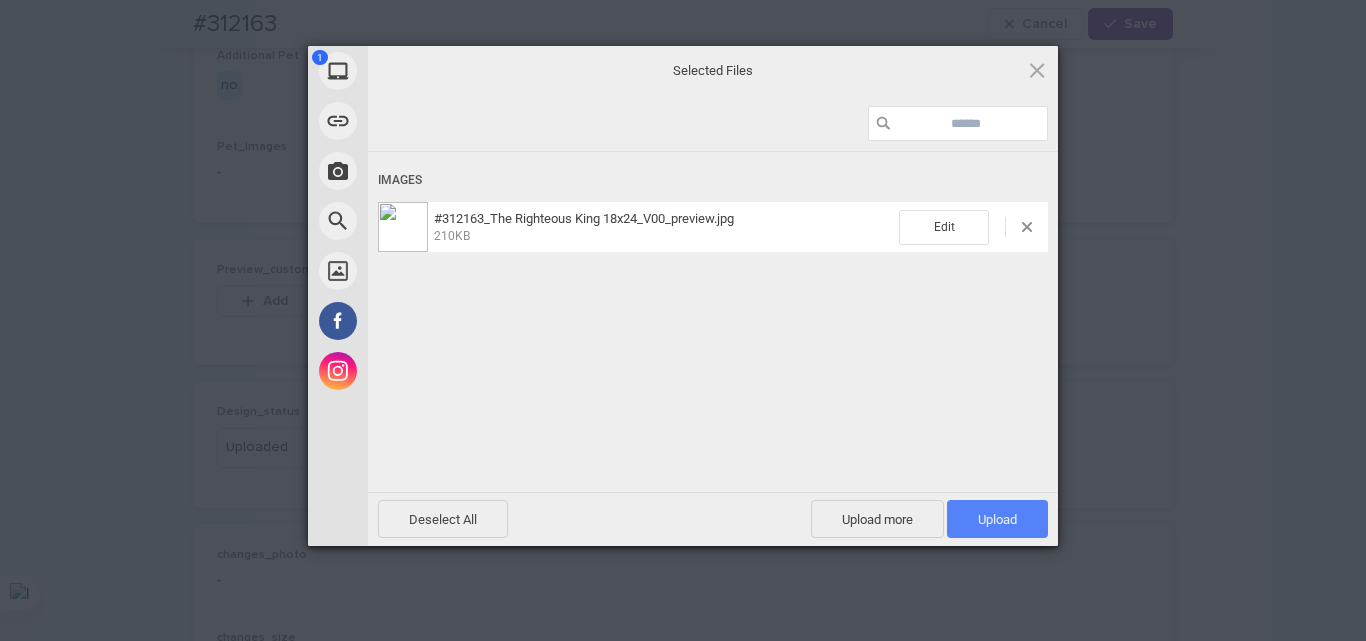 click on "Upload
1" at bounding box center [997, 519] 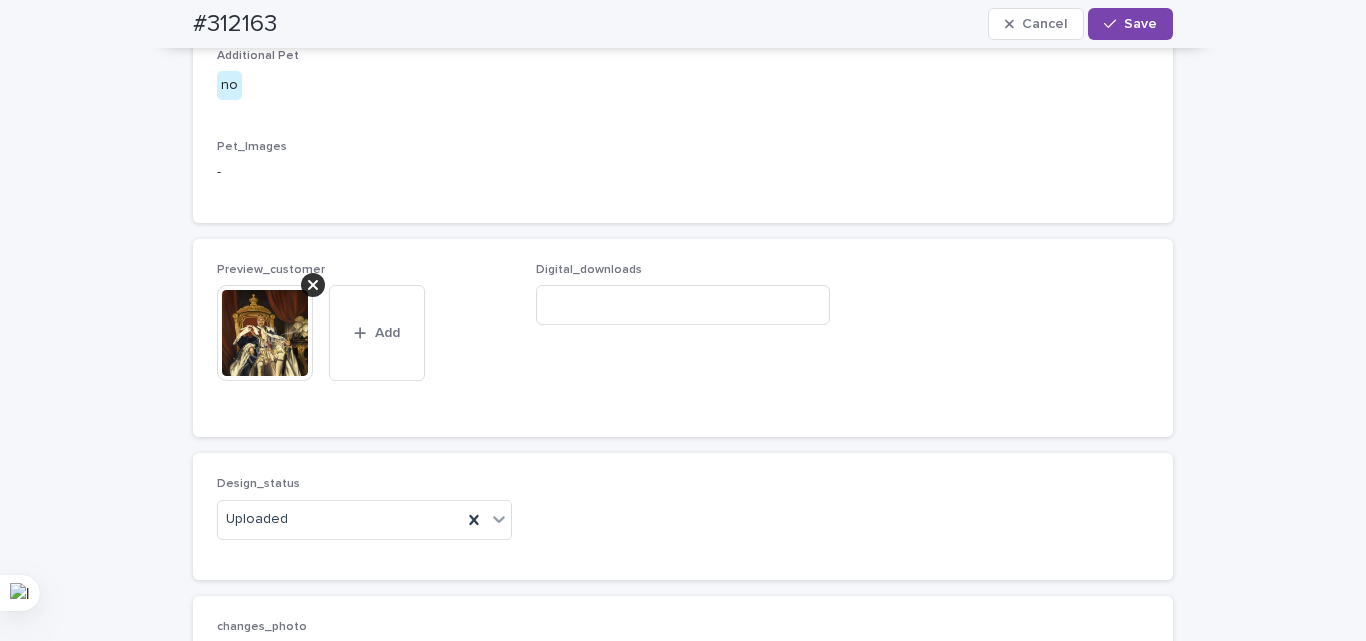 drag, startPoint x: 72, startPoint y: 256, endPoint x: 317, endPoint y: 243, distance: 245.34465 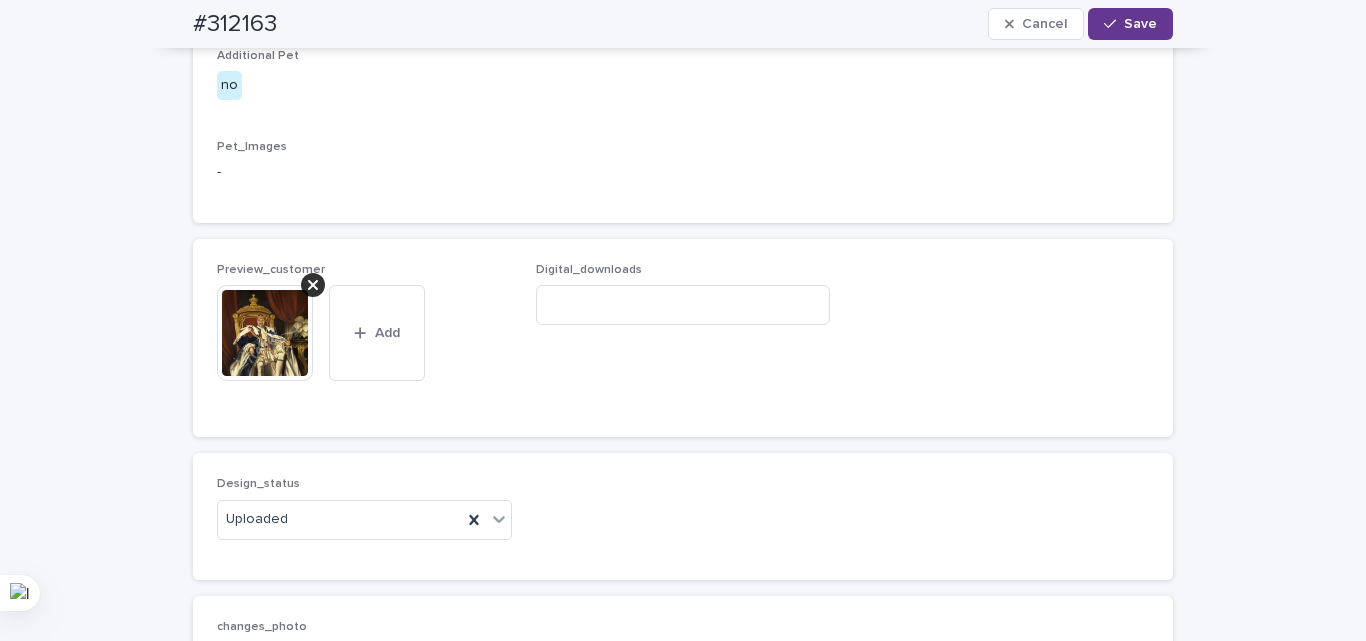 click on "Save" at bounding box center (1130, 24) 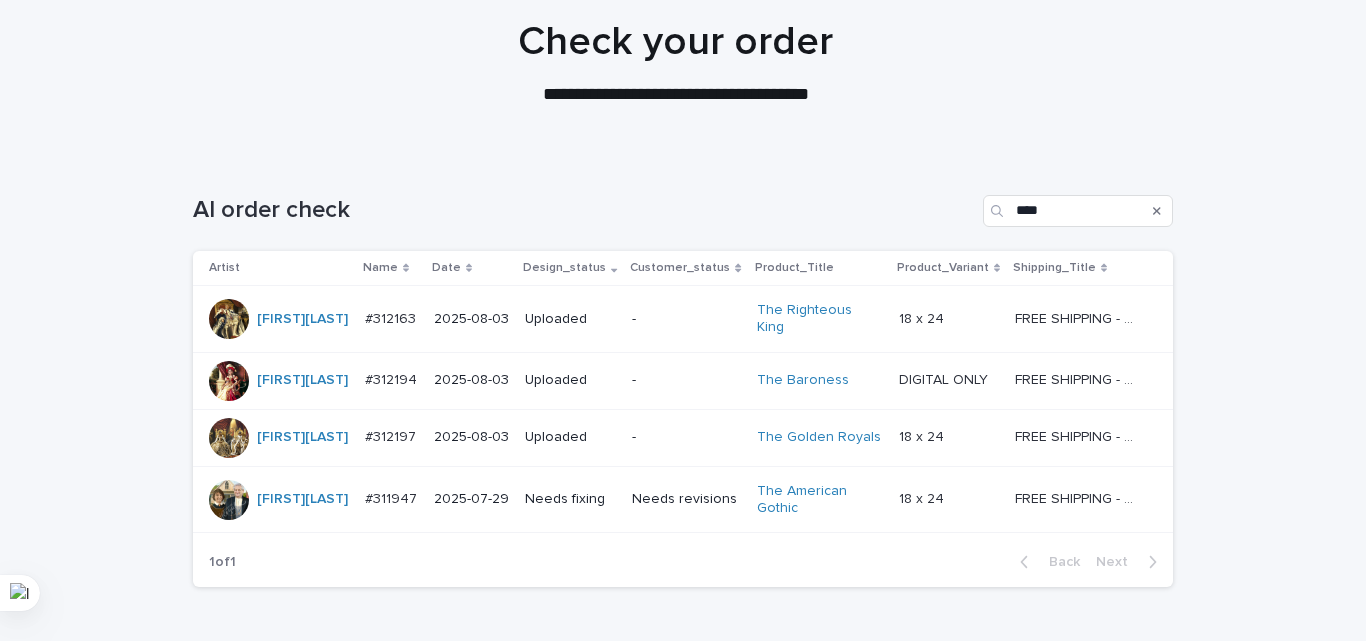 scroll, scrollTop: 268, scrollLeft: 0, axis: vertical 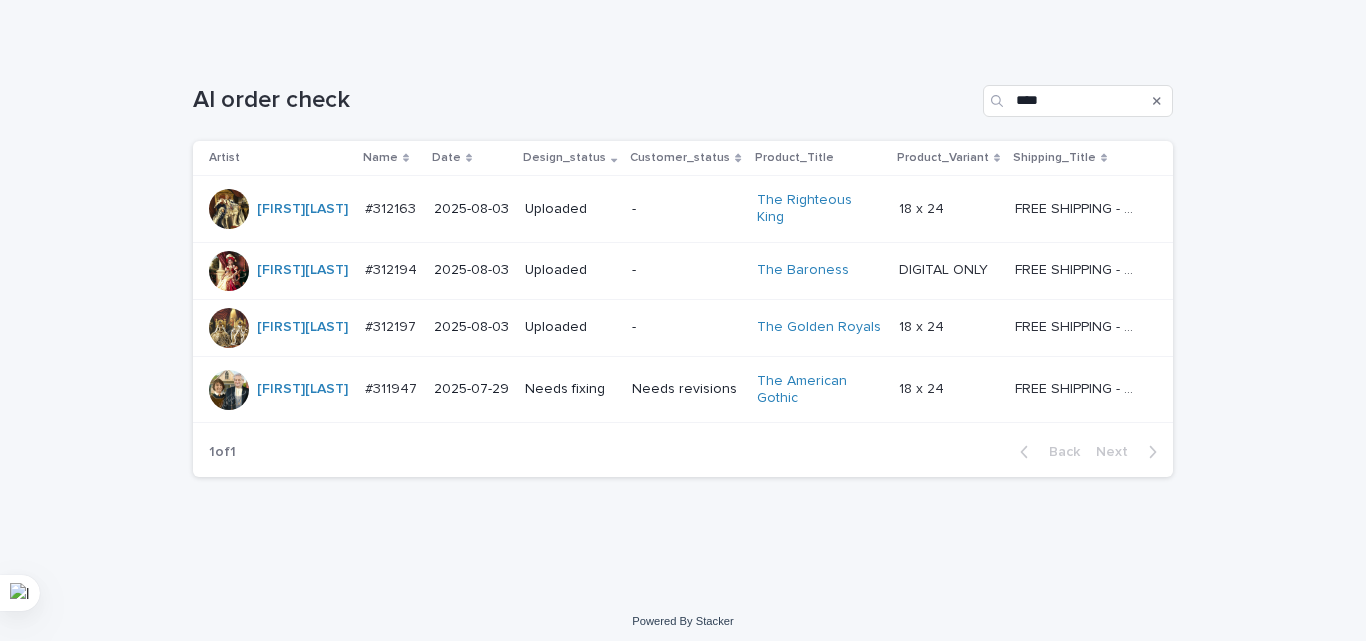 click on "Needs fixing" at bounding box center (570, 389) 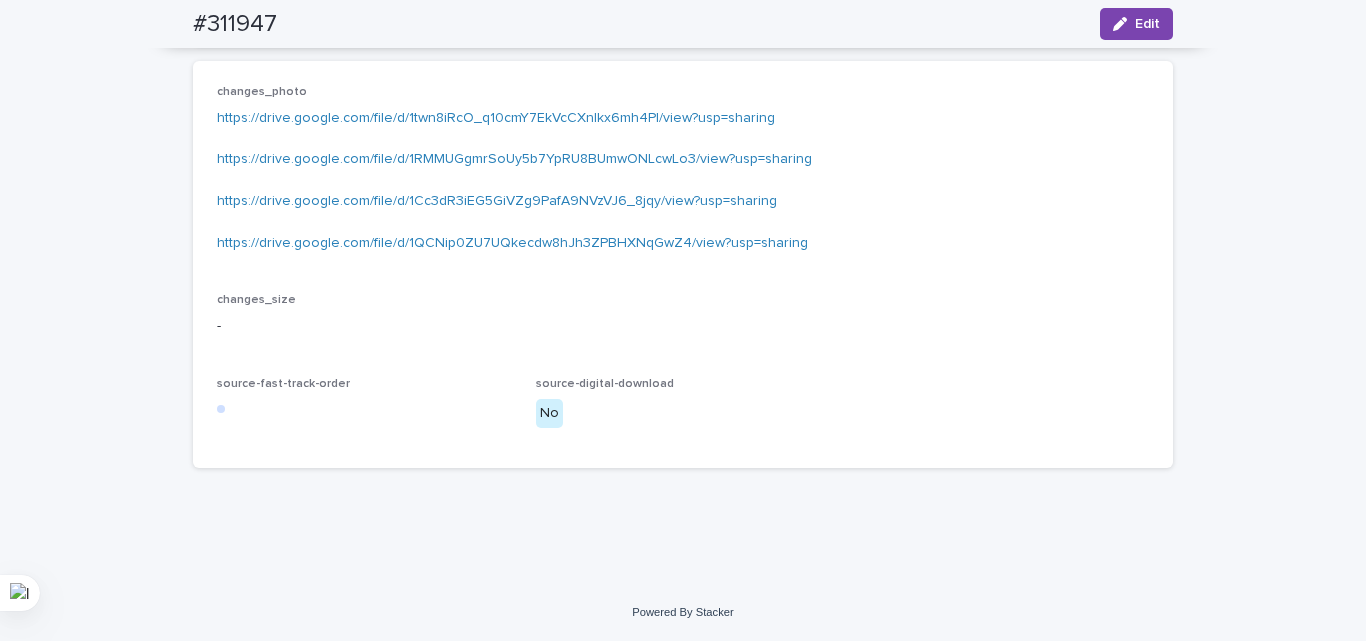 scroll, scrollTop: 1774, scrollLeft: 0, axis: vertical 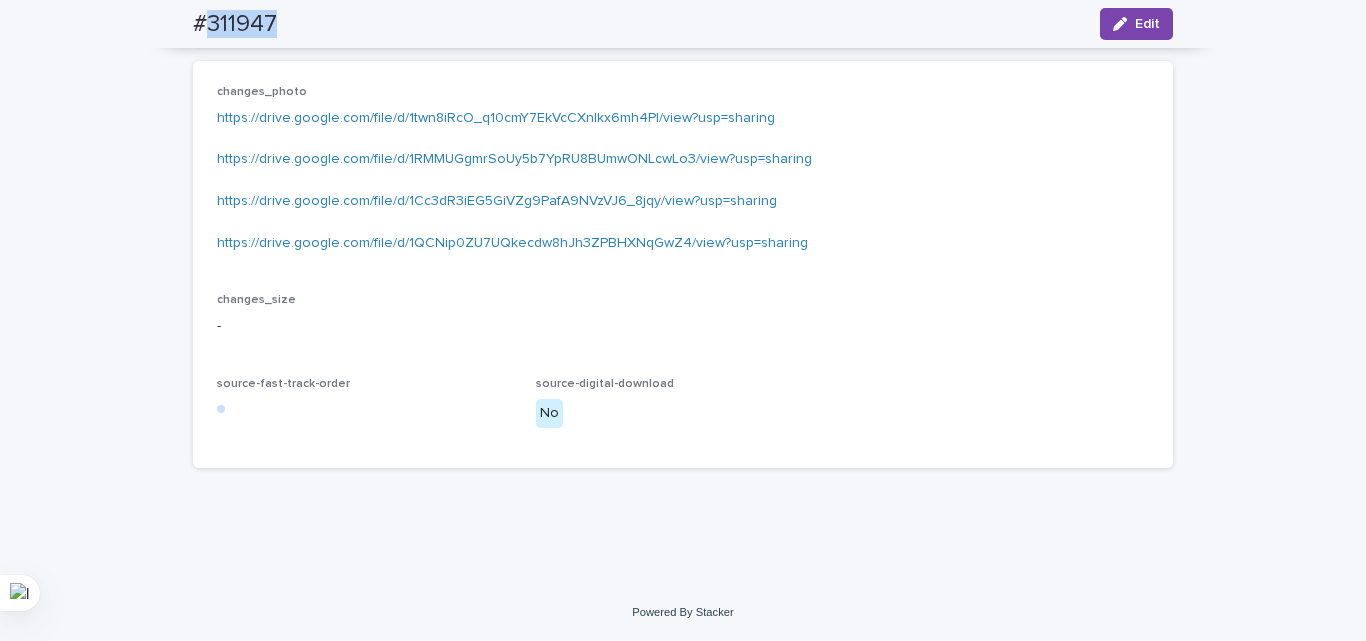 click on "#311947" at bounding box center [235, 24] 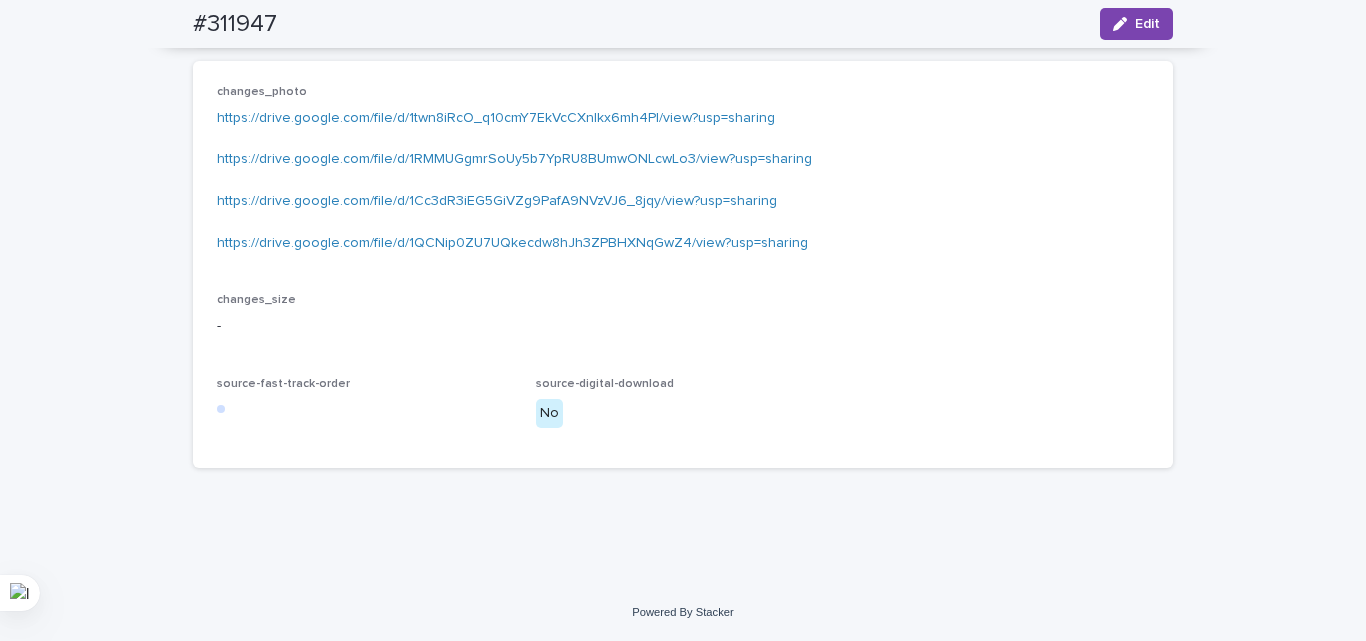 click on "source-fast-track-order" at bounding box center [364, 384] 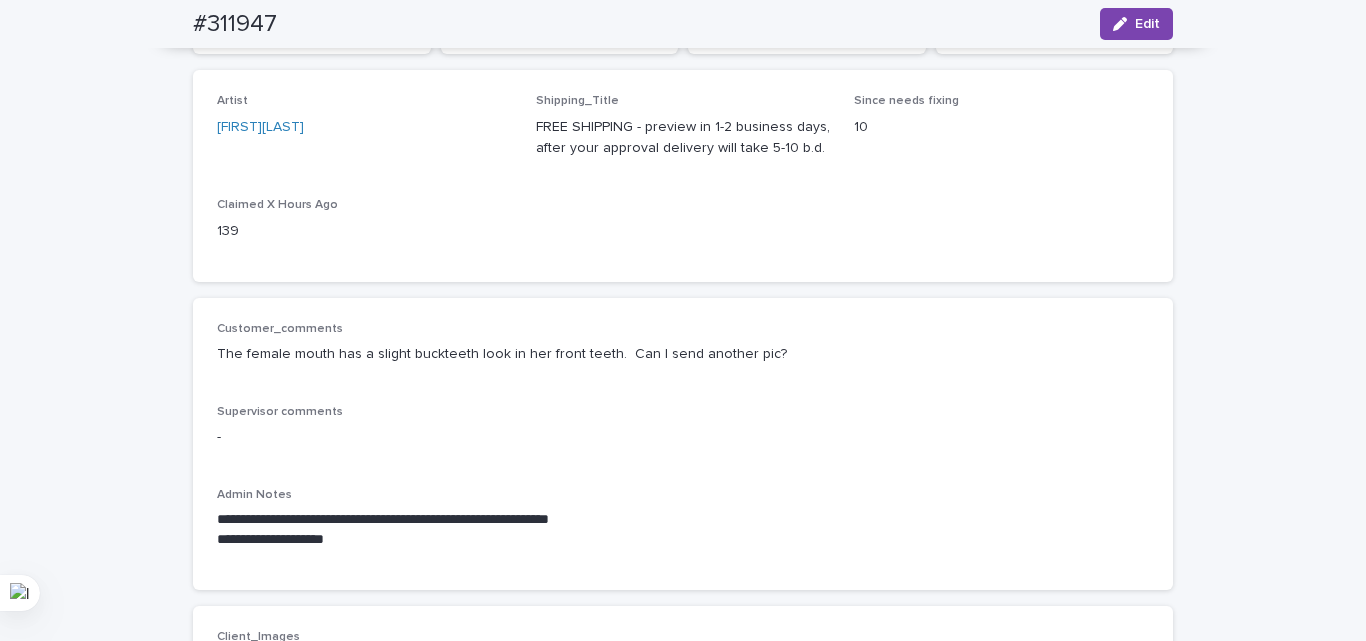 scroll, scrollTop: 74, scrollLeft: 0, axis: vertical 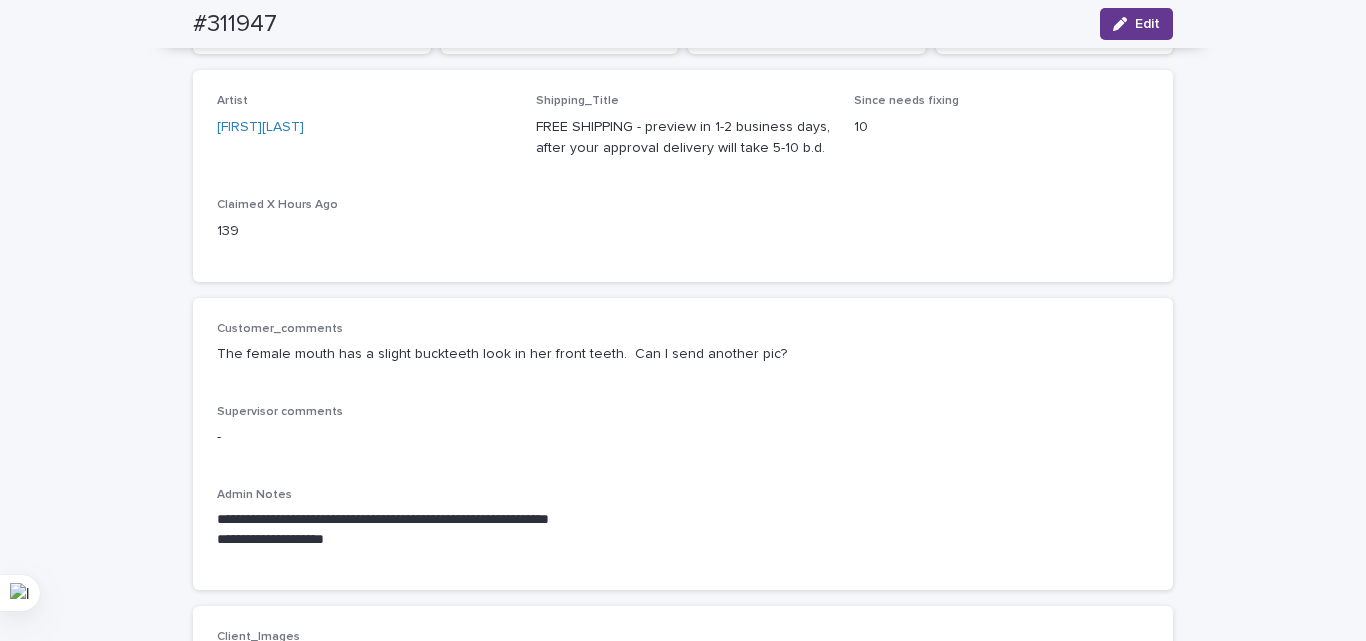 click on "Edit" at bounding box center [1136, 24] 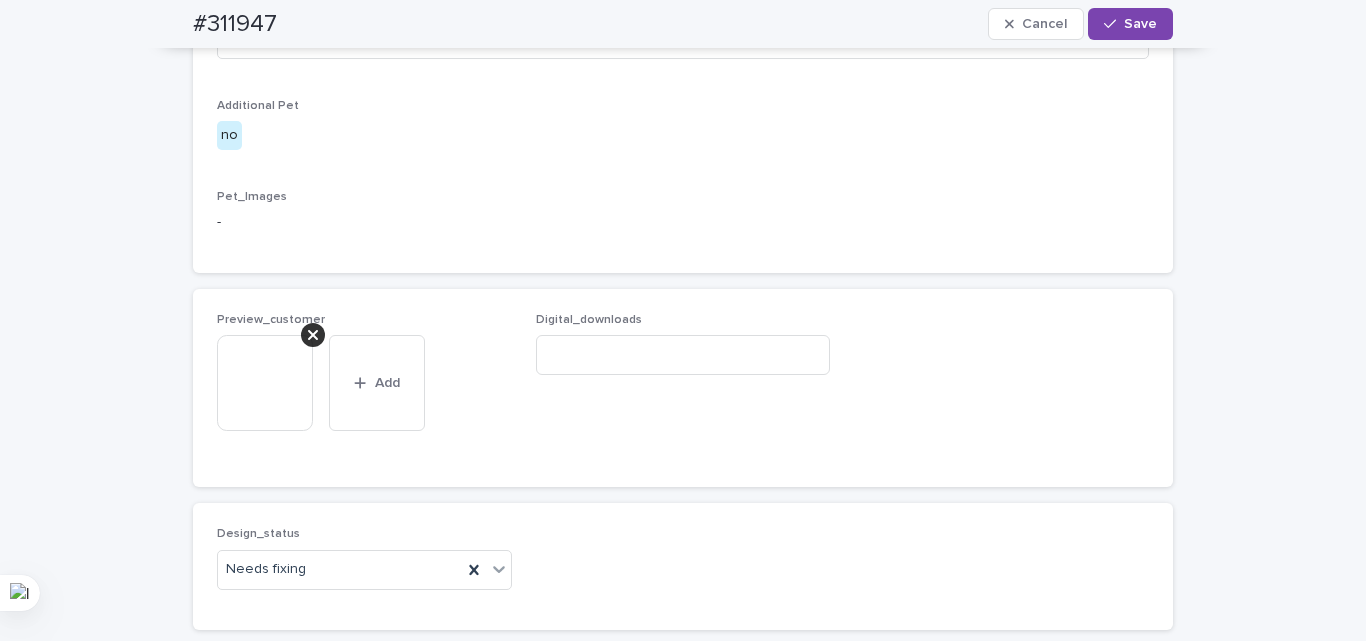 scroll, scrollTop: 1374, scrollLeft: 0, axis: vertical 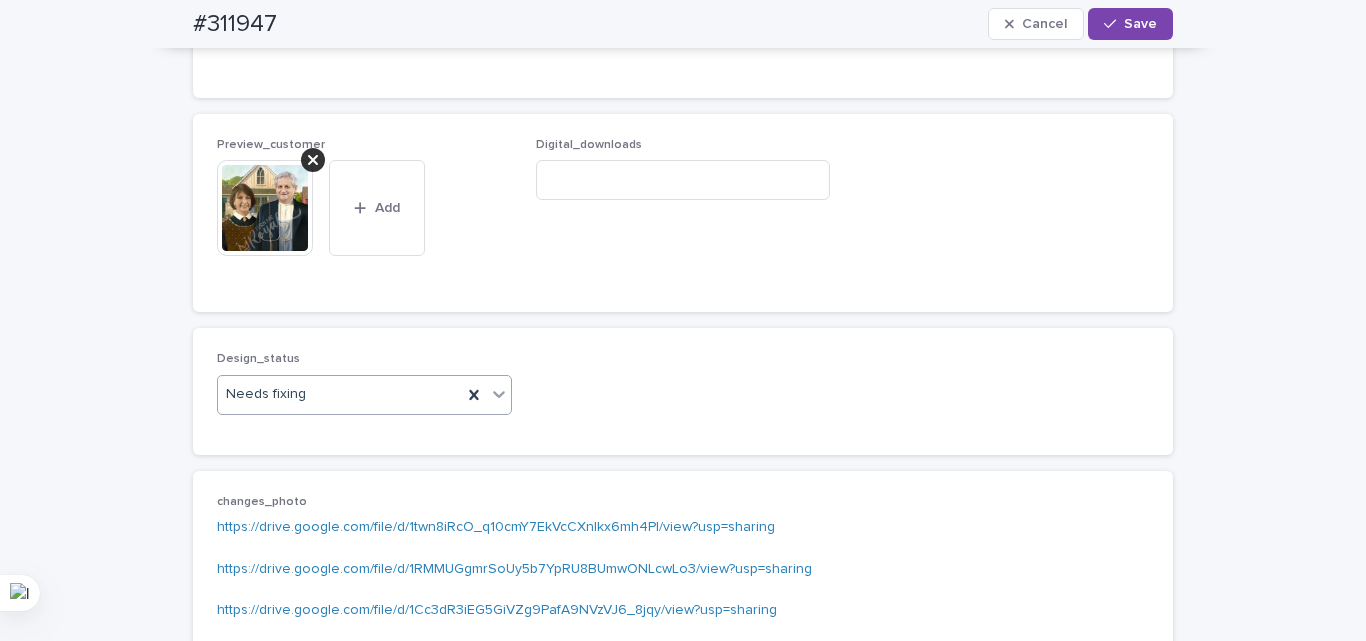 drag, startPoint x: 299, startPoint y: 439, endPoint x: 310, endPoint y: 436, distance: 11.401754 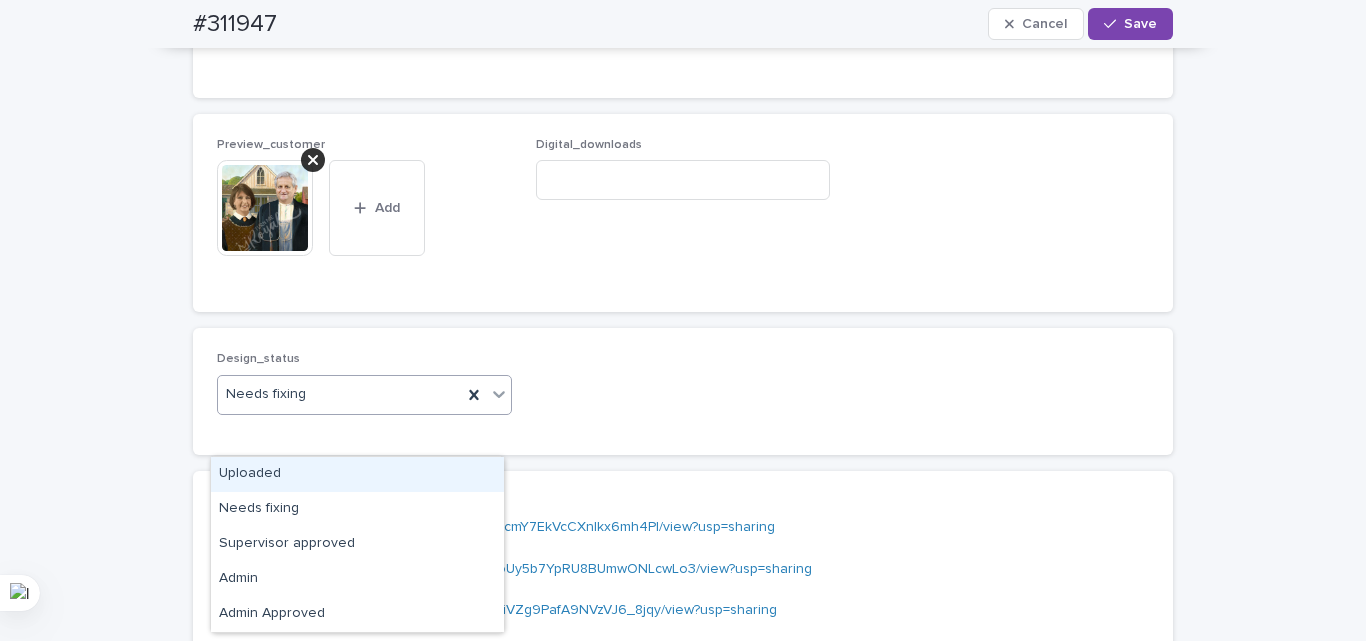 drag, startPoint x: 295, startPoint y: 482, endPoint x: 293, endPoint y: 454, distance: 28.071337 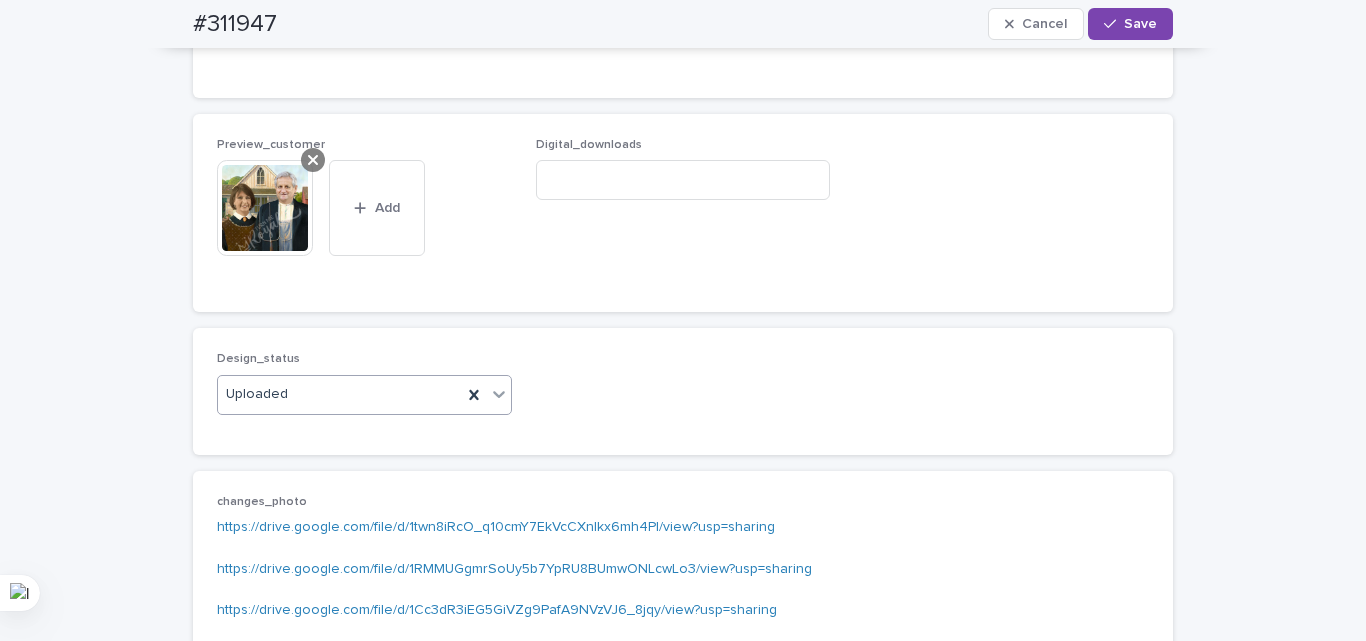 click 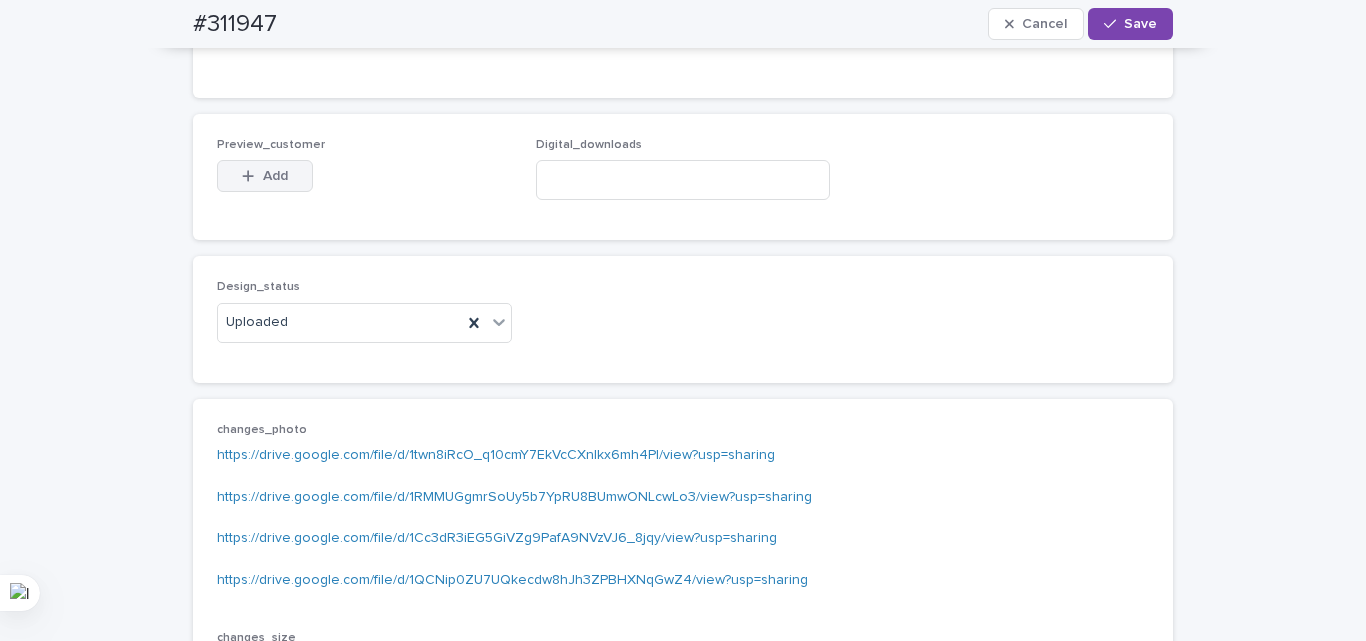 click on "Add" at bounding box center [275, 176] 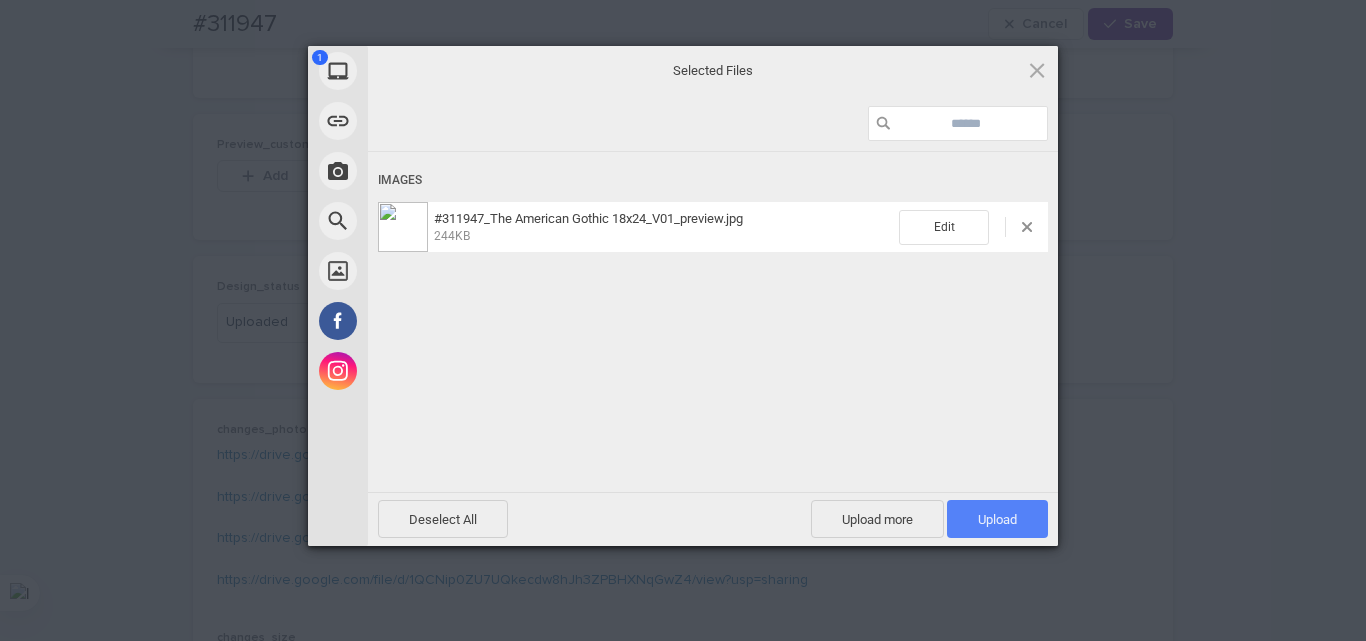 click on "Upload
1" at bounding box center [997, 519] 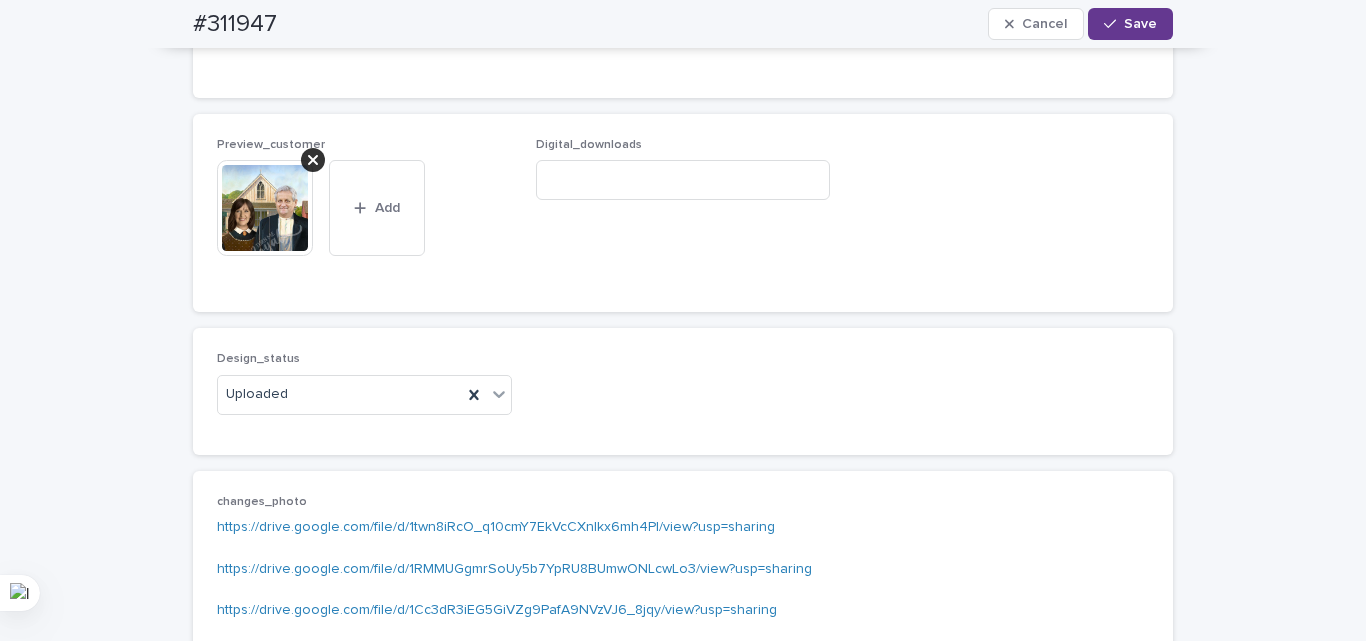 click on "Save" at bounding box center [1140, 24] 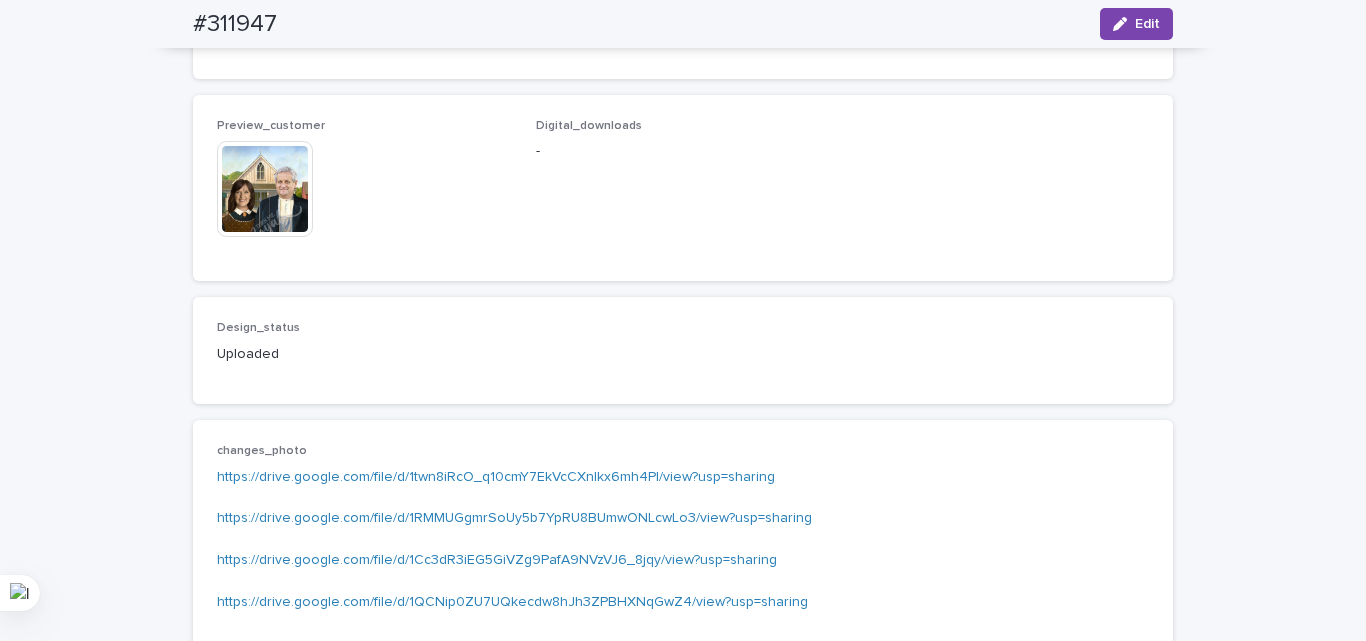 click on "Preview_customer This file cannot be opened Download File Digital_downloads -" at bounding box center [683, 188] 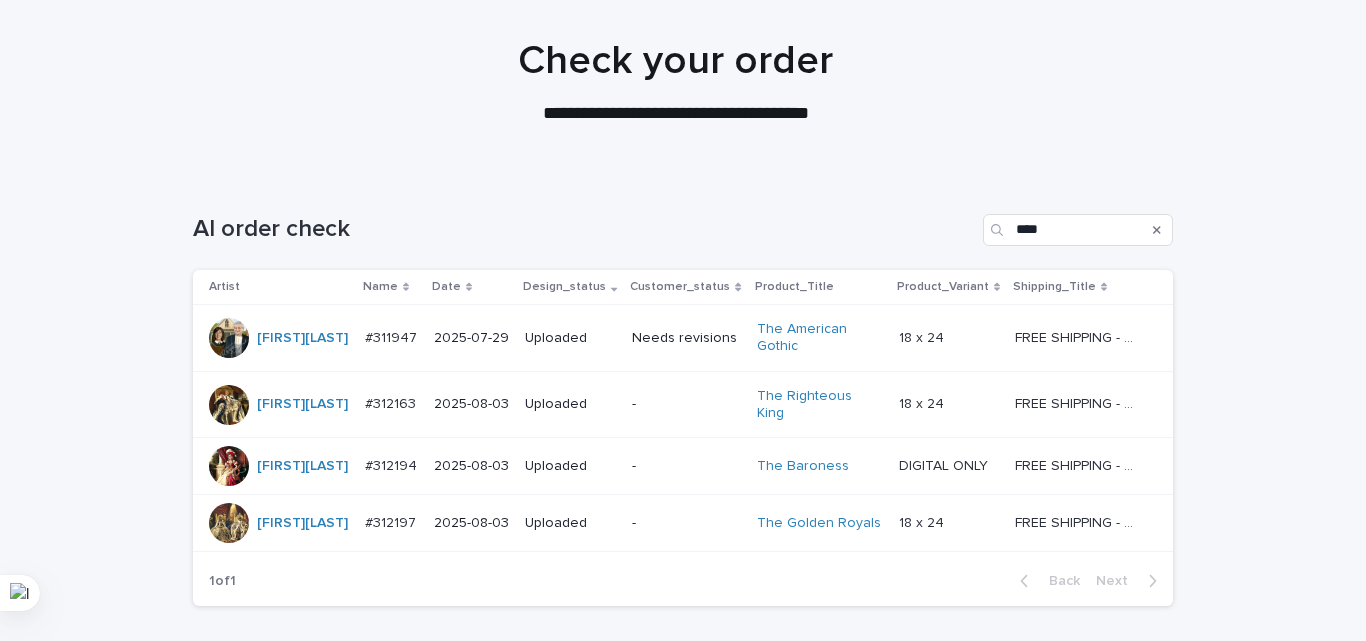 scroll, scrollTop: 0, scrollLeft: 0, axis: both 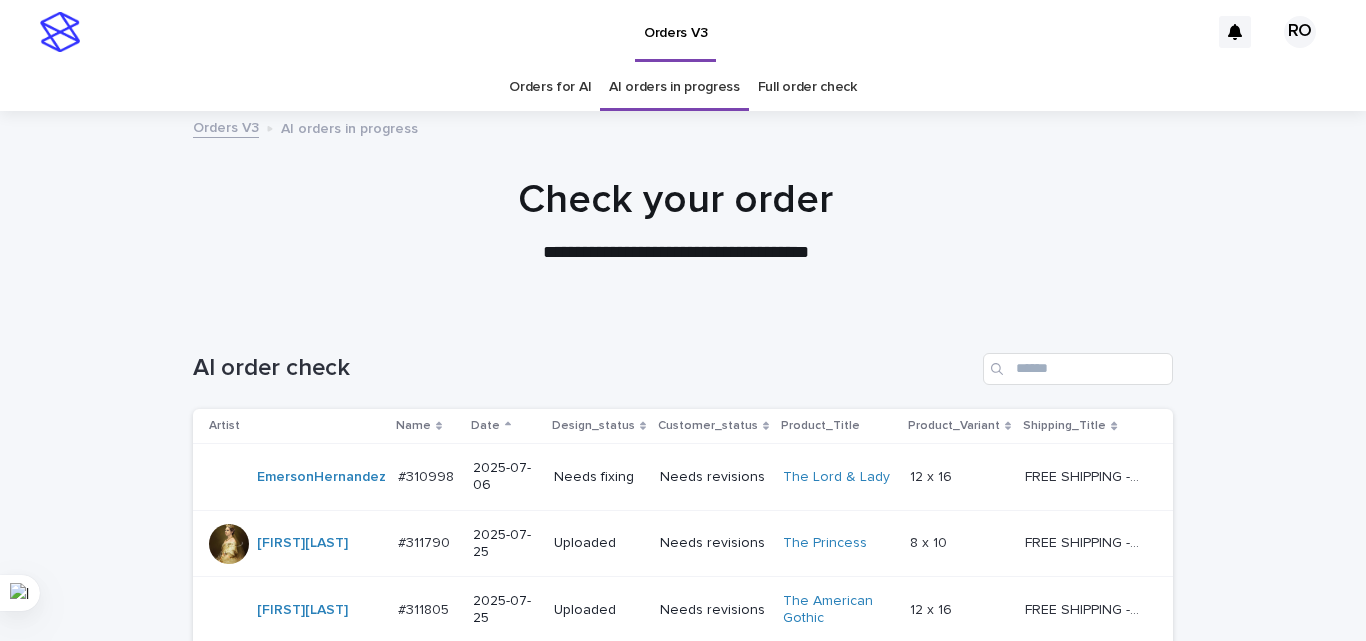 click on "Date" at bounding box center (485, 426) 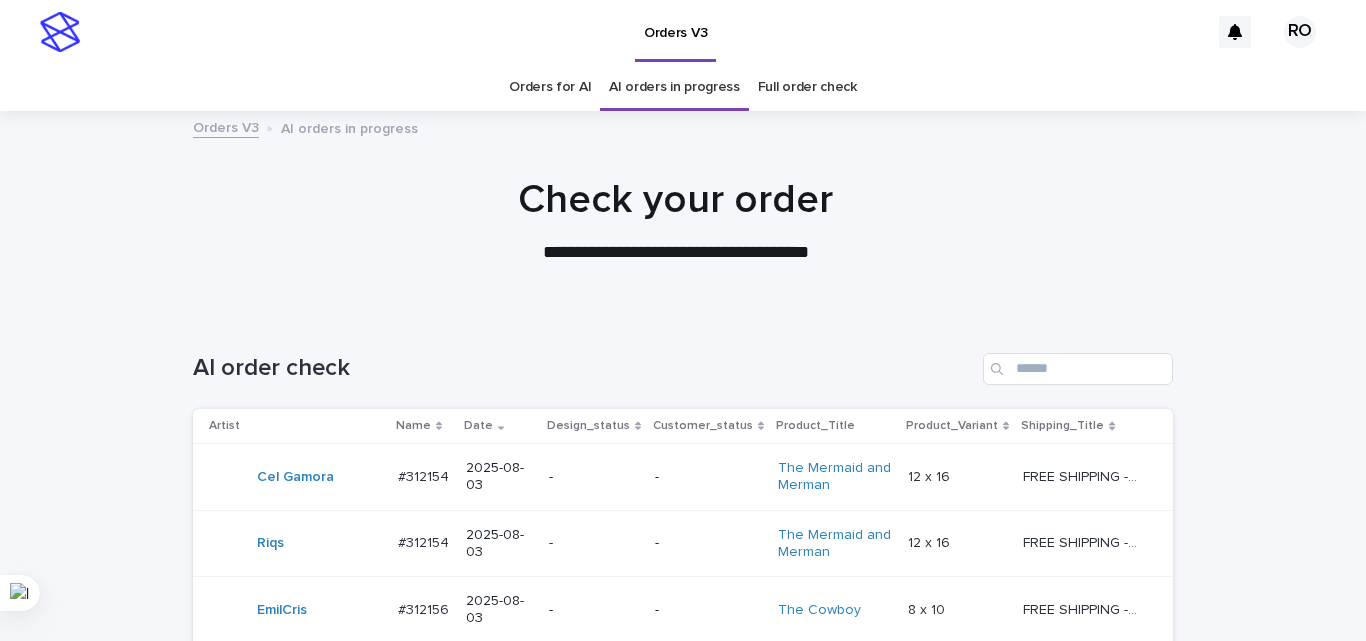 click on "2025-08-03" at bounding box center [499, 477] 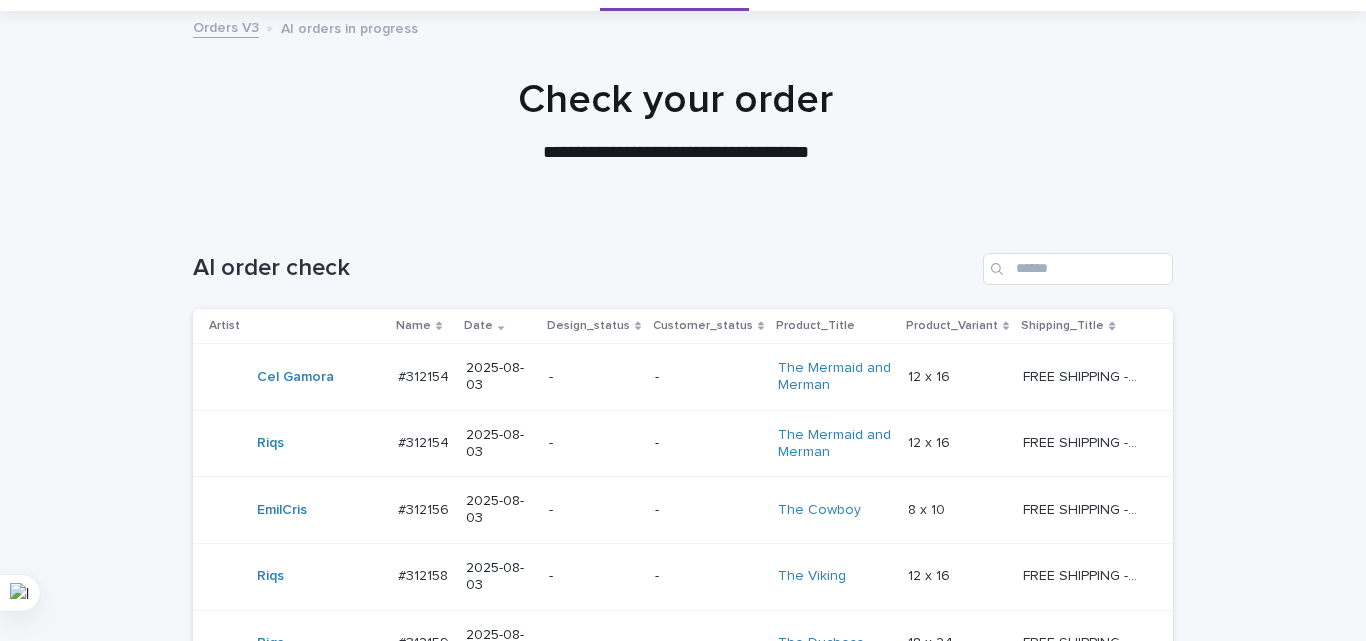 scroll, scrollTop: 0, scrollLeft: 0, axis: both 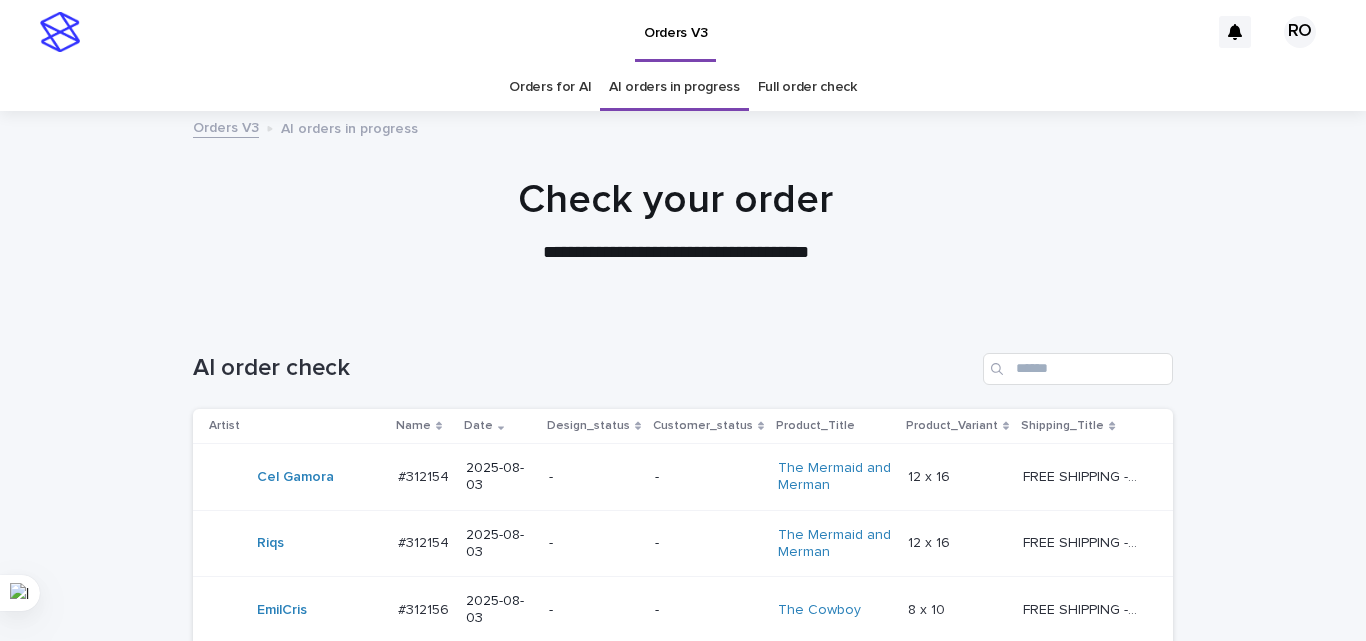 click on "Orders for AI" at bounding box center (550, 87) 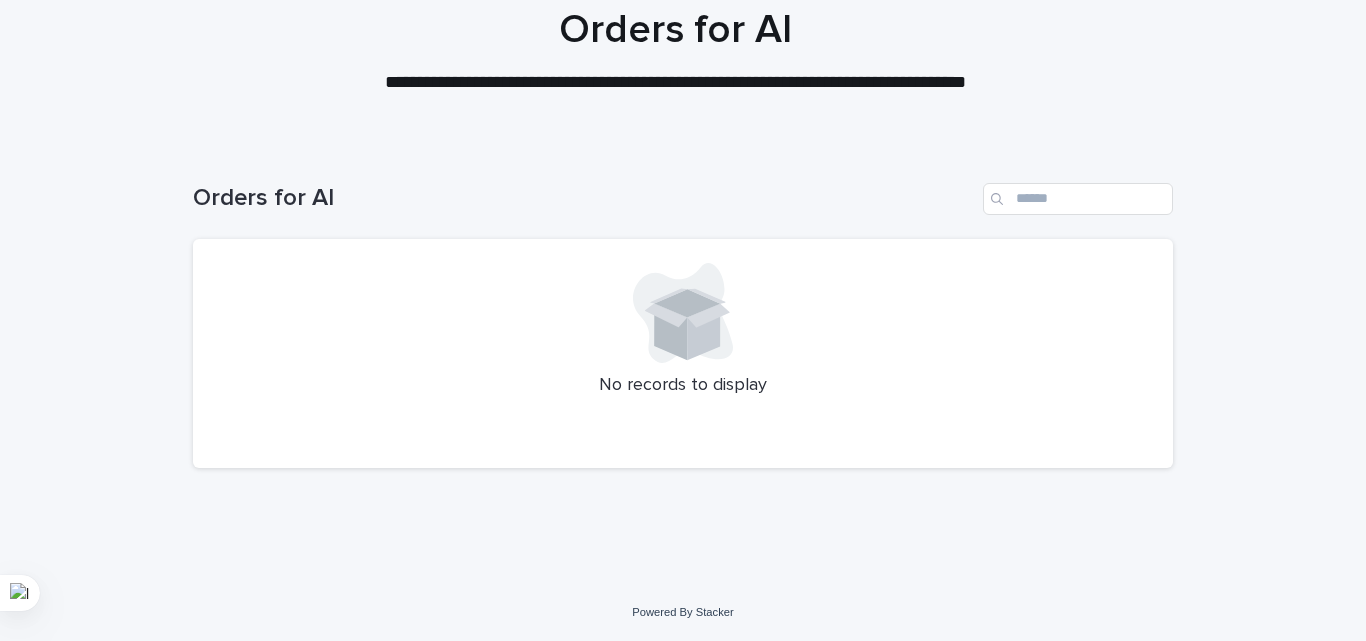 scroll, scrollTop: 0, scrollLeft: 0, axis: both 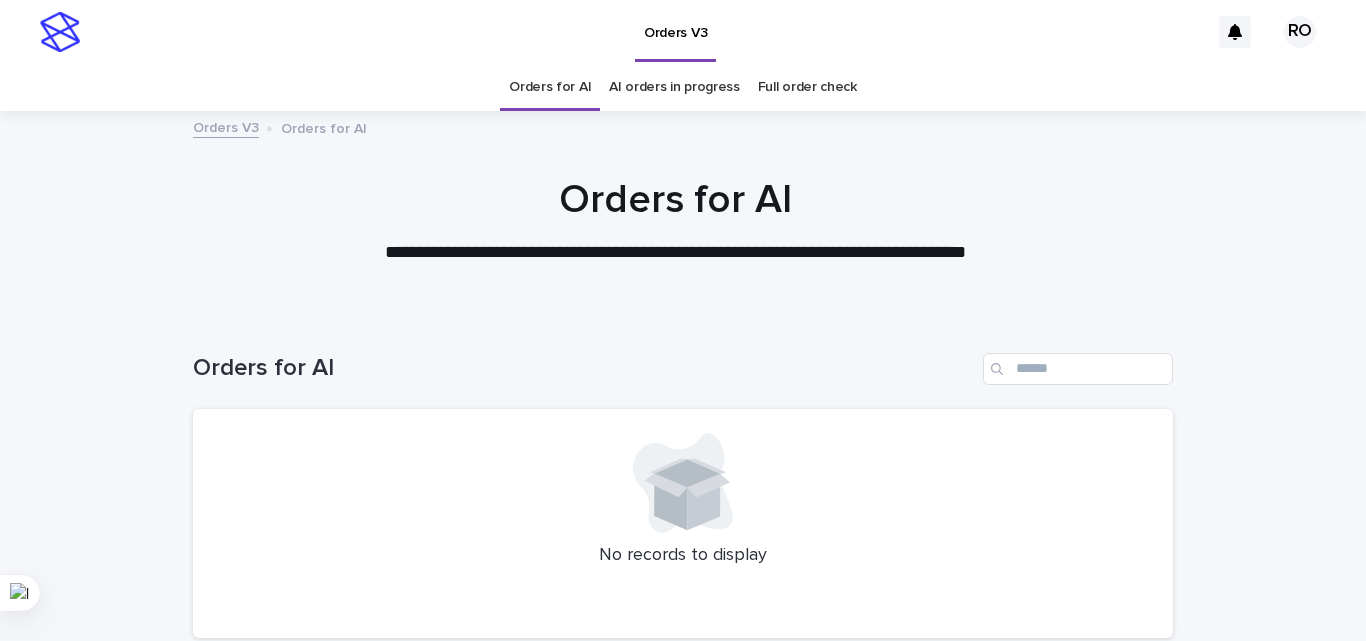 click on "AI orders in progress" at bounding box center (674, 87) 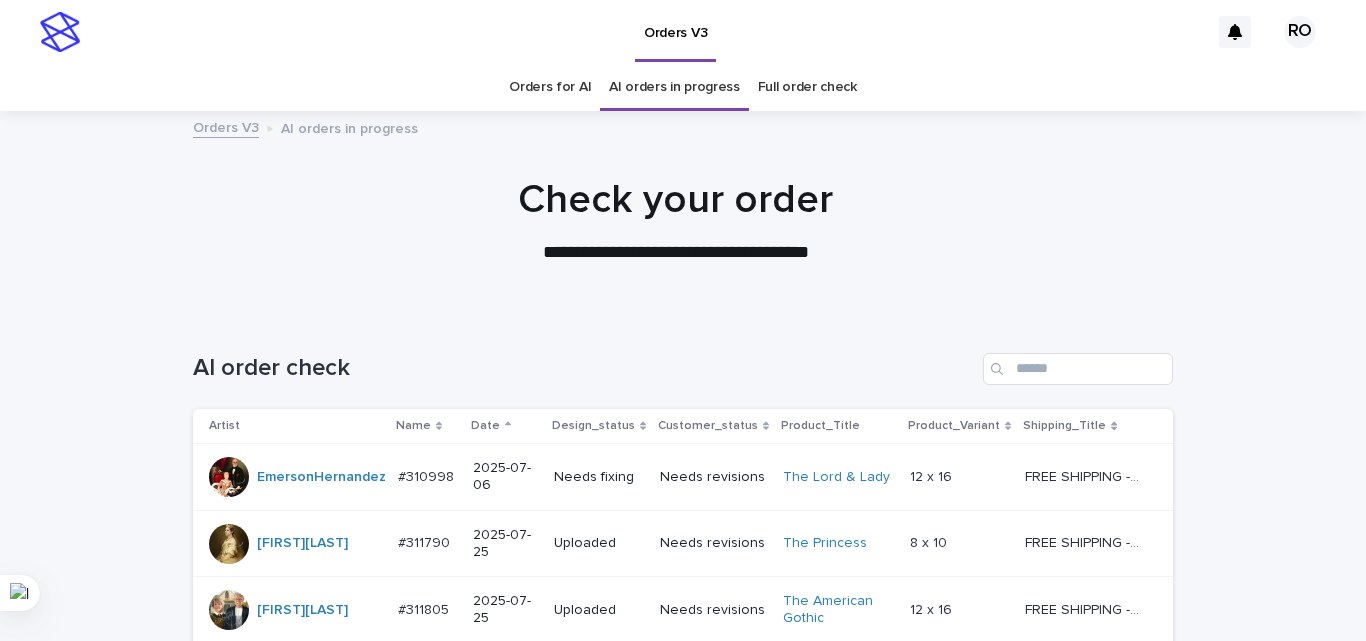 click on "Date" at bounding box center [485, 426] 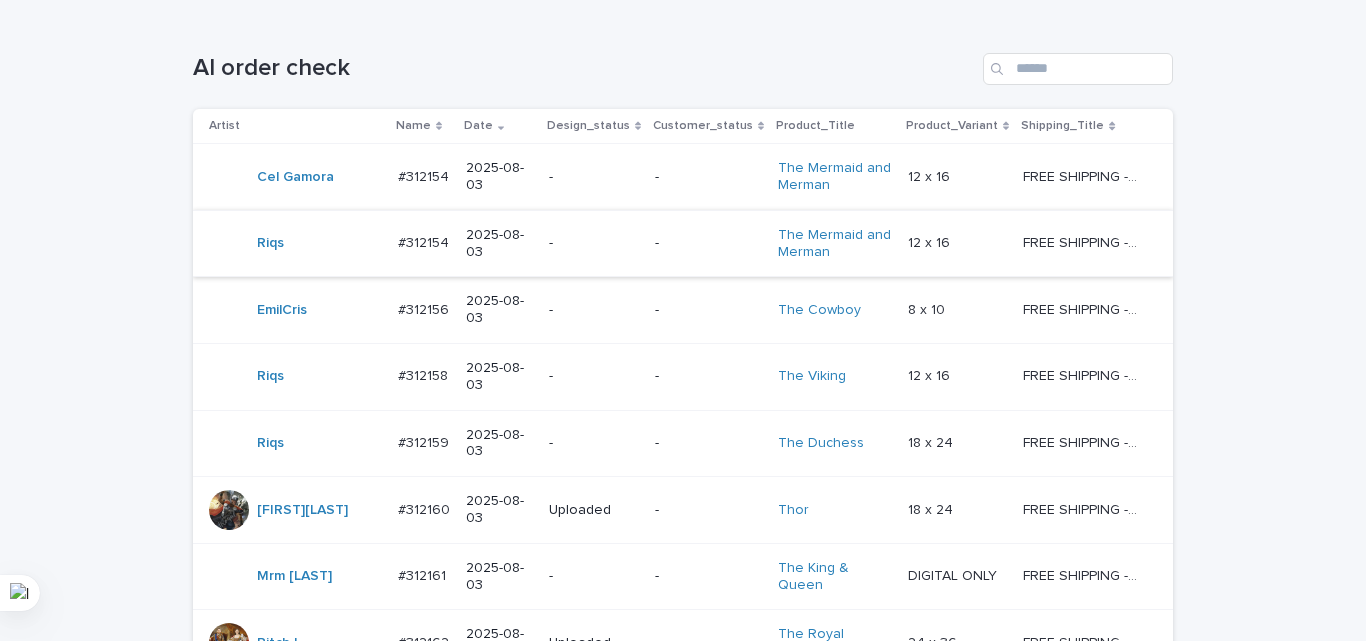 scroll, scrollTop: 200, scrollLeft: 0, axis: vertical 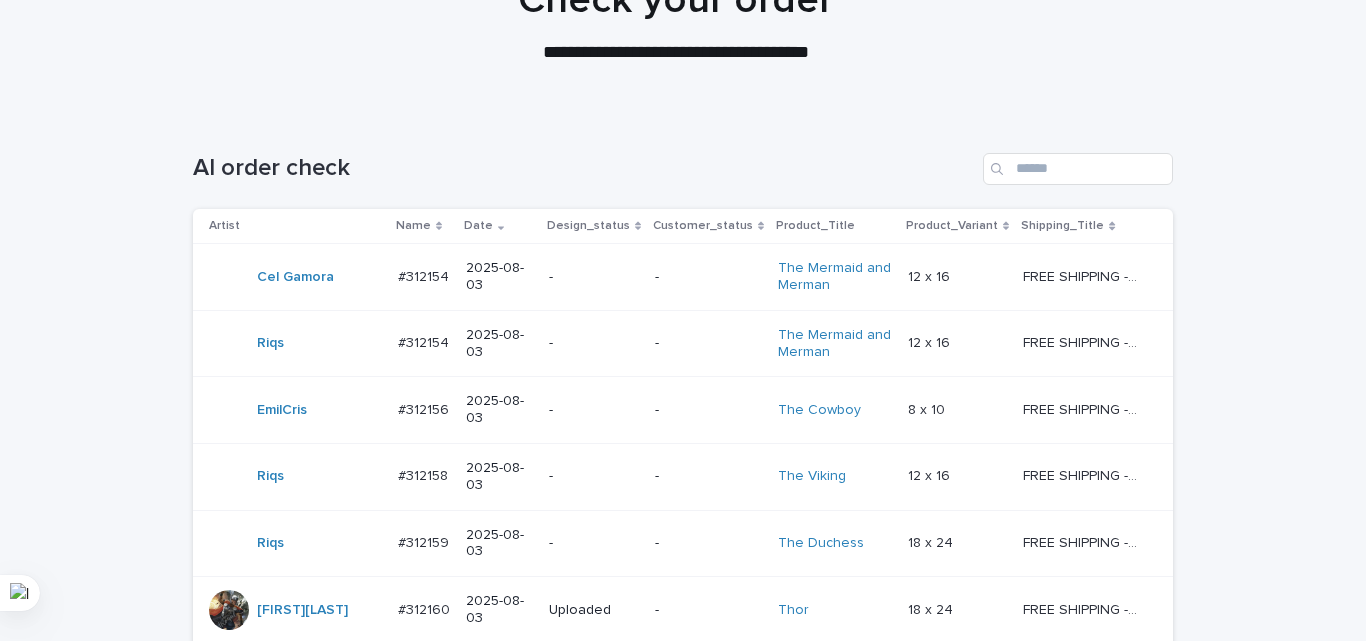 click on "-" at bounding box center [594, 277] 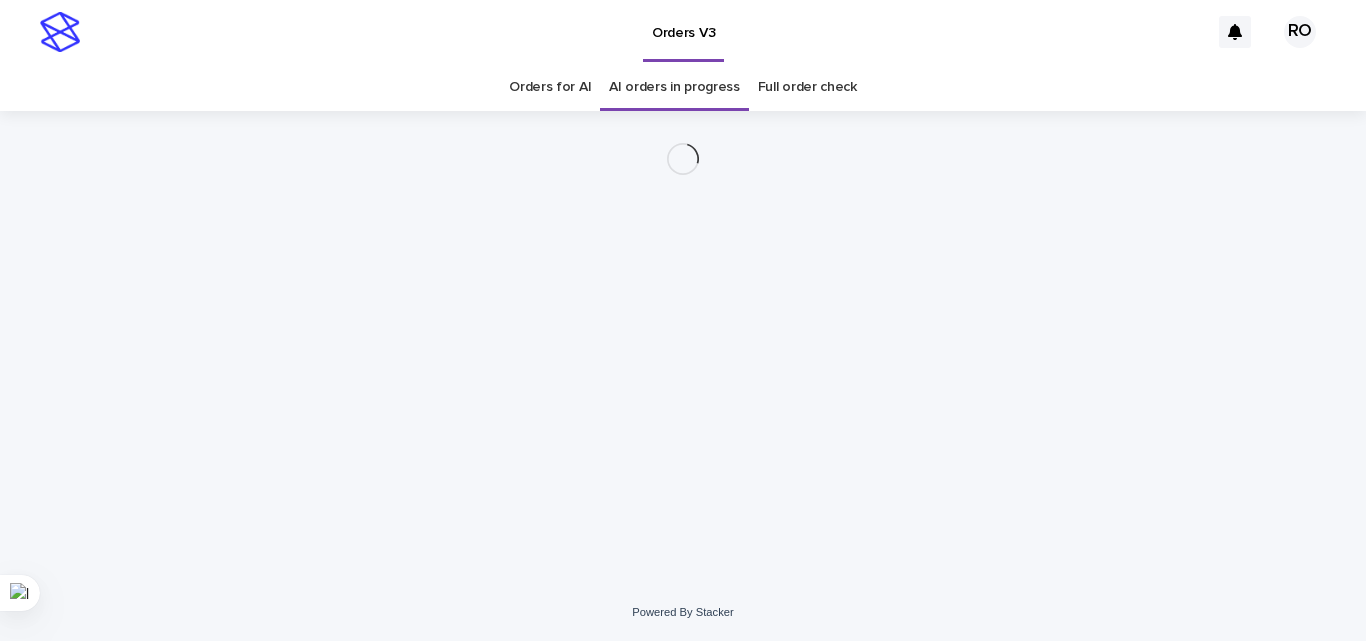 scroll, scrollTop: 0, scrollLeft: 0, axis: both 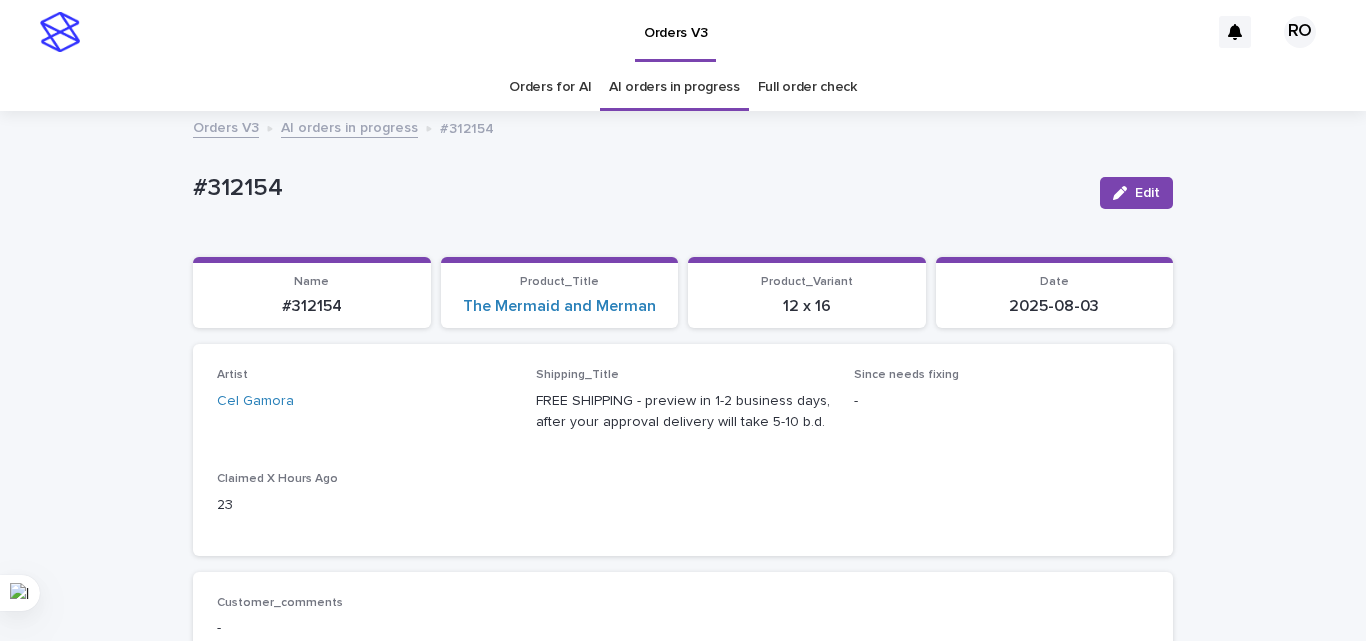 click on "Orders for AI" at bounding box center (550, 87) 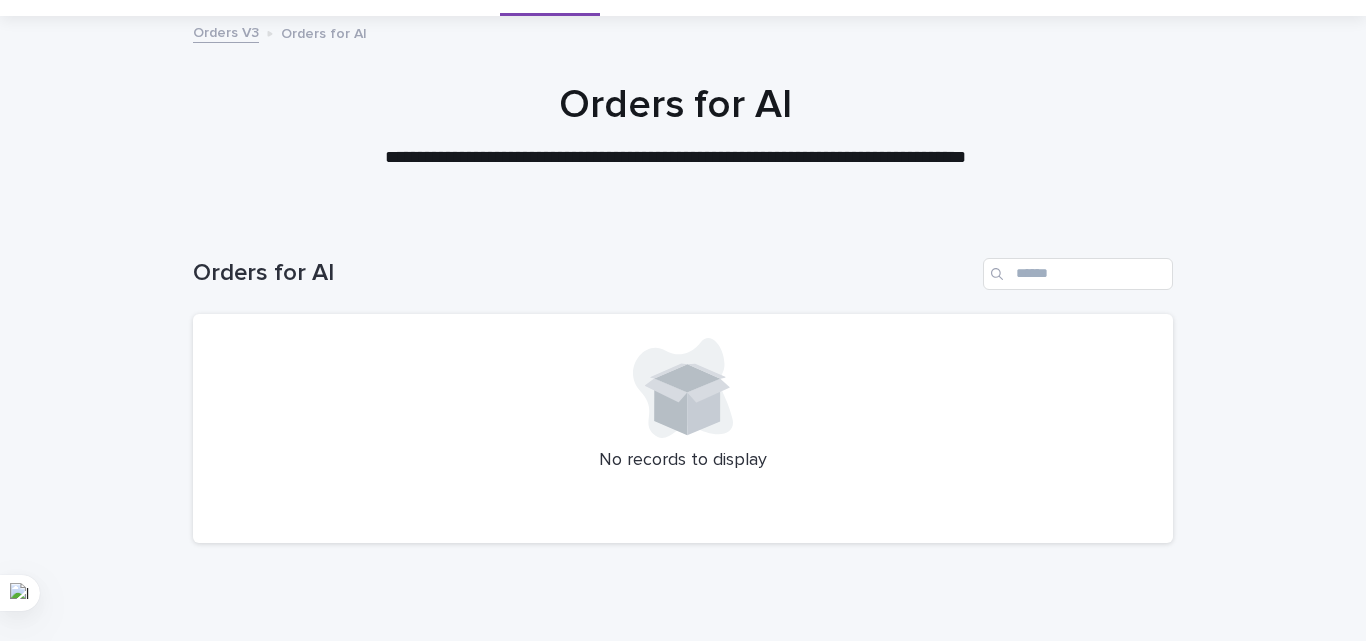 scroll, scrollTop: 170, scrollLeft: 0, axis: vertical 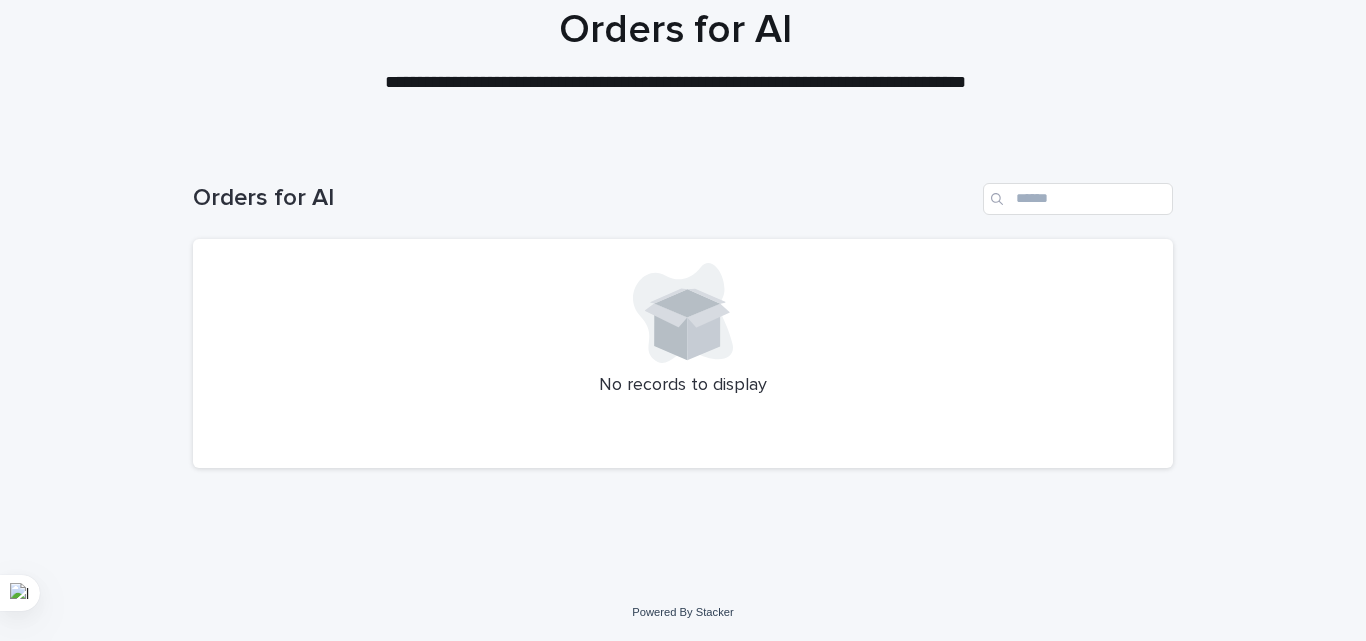 click on "No records to display" at bounding box center (683, 354) 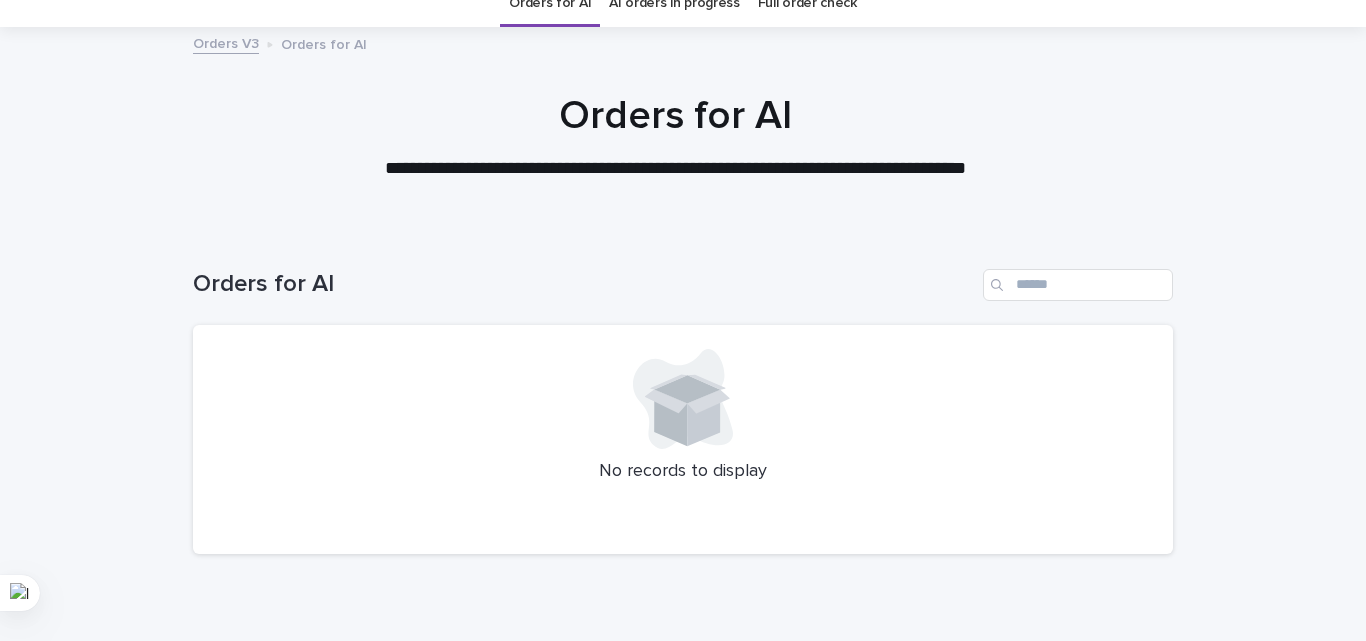 scroll, scrollTop: 0, scrollLeft: 0, axis: both 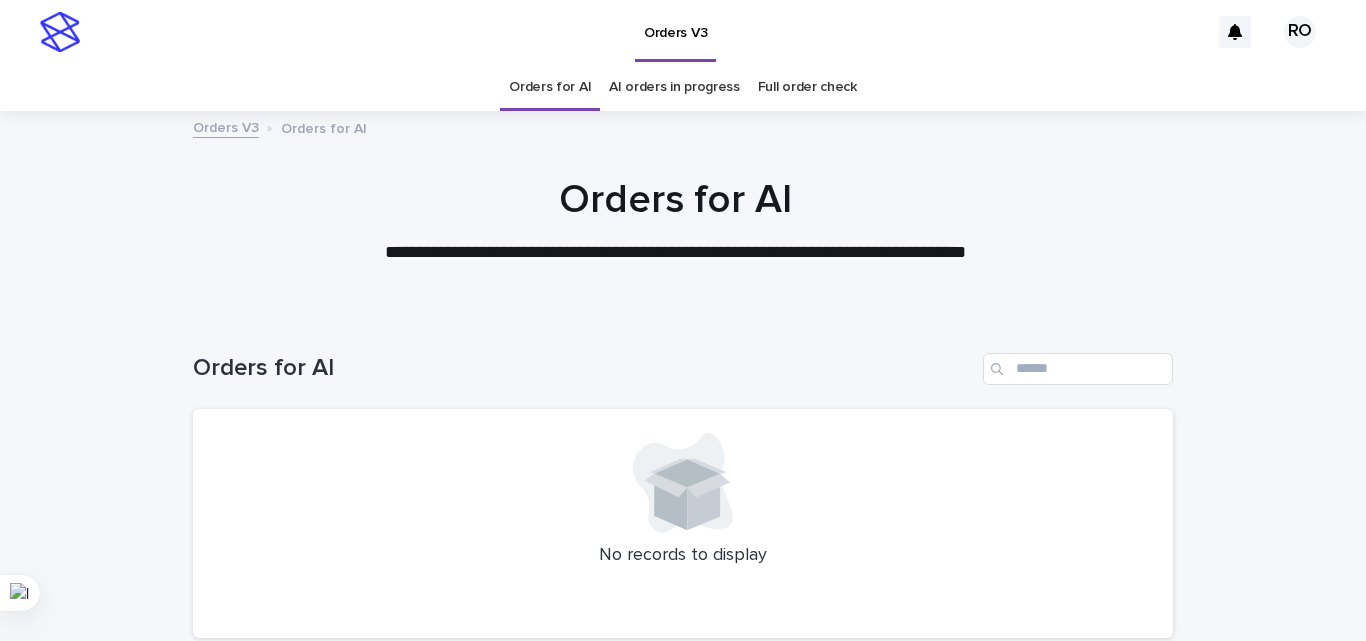 click on "AI orders in progress" at bounding box center [674, 87] 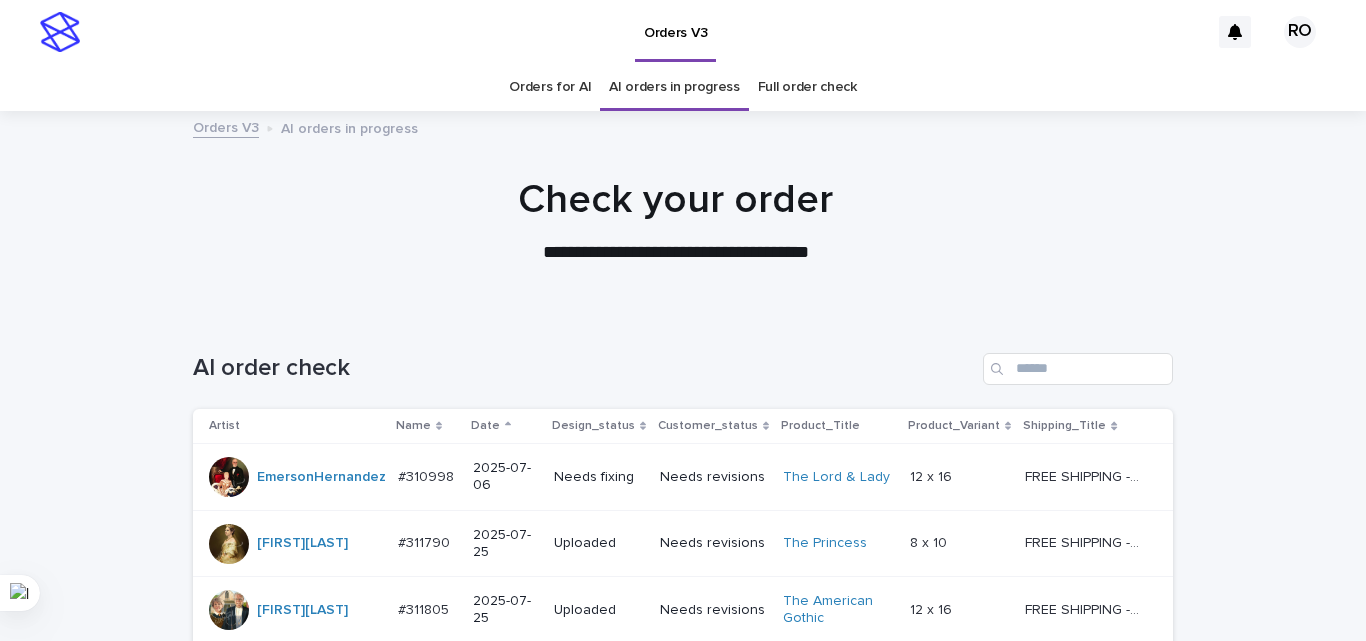click on "Date" at bounding box center [505, 426] 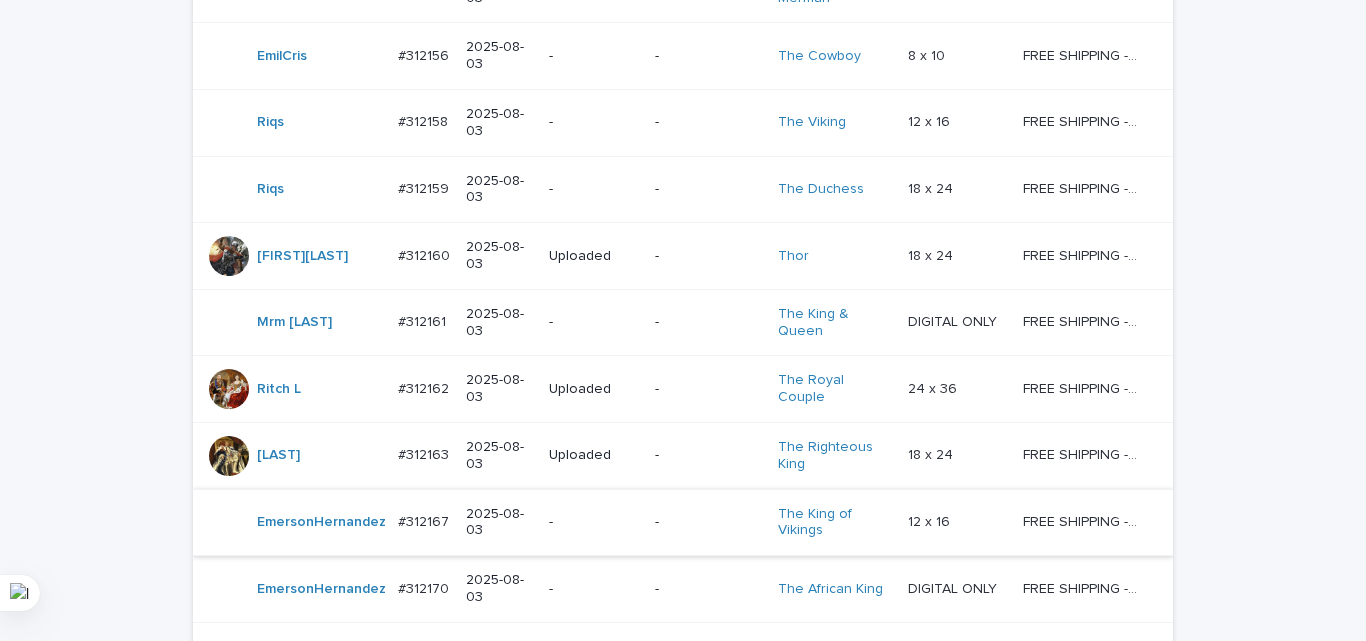 scroll, scrollTop: 700, scrollLeft: 0, axis: vertical 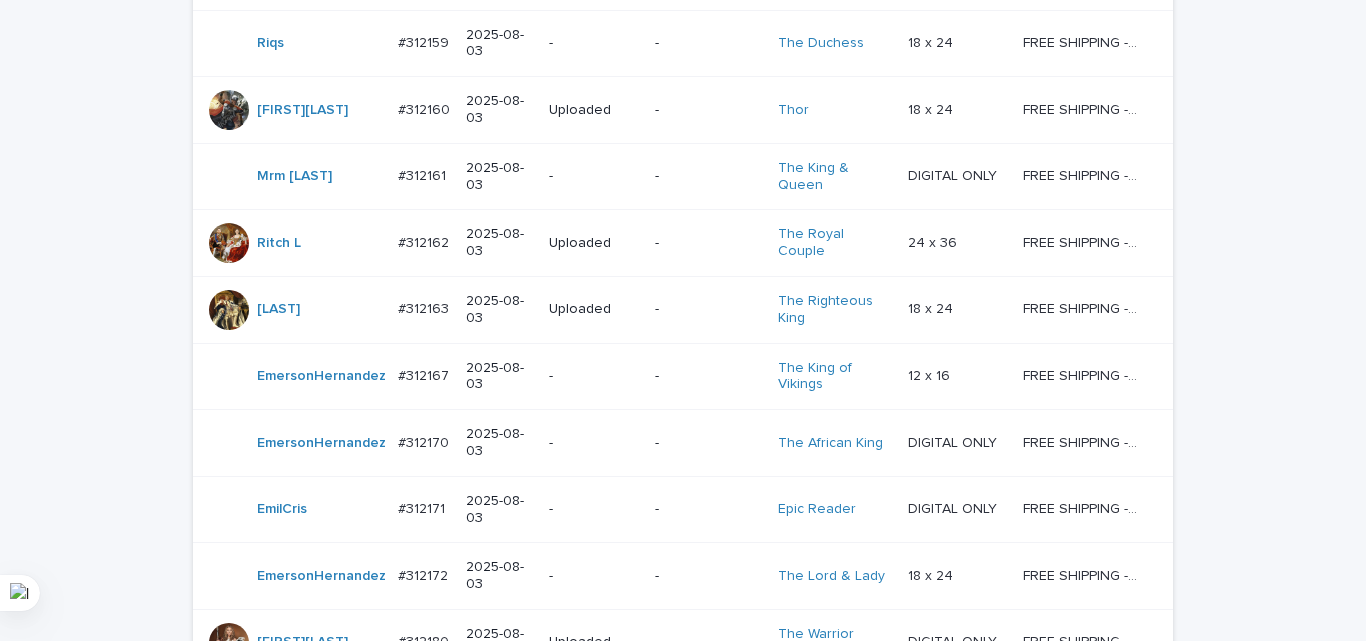 click on "-" at bounding box center (594, 509) 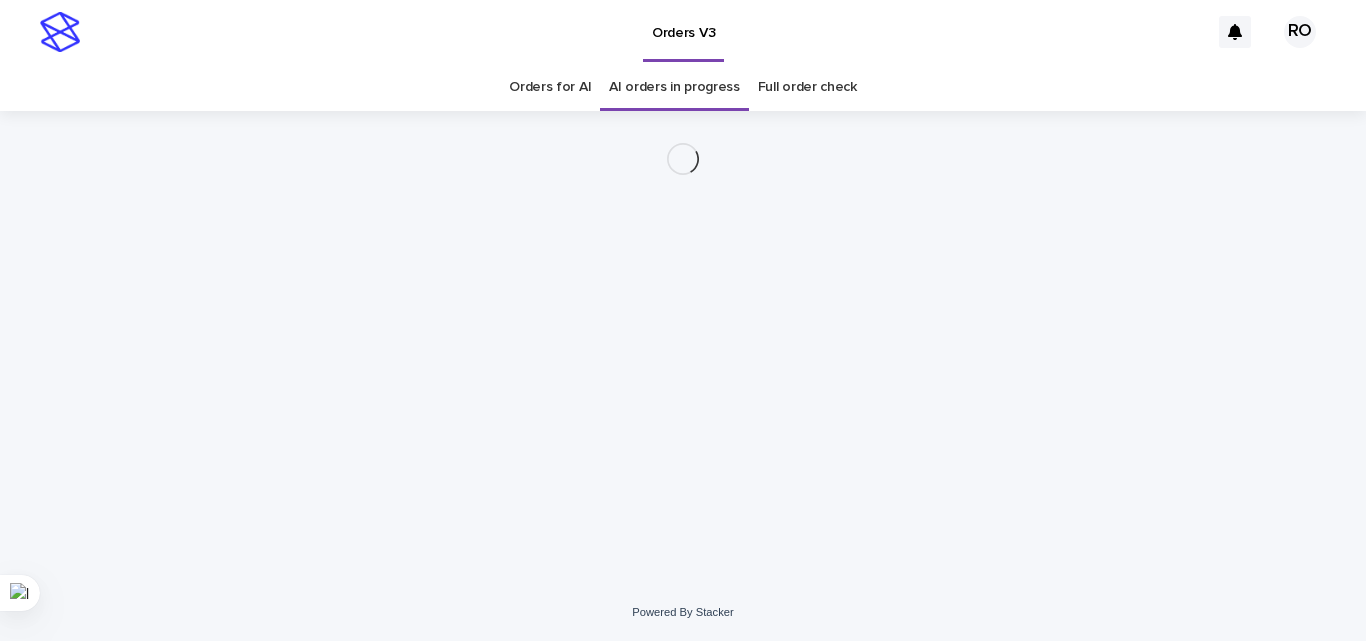 scroll, scrollTop: 0, scrollLeft: 0, axis: both 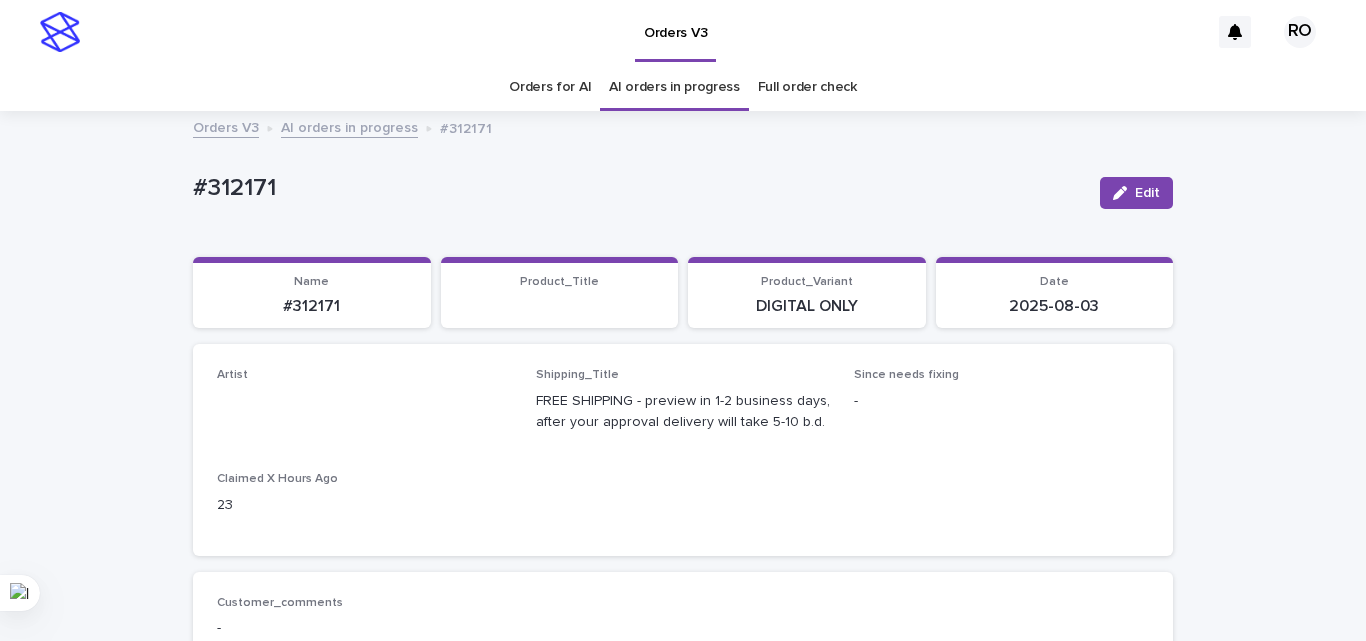 click on "Orders for AI" at bounding box center [550, 87] 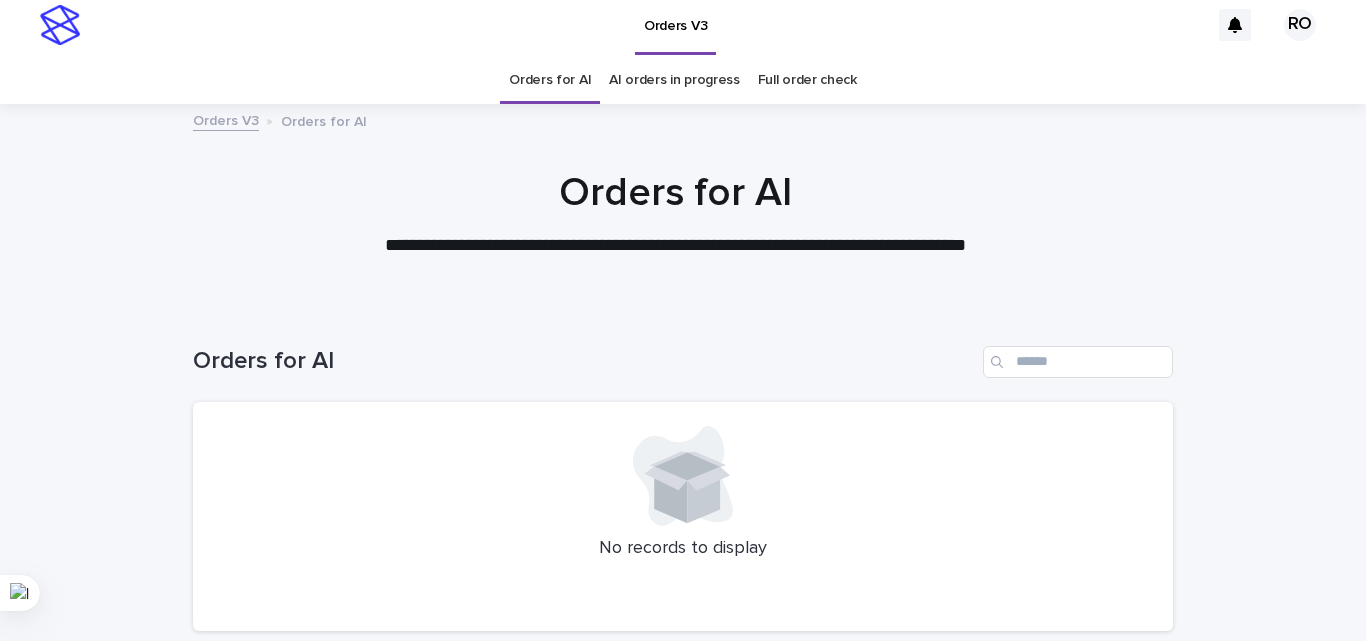 scroll, scrollTop: 0, scrollLeft: 0, axis: both 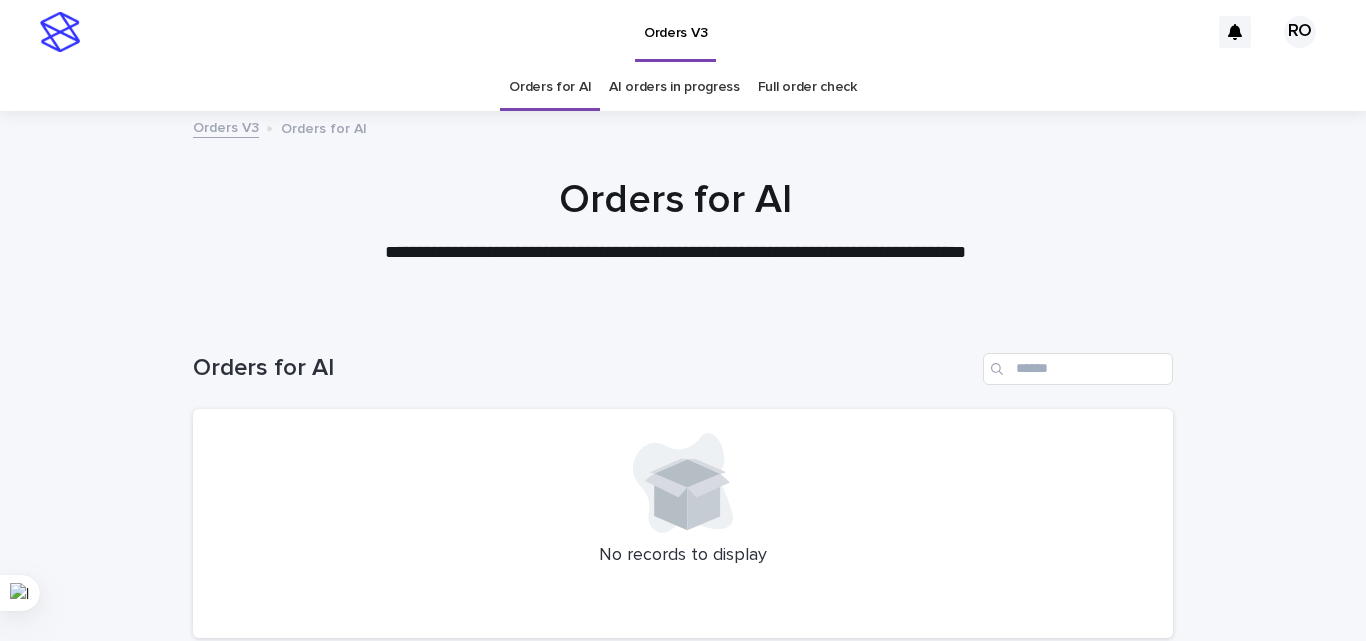 click on "AI orders in progress" at bounding box center [674, 87] 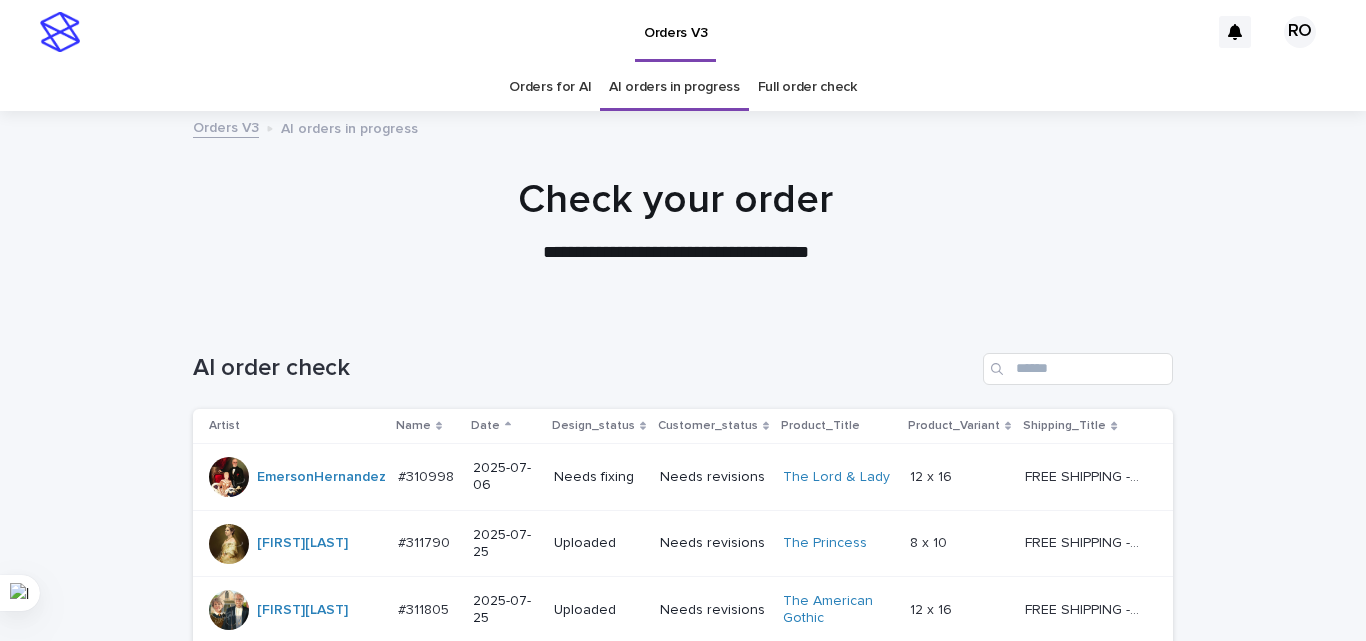 click 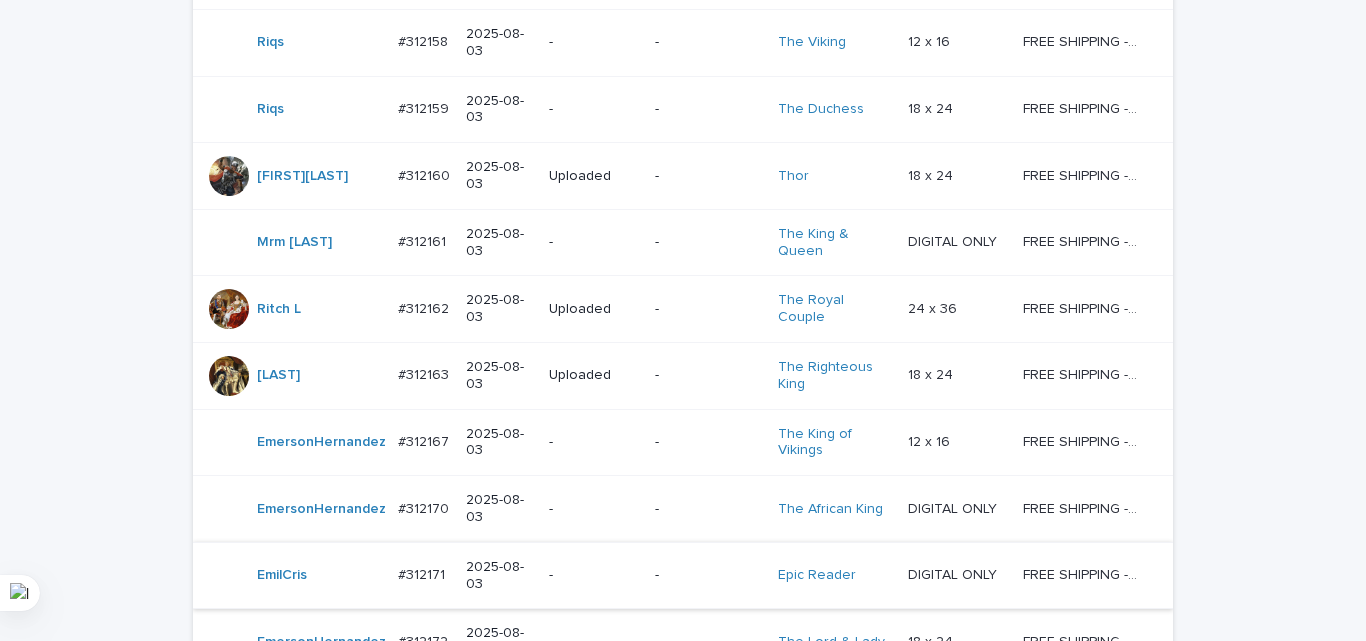 scroll, scrollTop: 900, scrollLeft: 0, axis: vertical 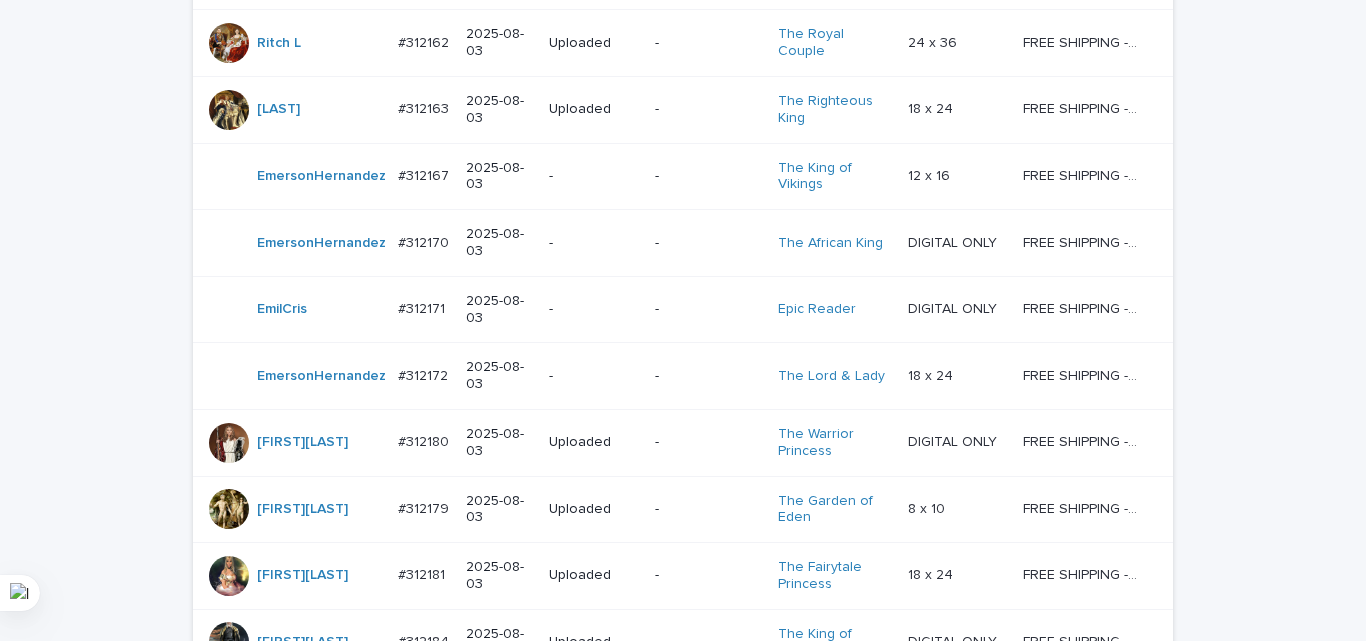 click on "2025-08-03" at bounding box center (499, 309) 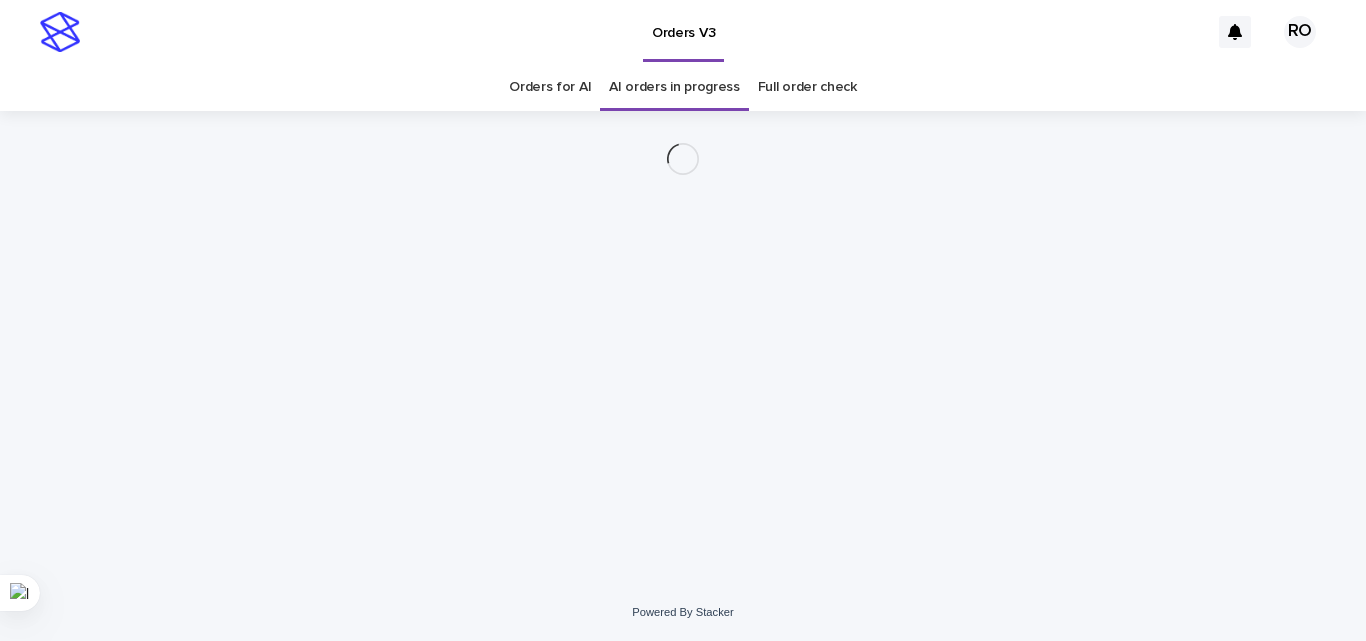 scroll, scrollTop: 0, scrollLeft: 0, axis: both 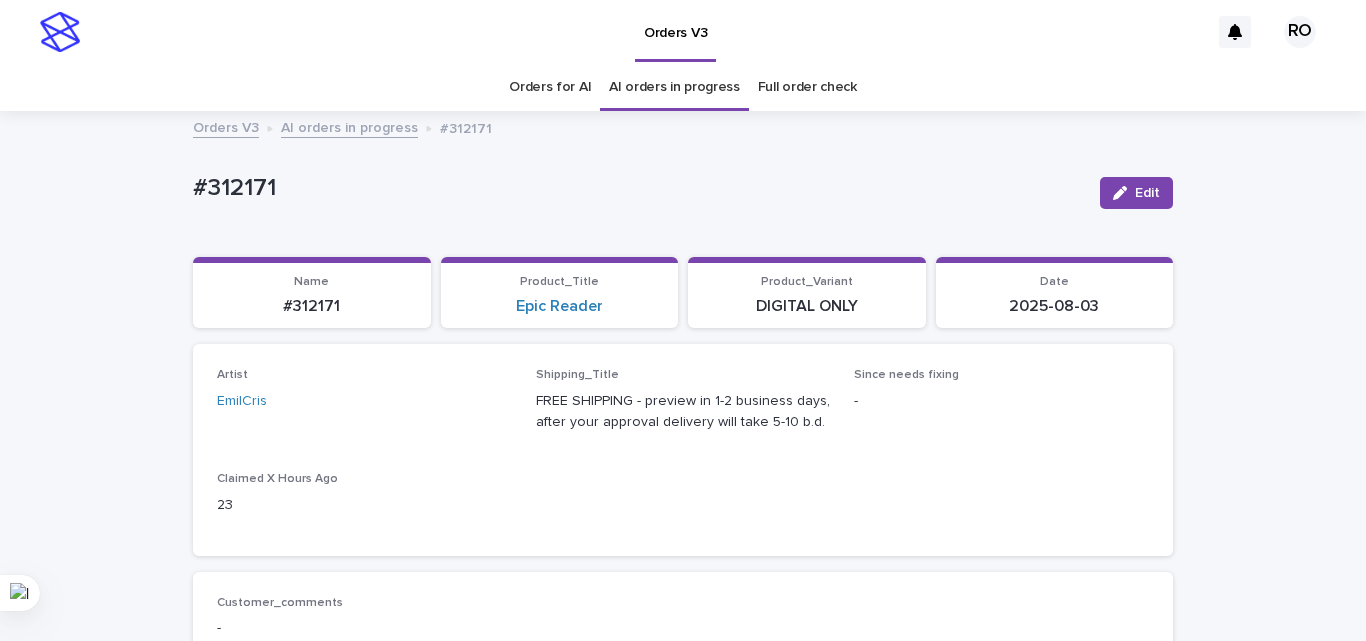 click on "Orders for AI" at bounding box center [550, 87] 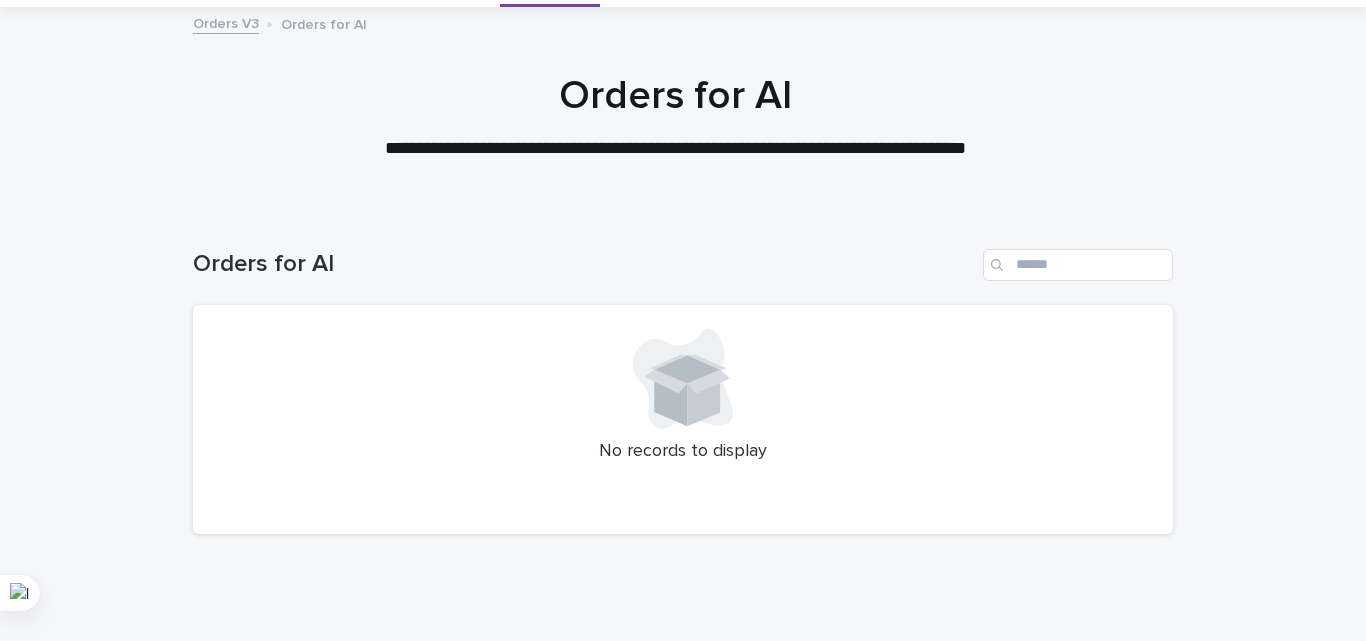 scroll, scrollTop: 70, scrollLeft: 0, axis: vertical 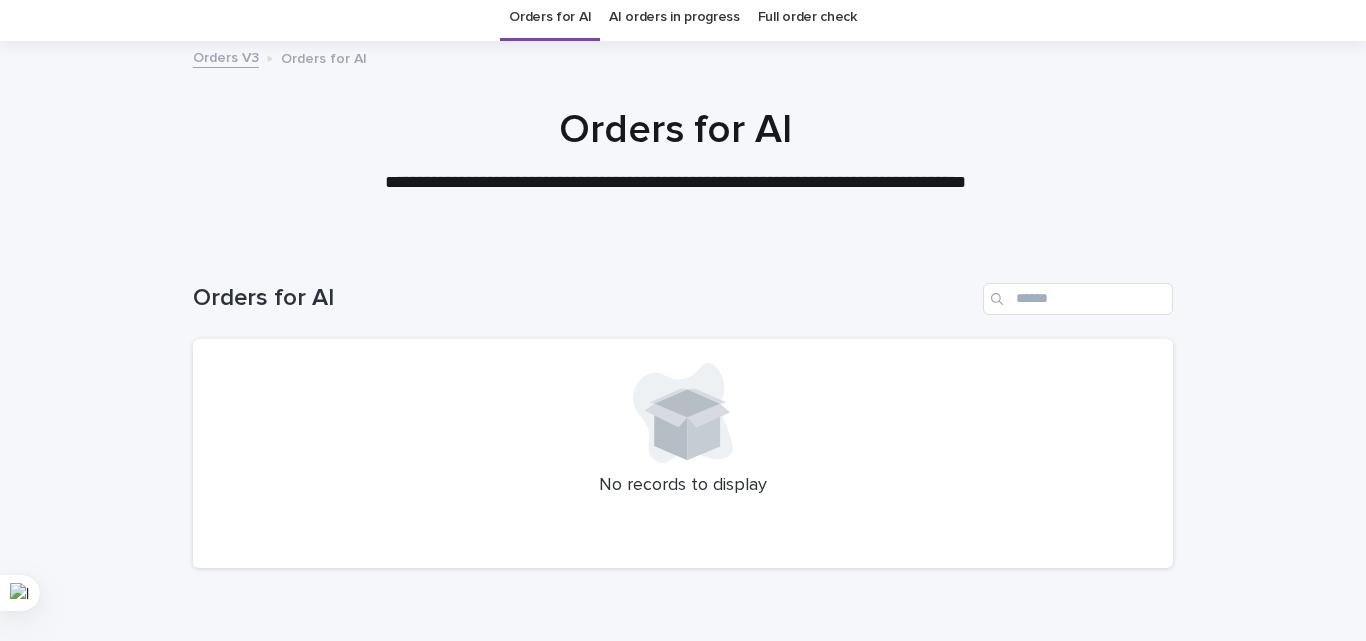 click at bounding box center [683, 413] 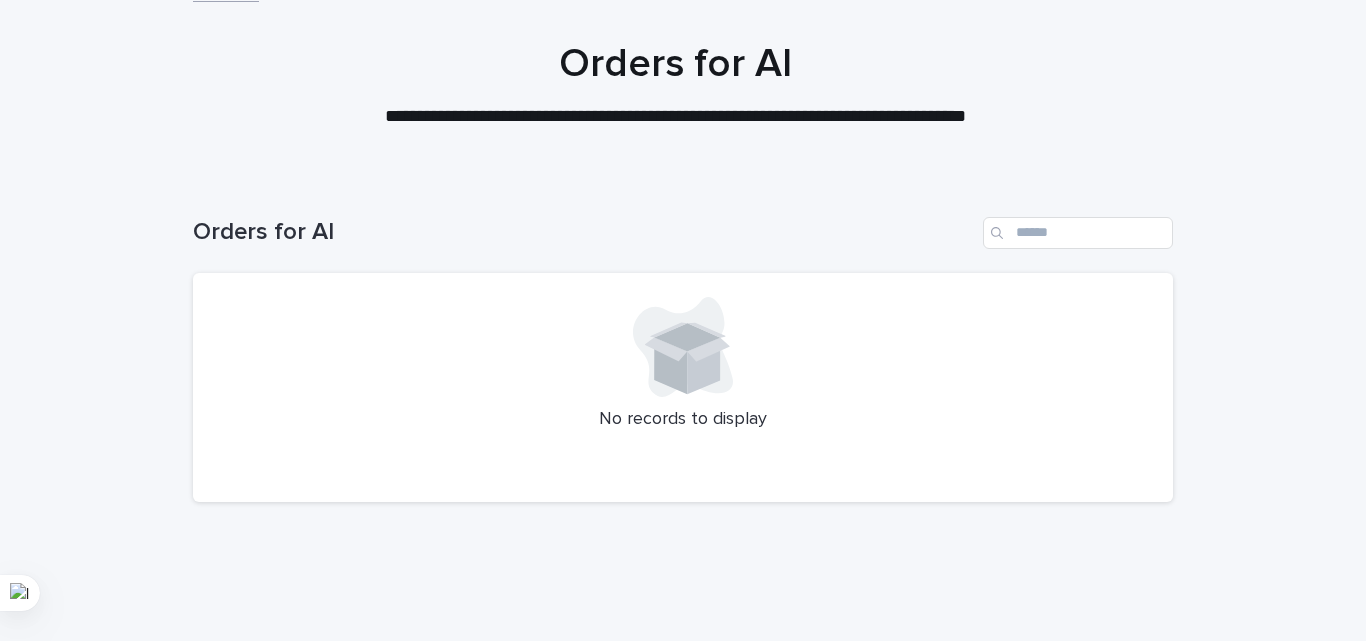 scroll, scrollTop: 170, scrollLeft: 0, axis: vertical 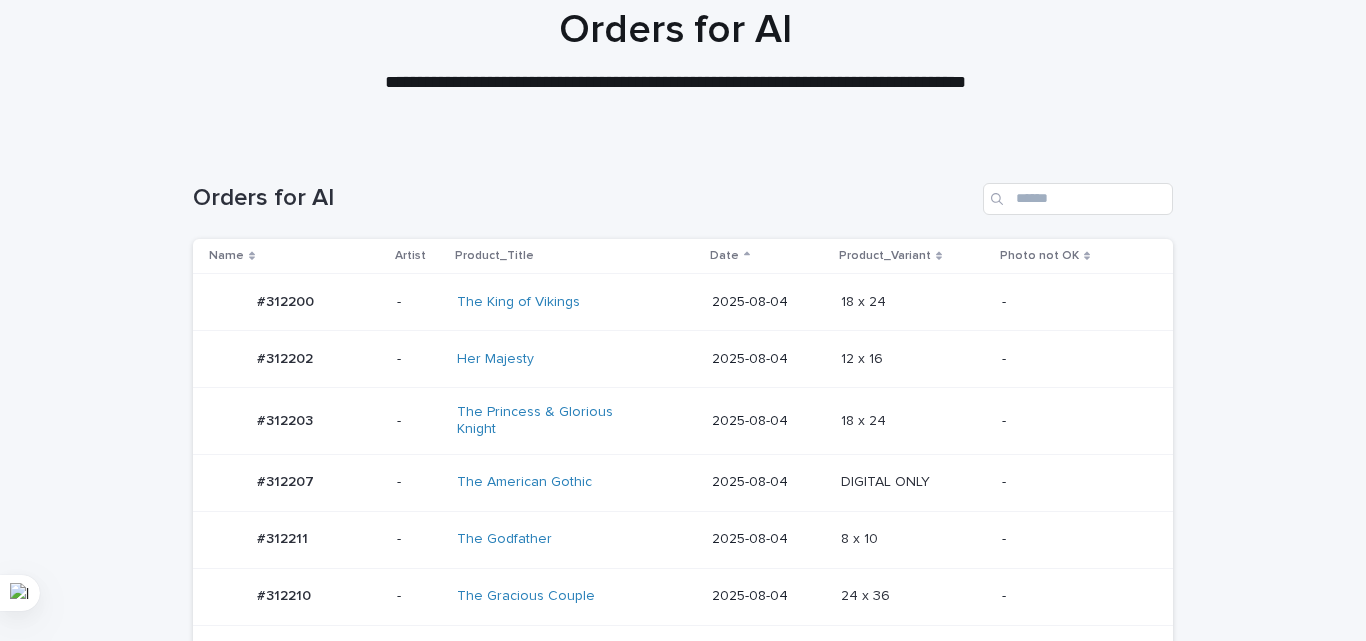 drag, startPoint x: 98, startPoint y: 125, endPoint x: 125, endPoint y: 128, distance: 27.166155 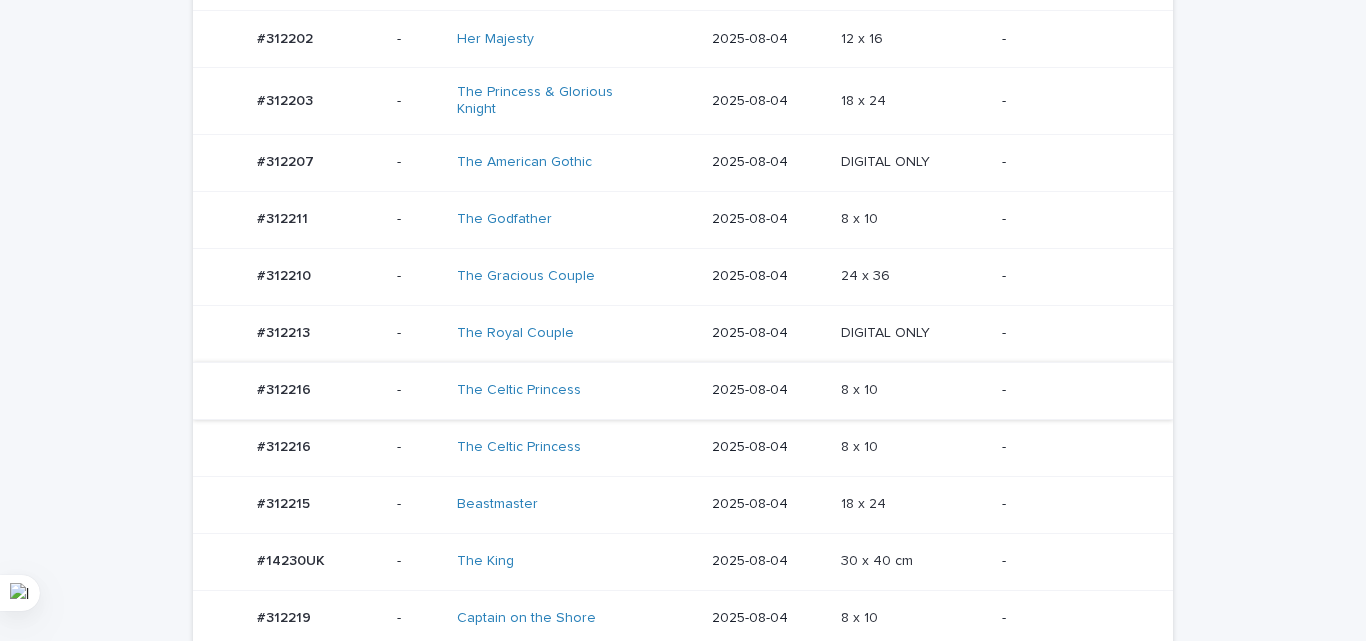 scroll, scrollTop: 570, scrollLeft: 0, axis: vertical 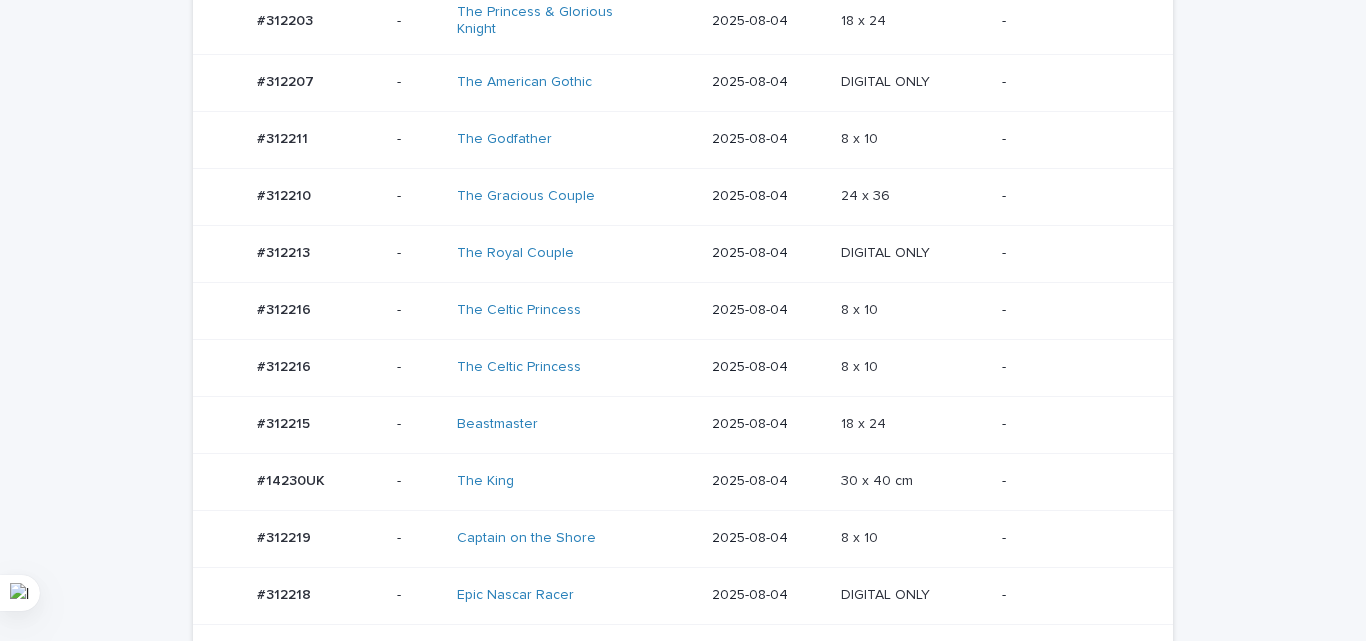 click on "8 x 10 8 x 10" at bounding box center [913, 310] 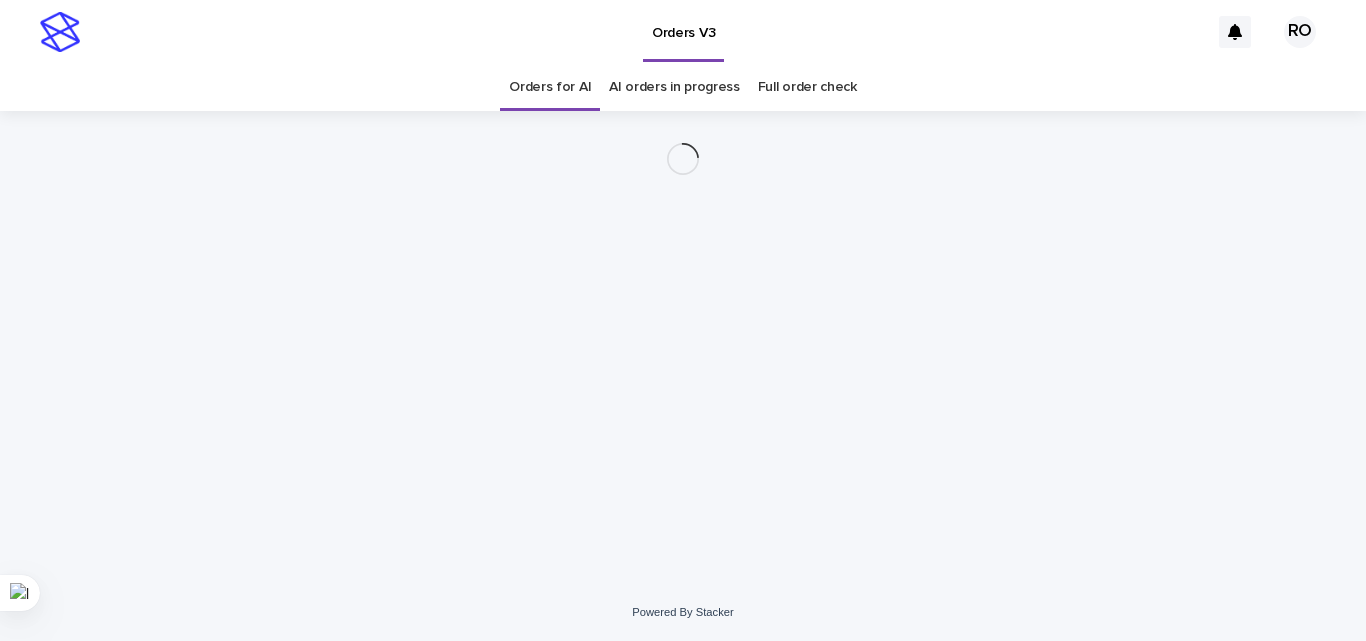 scroll, scrollTop: 0, scrollLeft: 0, axis: both 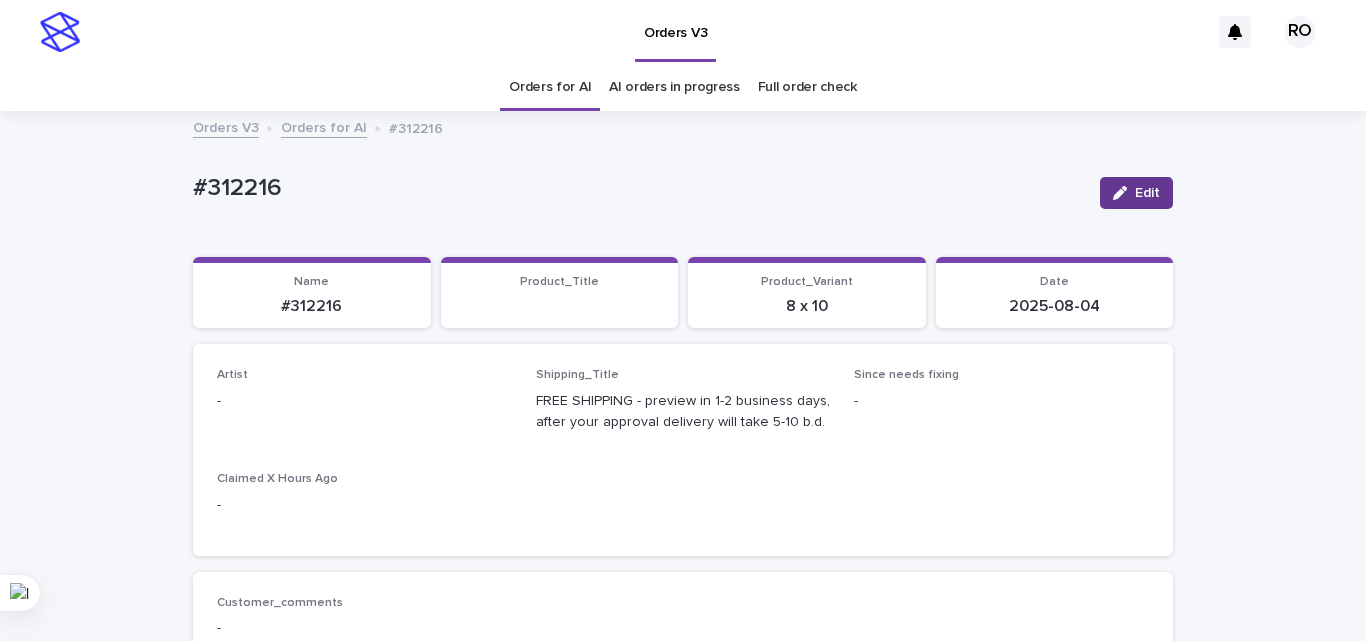 click at bounding box center [1124, 193] 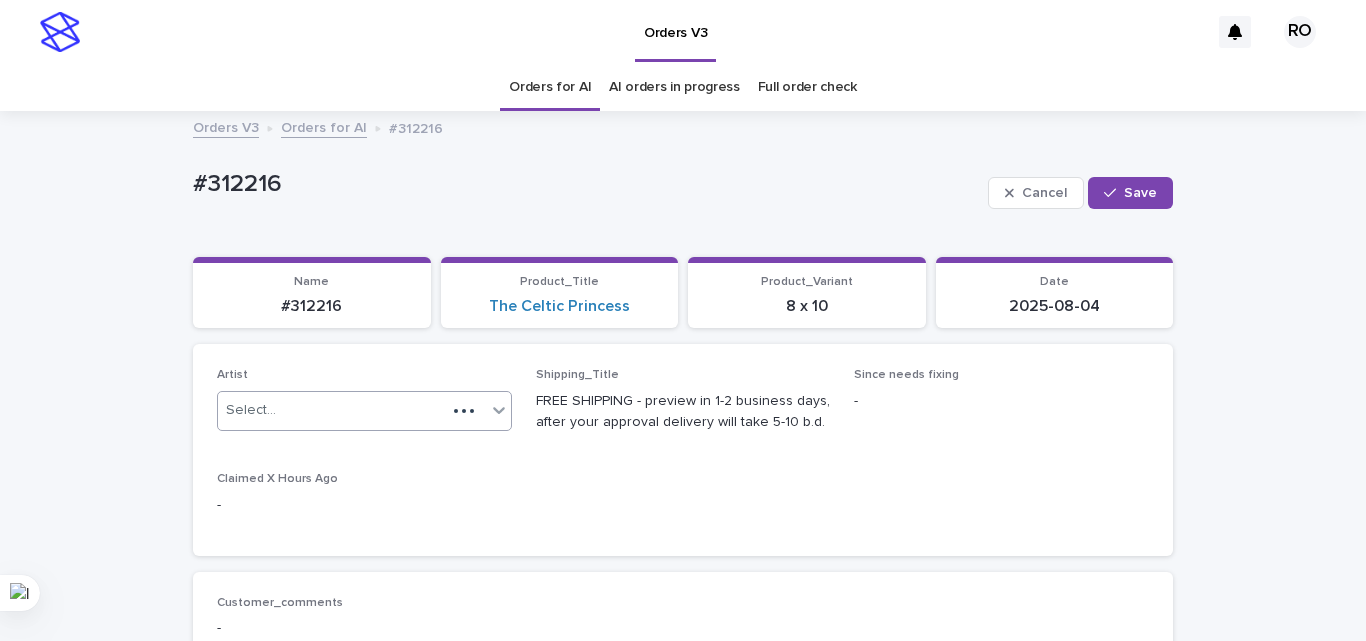 click on "Select..." at bounding box center (332, 410) 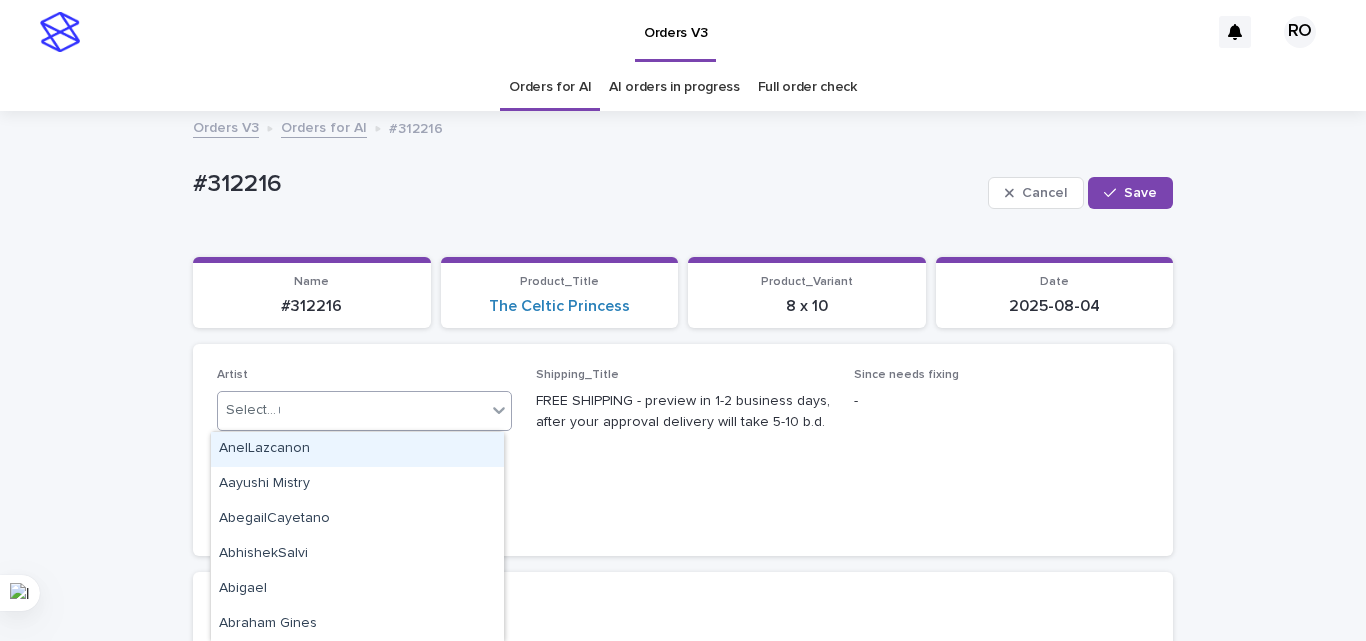type on "**" 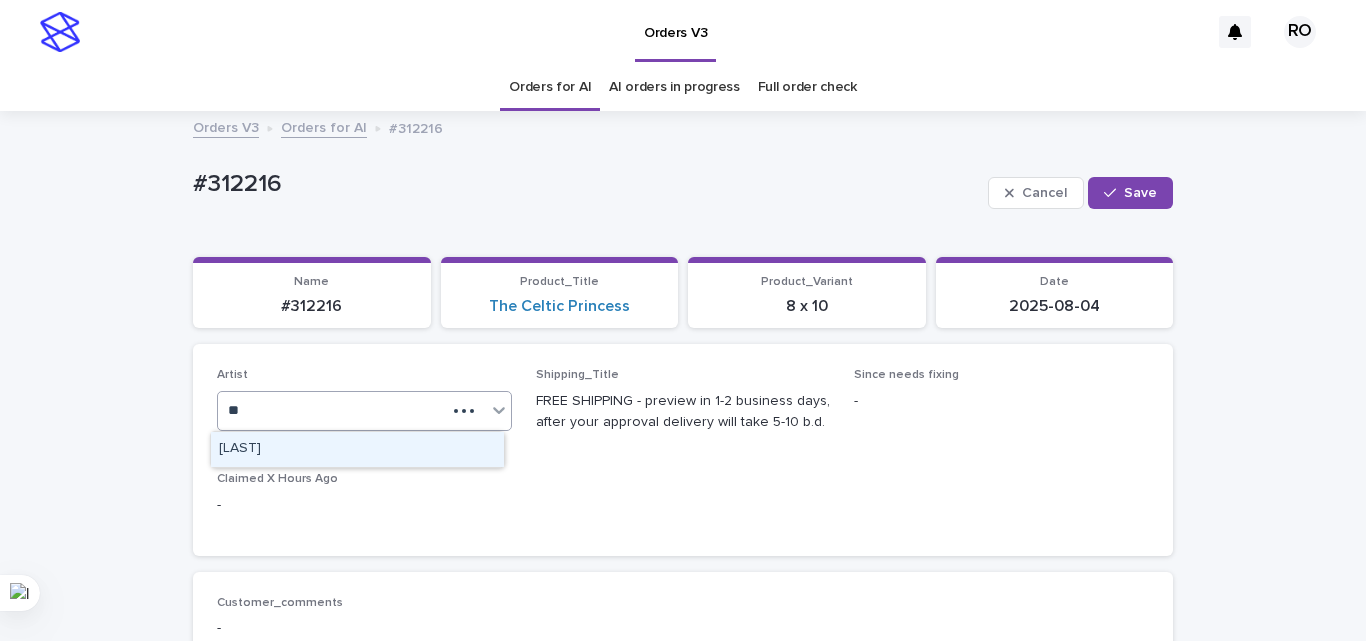 type 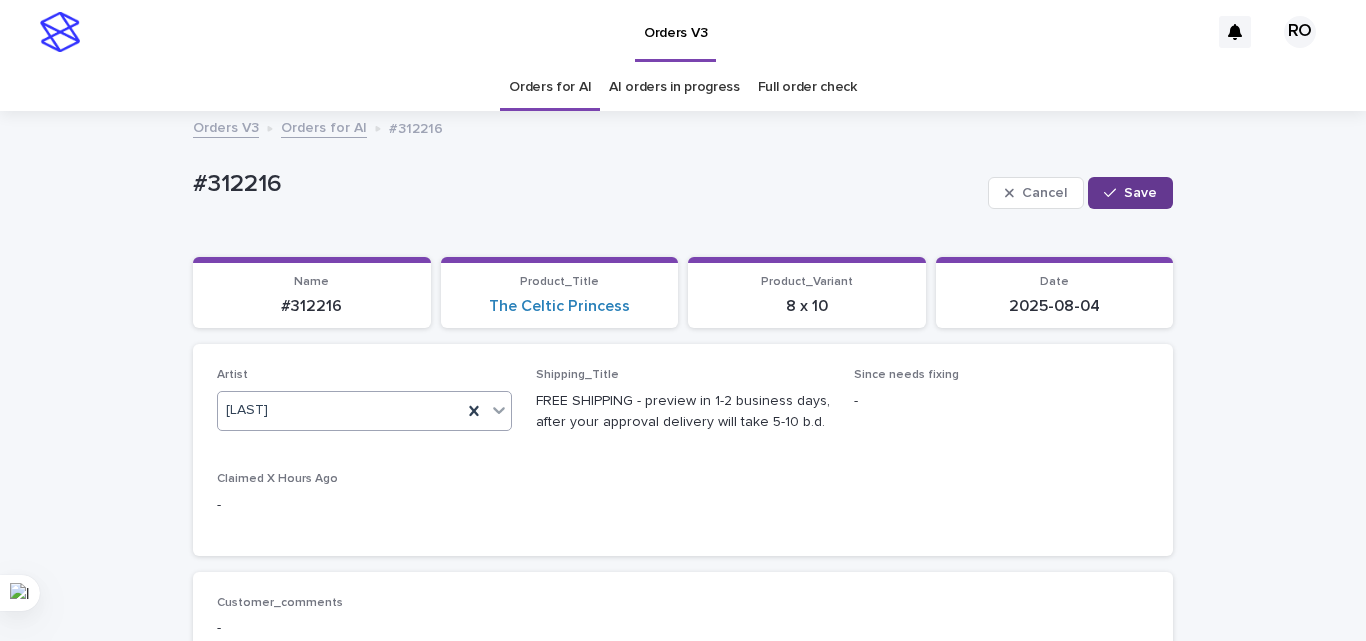 click on "Save" at bounding box center (1130, 193) 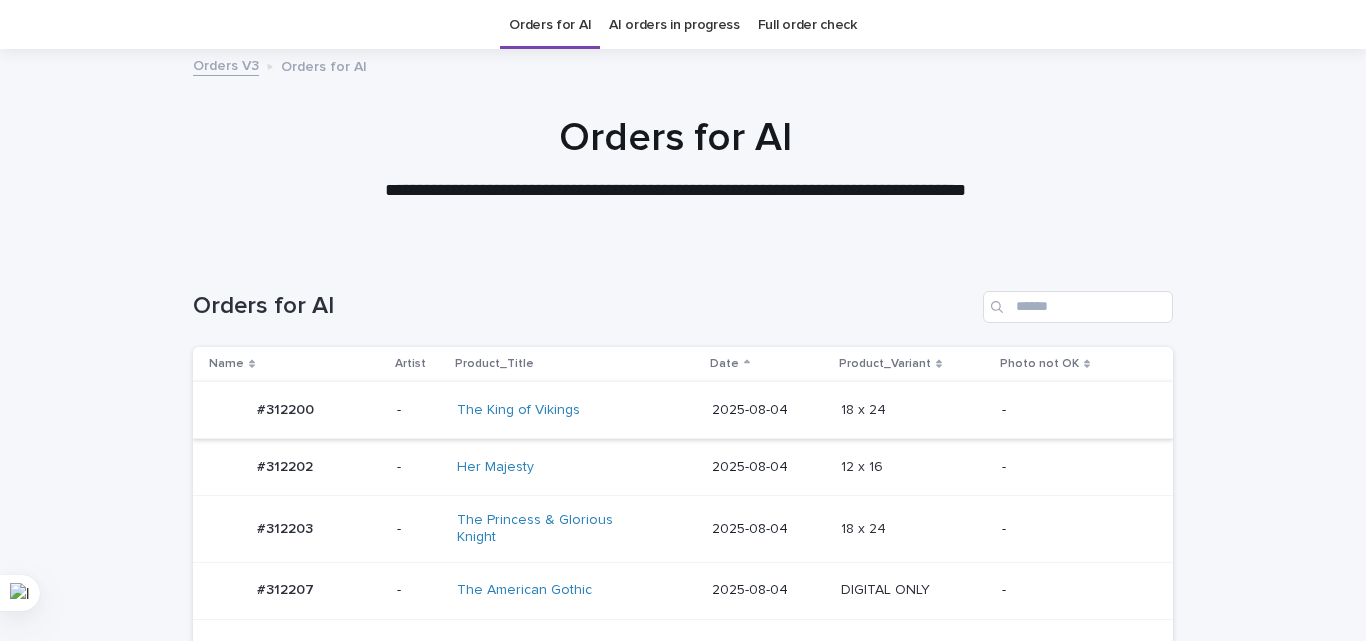 scroll, scrollTop: 64, scrollLeft: 0, axis: vertical 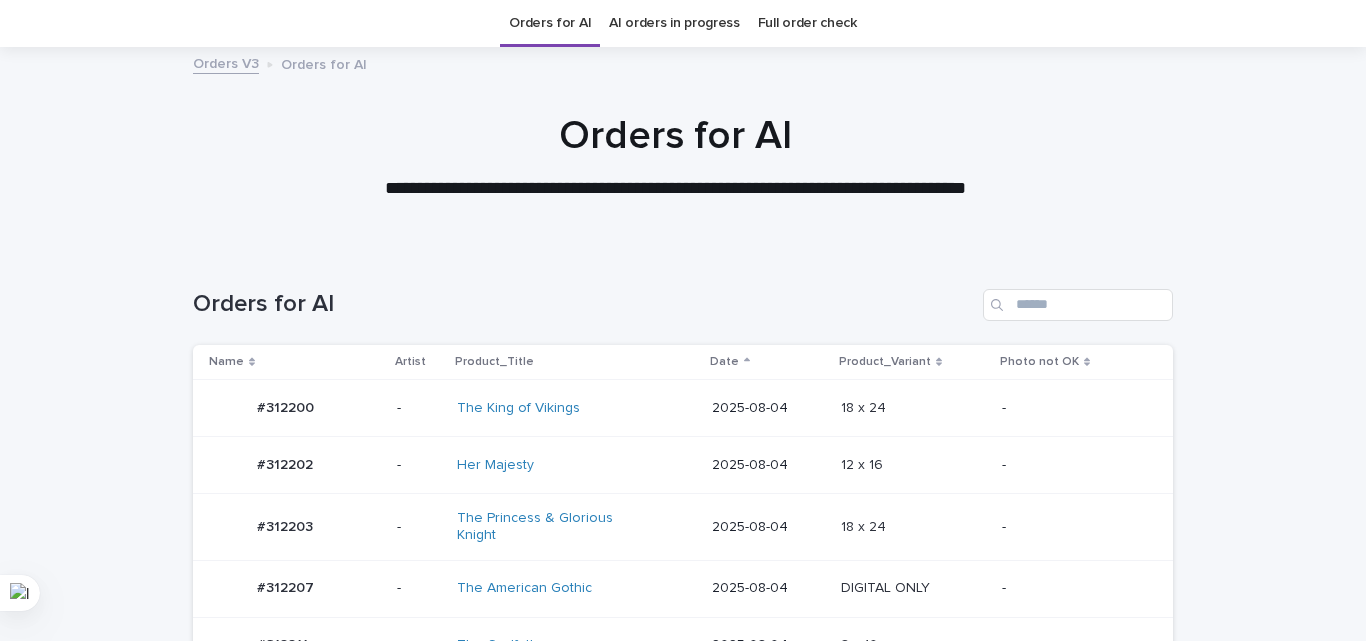 click on "12 x 16 12 x 16" at bounding box center (913, 465) 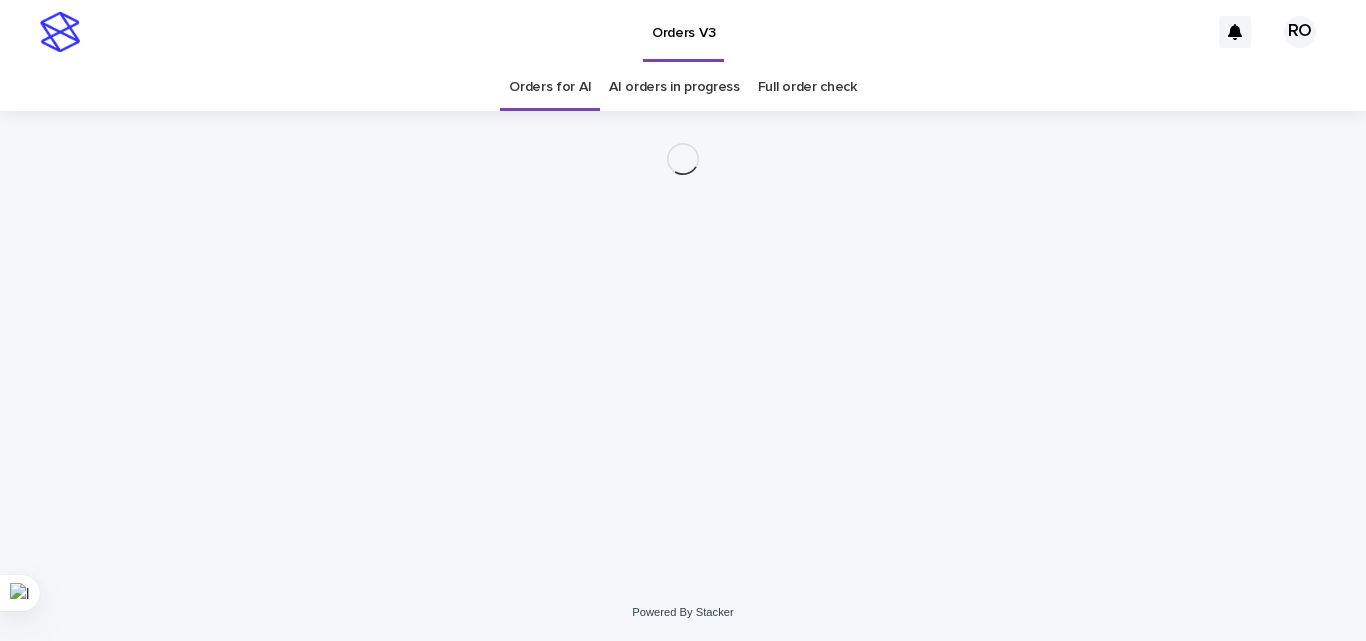 scroll, scrollTop: 0, scrollLeft: 0, axis: both 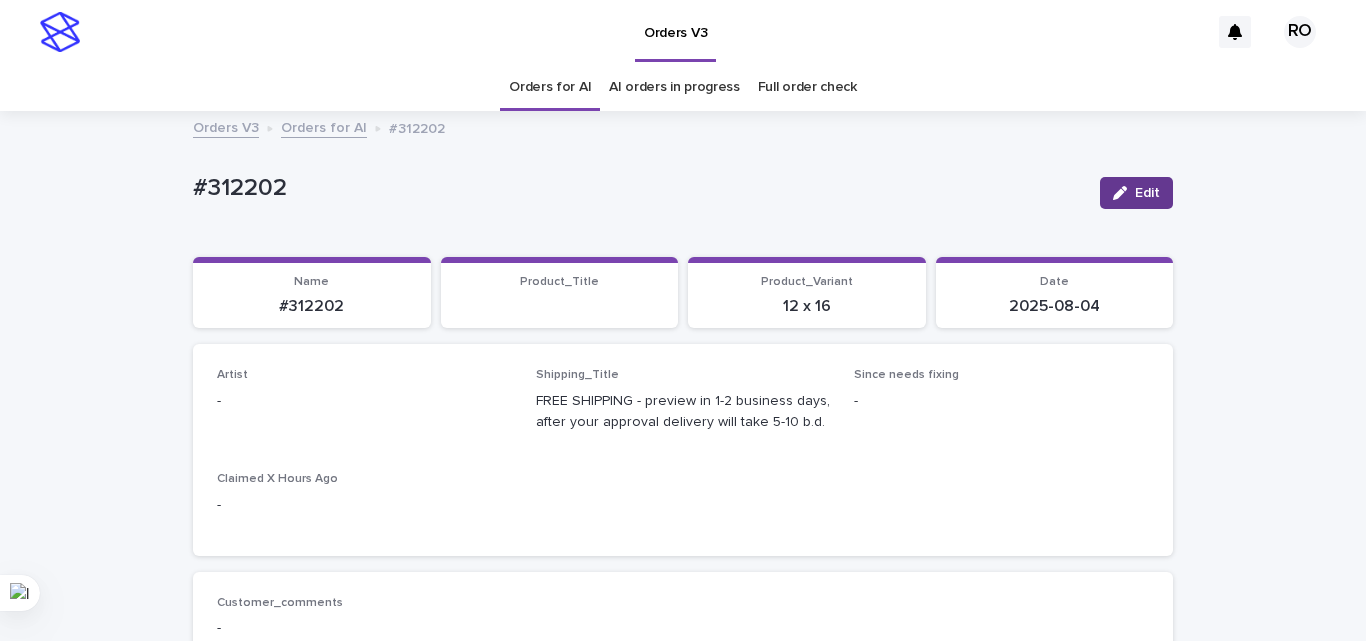 click at bounding box center (1124, 193) 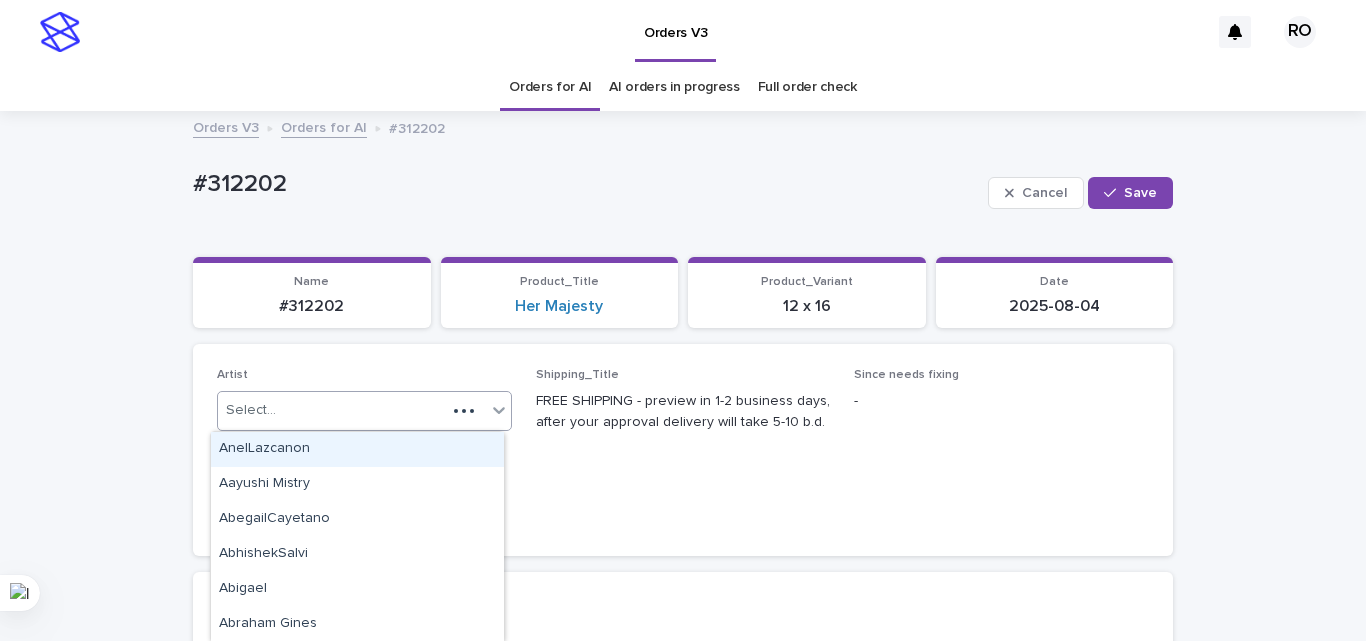 click on "Select..." at bounding box center [364, 411] 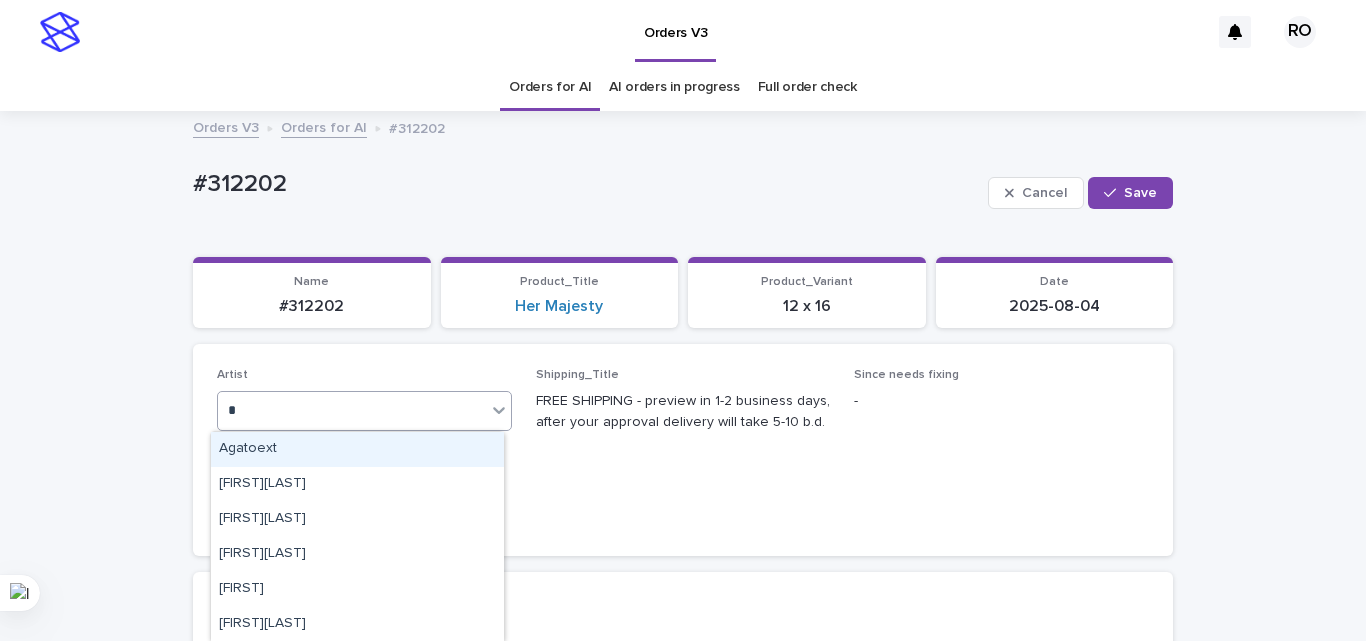 type on "**" 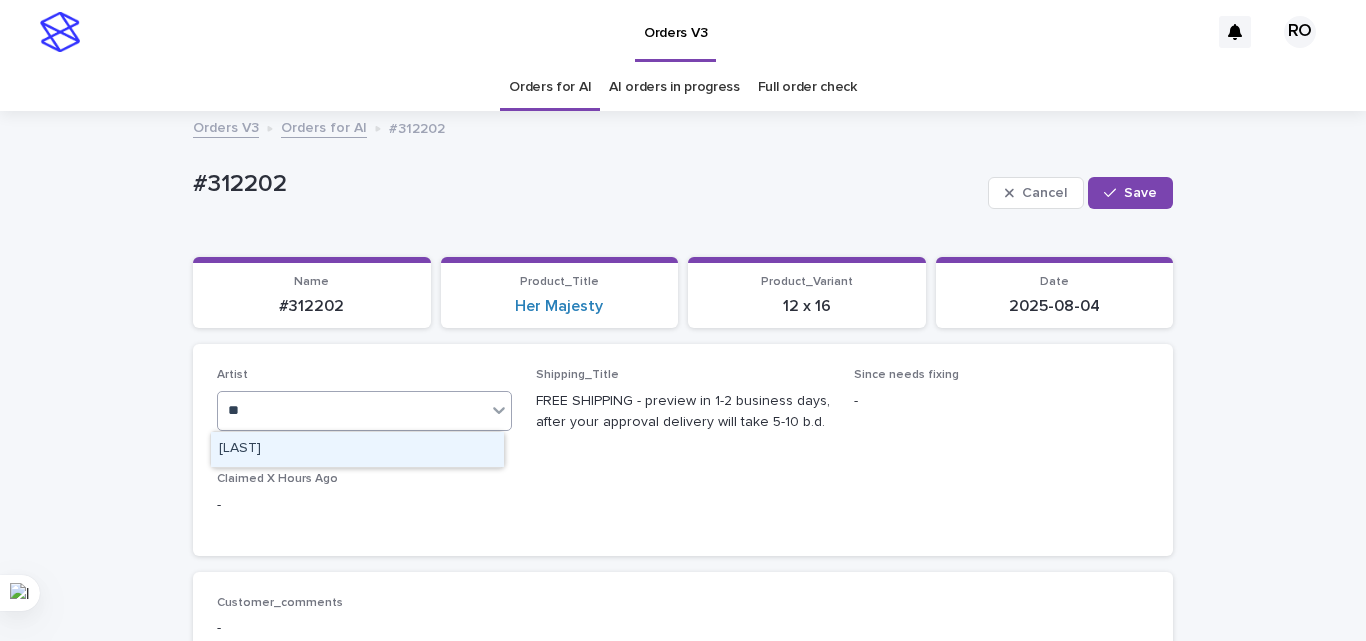 type 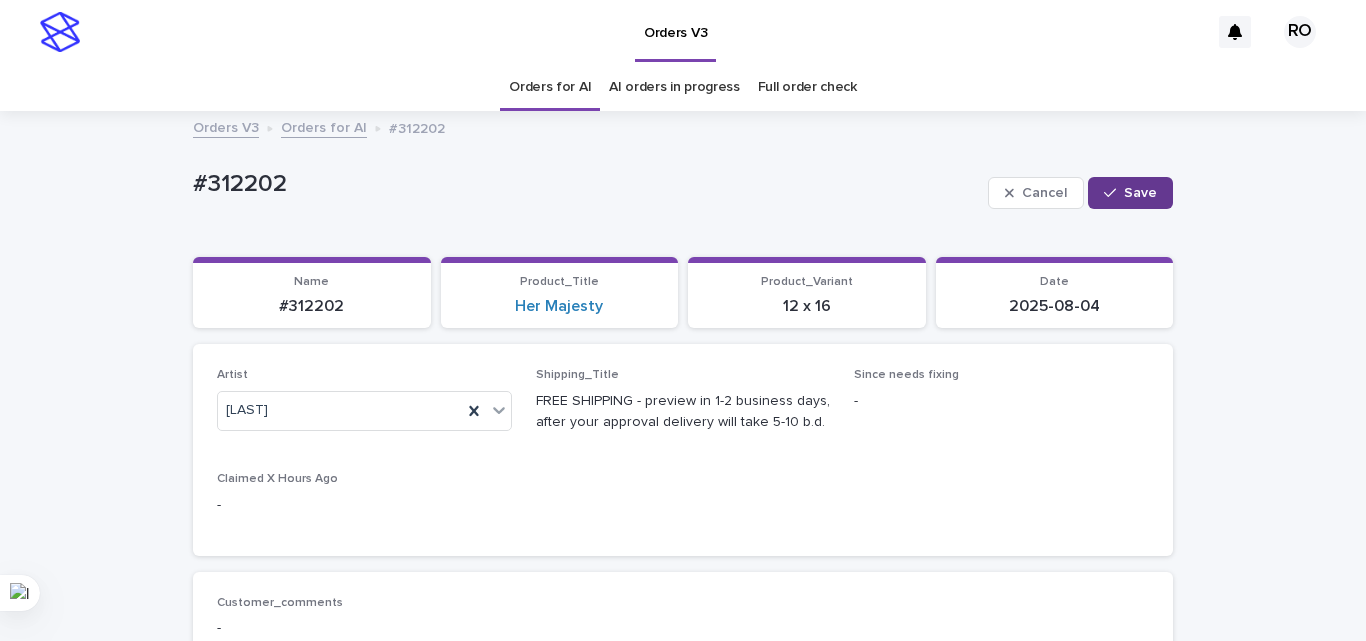 click on "Save" at bounding box center (1130, 193) 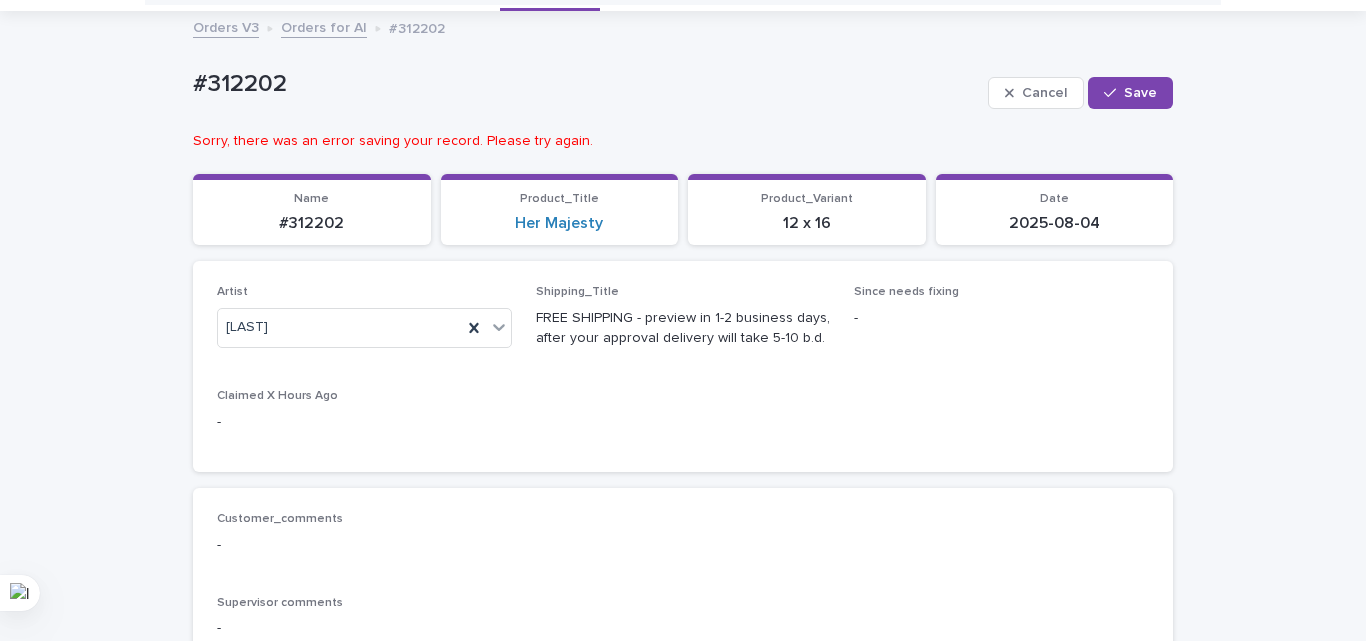 scroll, scrollTop: 0, scrollLeft: 0, axis: both 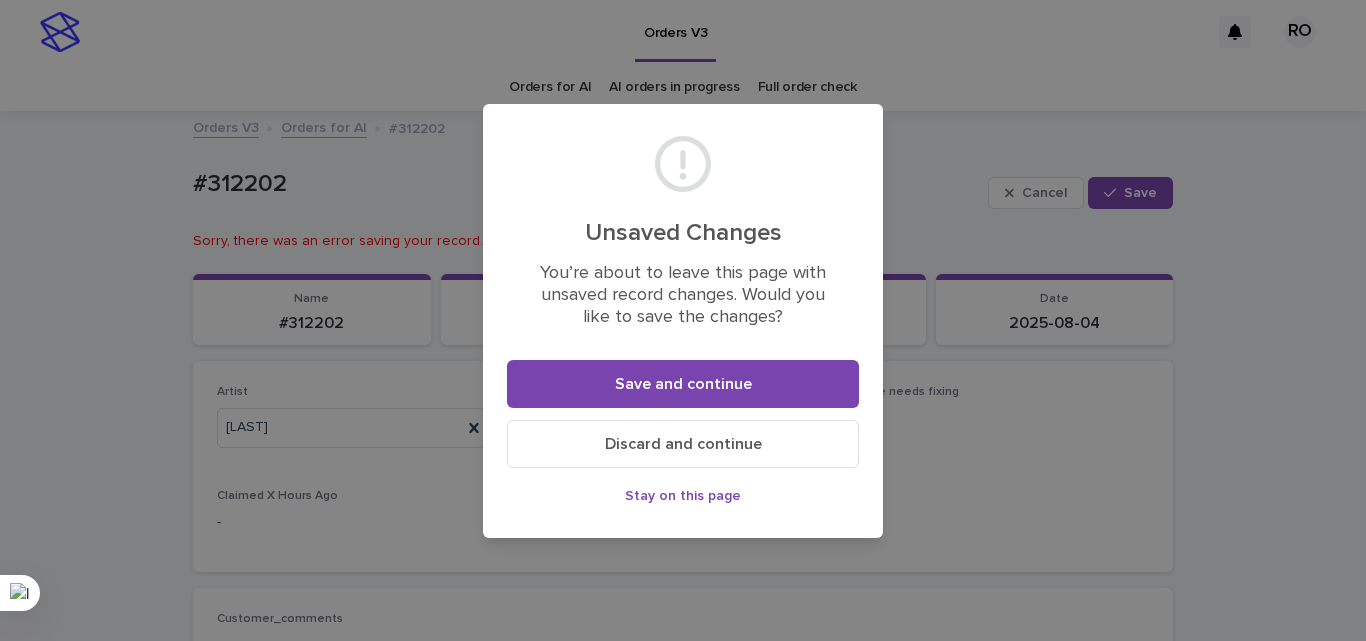 drag, startPoint x: 114, startPoint y: 359, endPoint x: 135, endPoint y: 289, distance: 73.082146 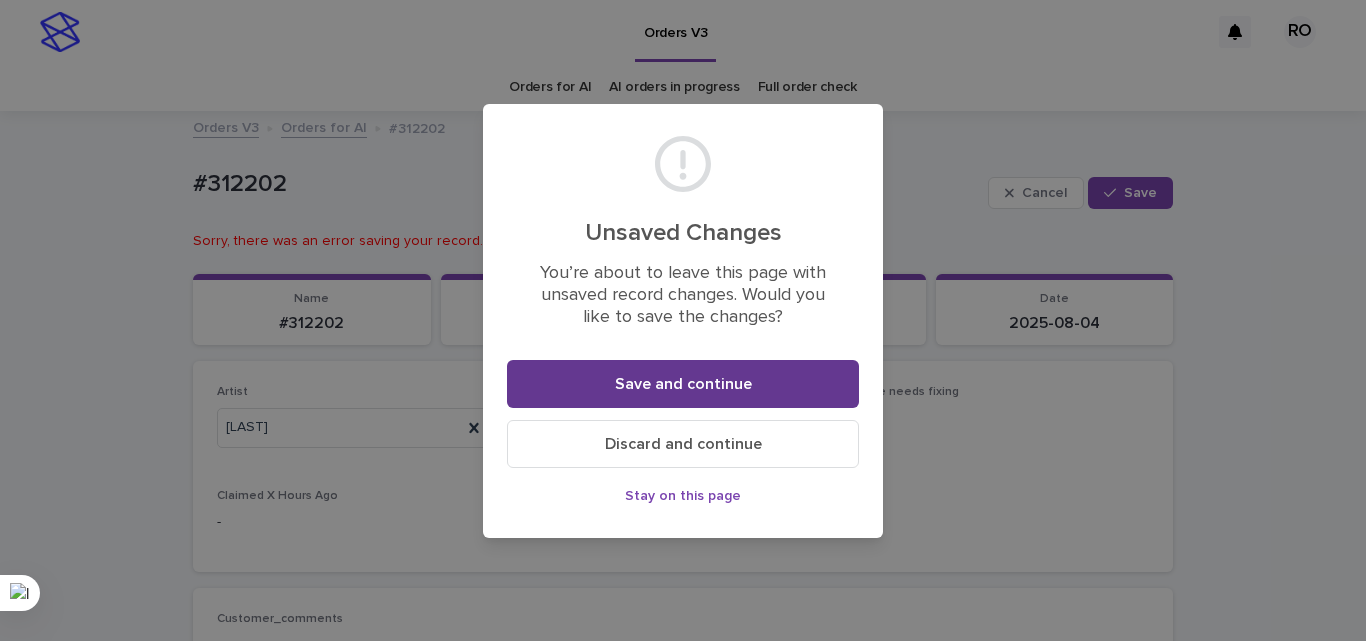click on "Save and continue" at bounding box center (683, 384) 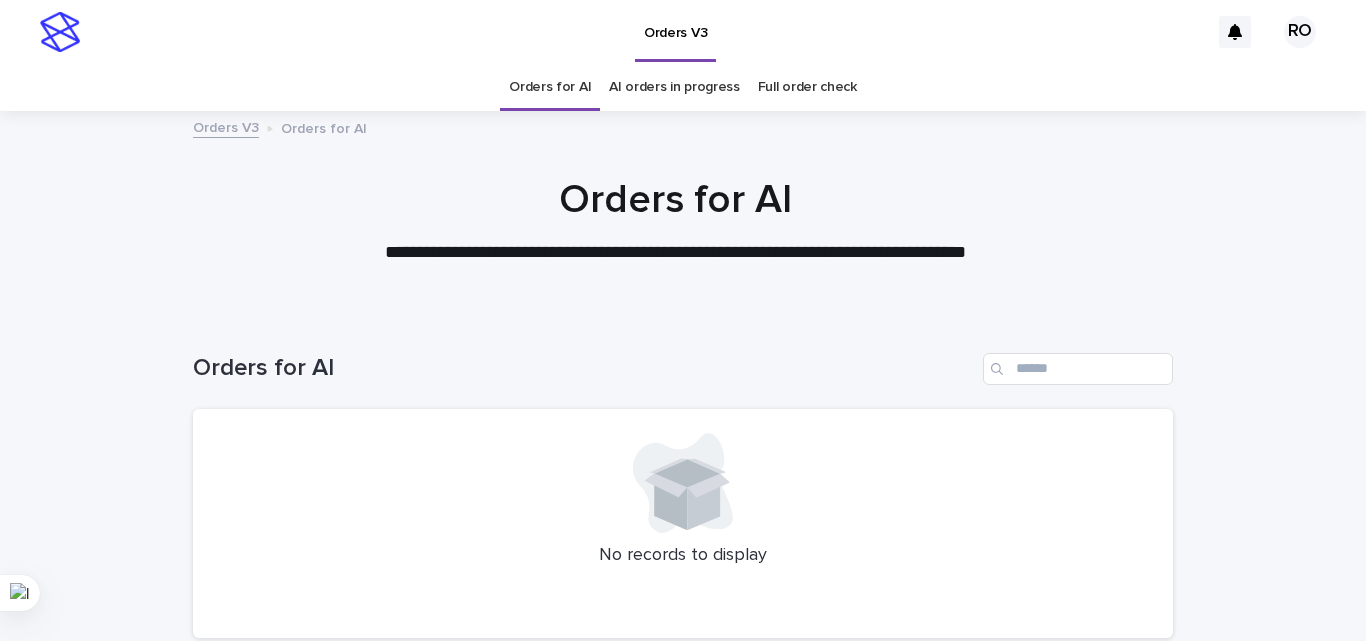 scroll, scrollTop: 64, scrollLeft: 0, axis: vertical 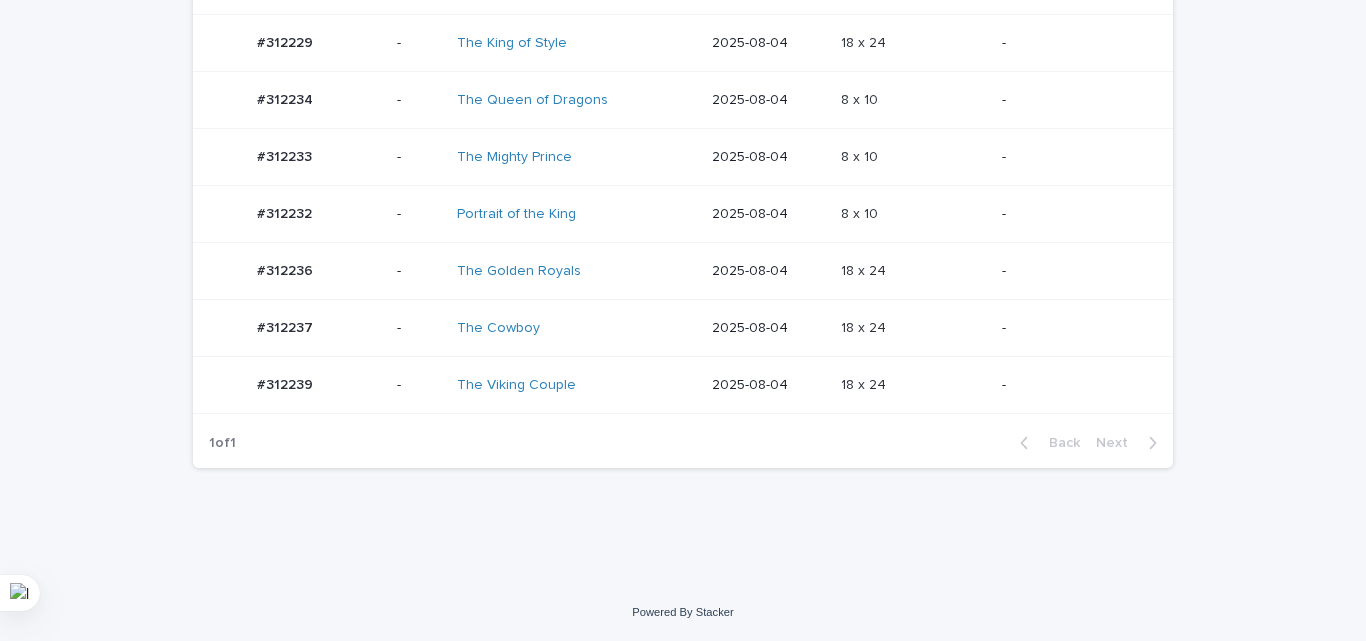 click on "18 x 24 18 x 24" at bounding box center (913, 385) 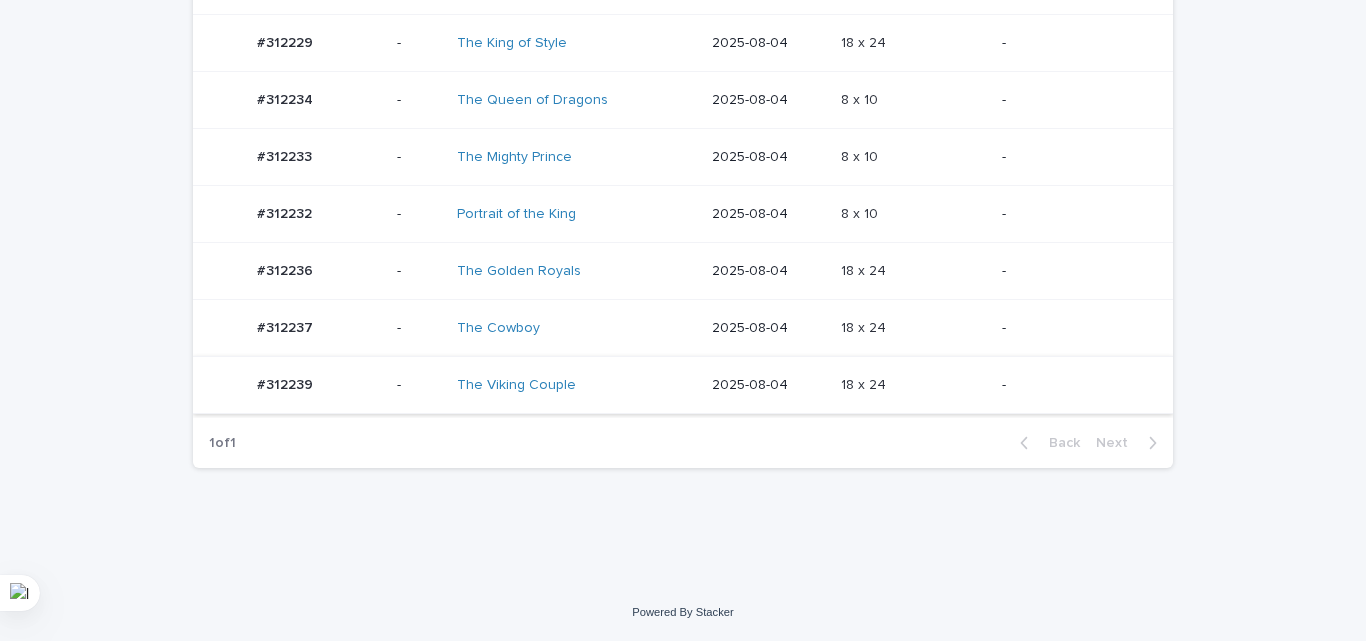 scroll, scrollTop: 0, scrollLeft: 0, axis: both 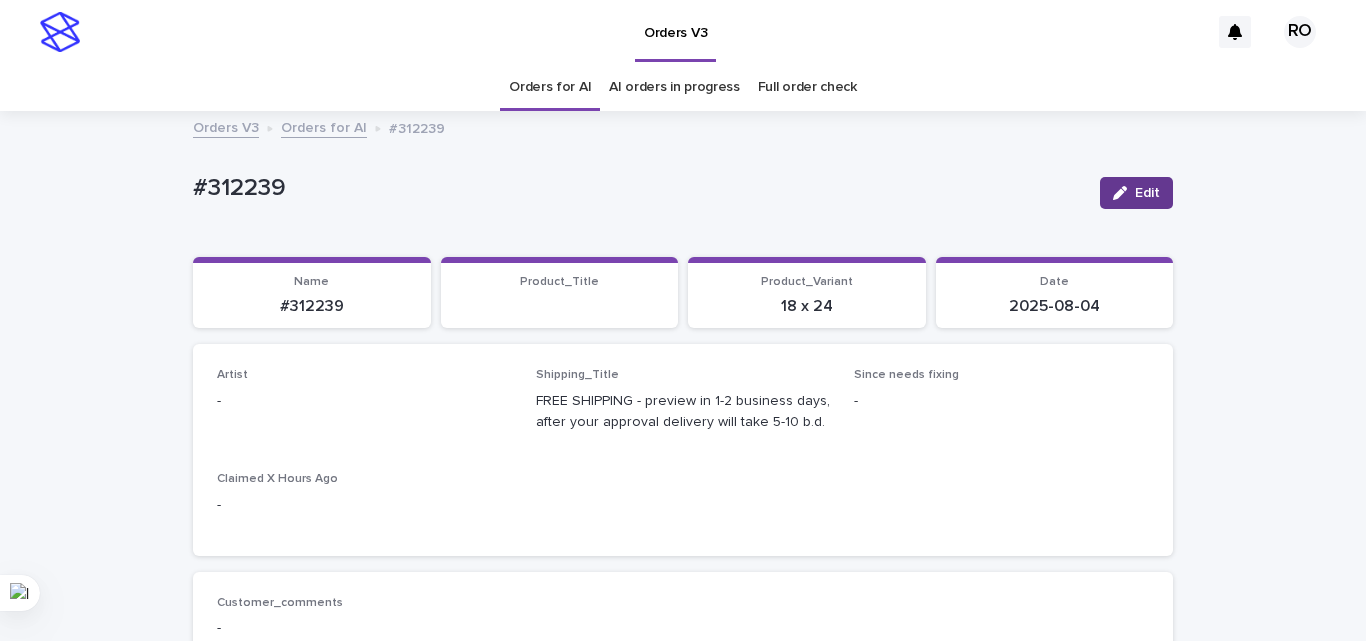 click on "Edit" at bounding box center (1147, 193) 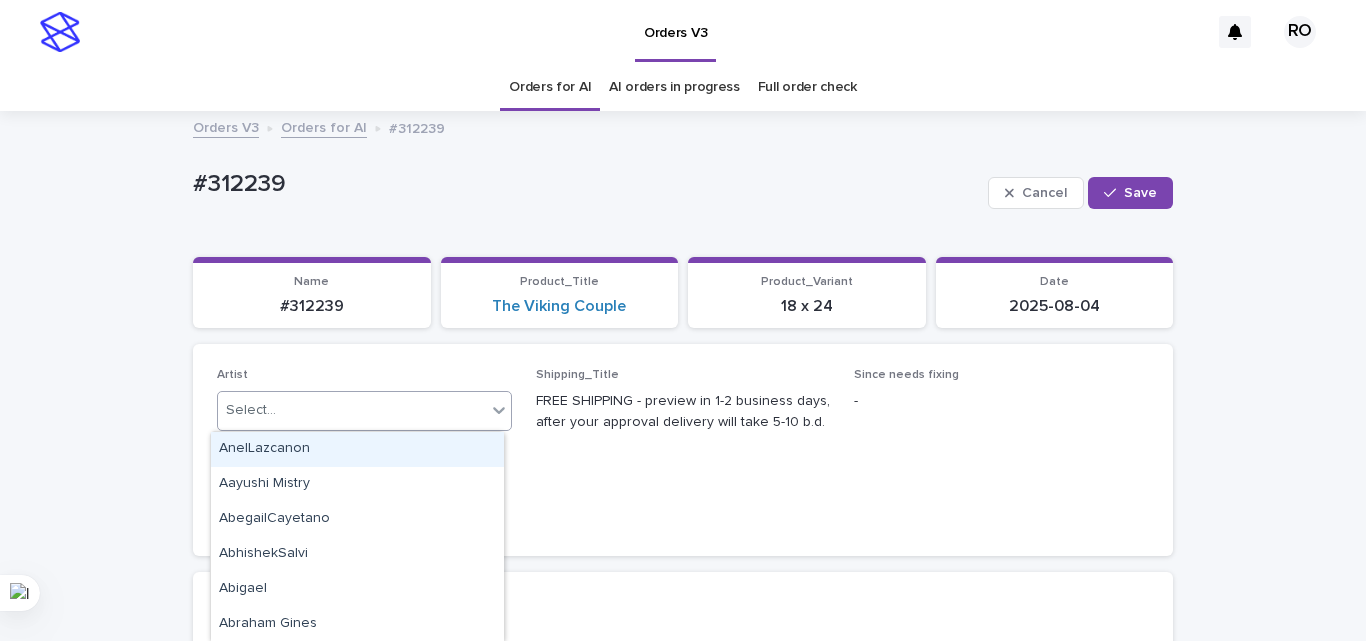 click on "Select..." at bounding box center [352, 410] 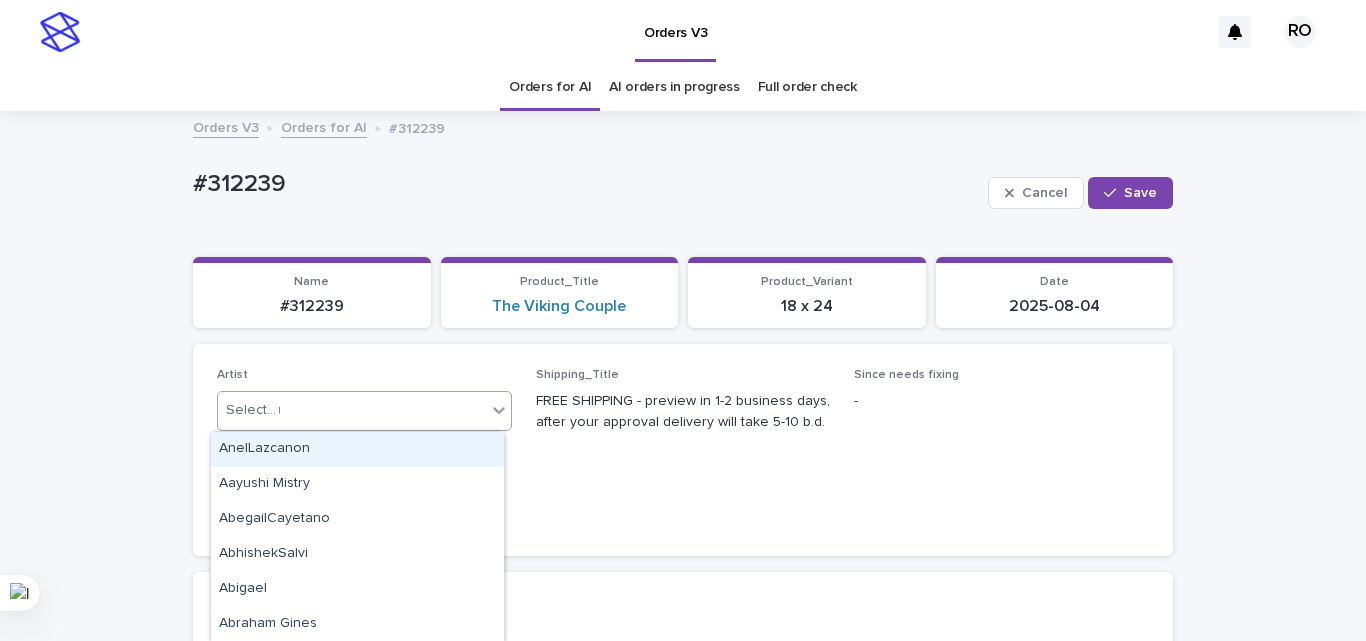 type on "**" 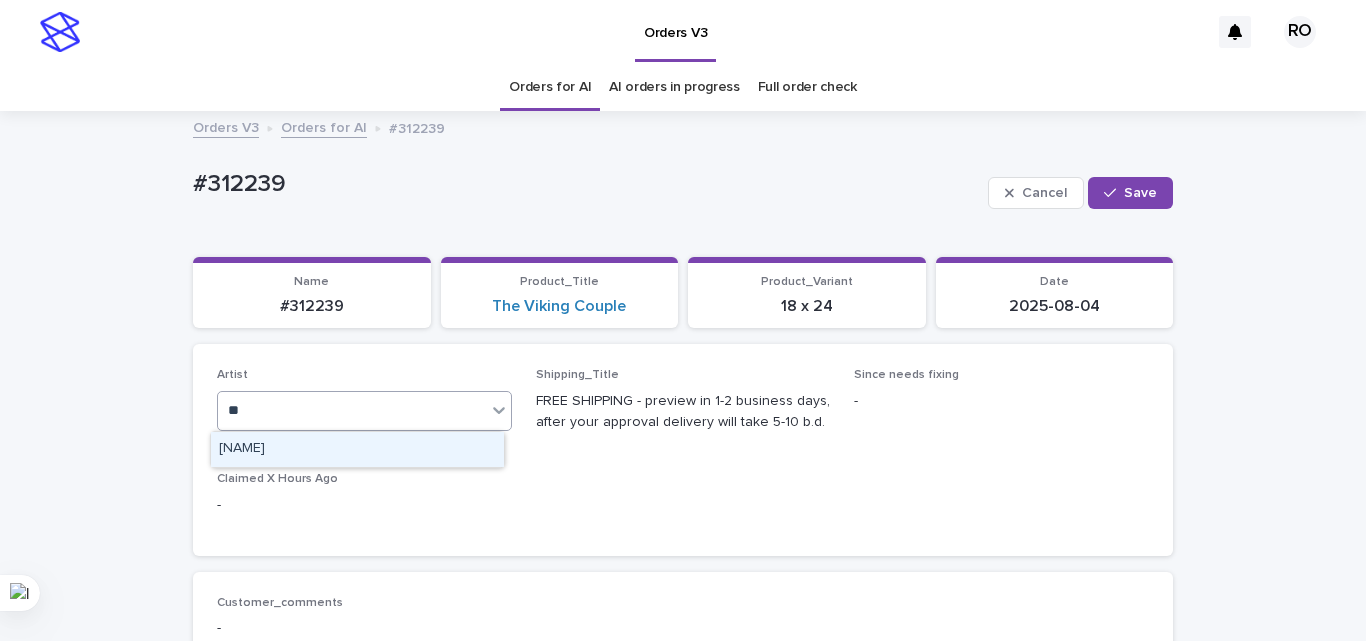type 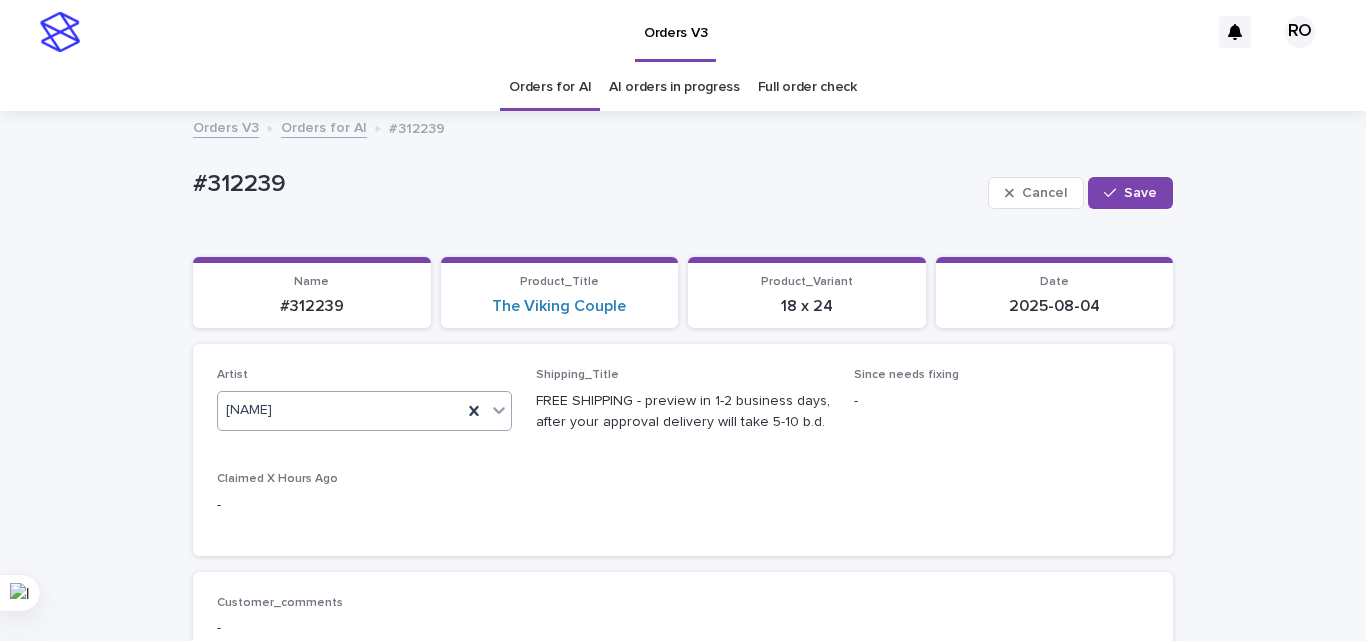click on "Cancel Save" at bounding box center [1080, 193] 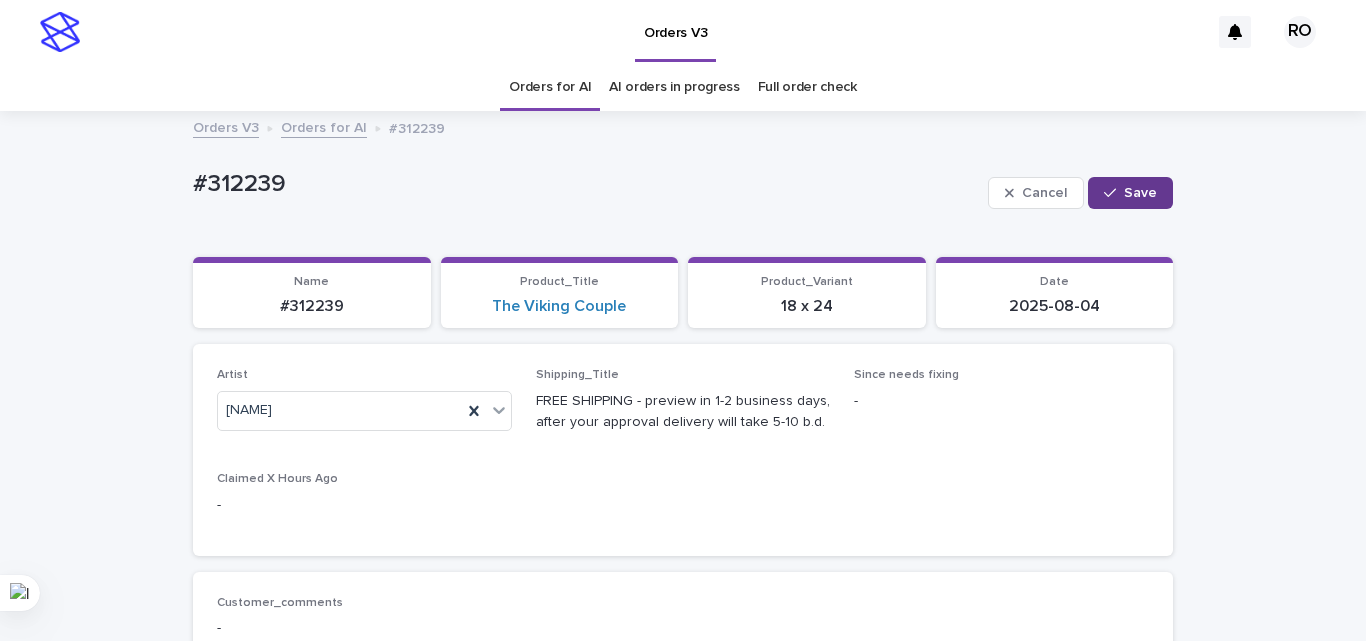 click on "Save" at bounding box center (1140, 193) 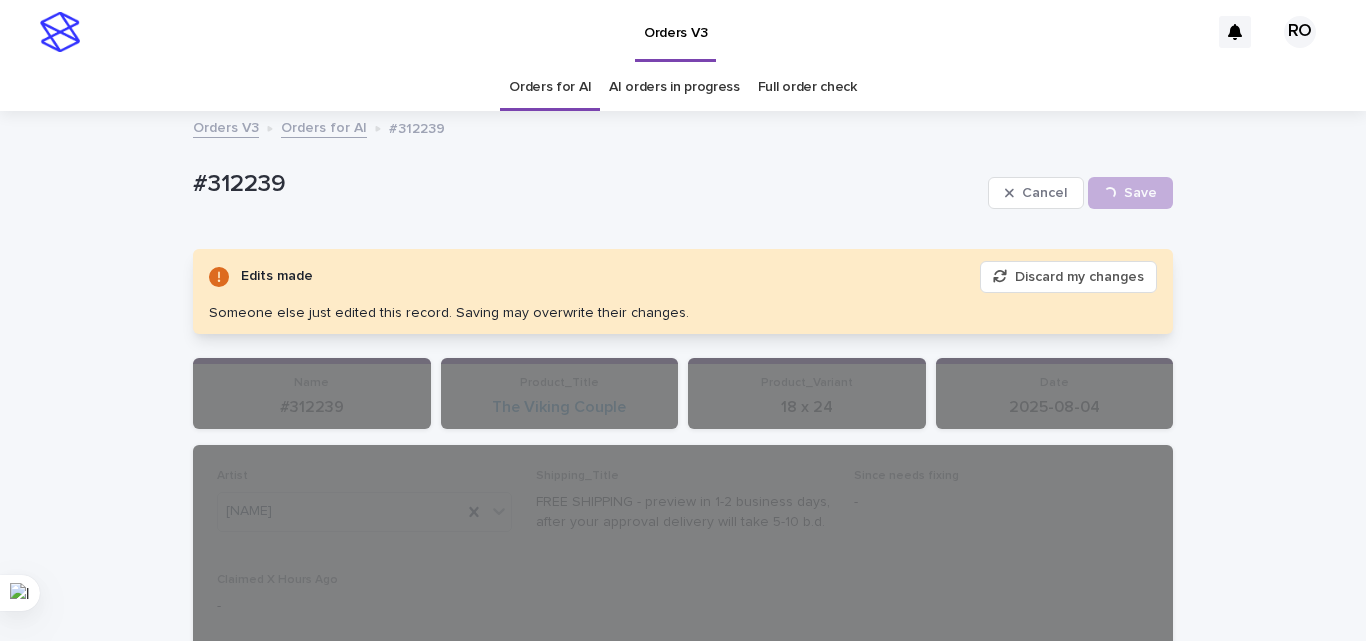 click on "Orders V3 RO Orders for AI AI orders in progress Full order check Orders V3 Orders for AI #312239 Loading... Saving… Loading... Saving… #312239 Cancel Save #312239 Cancel Loading... Save Edits made Discard my changes Someone else just edited this record. Saving may overwrite their changes. Sorry, there was an error saving your record. Please try again. Please fill out the required fields below. Loading... Saving… Loading... Saving… Loading... Saving… Name #312239 Product_Title The Viking Couple   Product_Variant 18 x 24 Date 2025-08-04 Loading... Saving… Artist RoxsanaRoa Shipping_Title FREE SHIPPING - preview in 1-2 business days, after your approval delivery will take 5-10 b.d. Since needs fixing - Claimed X Hours Ago - Loading... Saving… Customer_comments - Supervisor comments - Admin Notes - Loading... Saving… Client_Images Uploaded left photo 1:
_Uploaded left photo 1 (direct link):
Uploaded left photo 2:
_Uploaded left photo 2 (direct link):
_Uploaded right photo (direct link): no -" at bounding box center (683, 320) 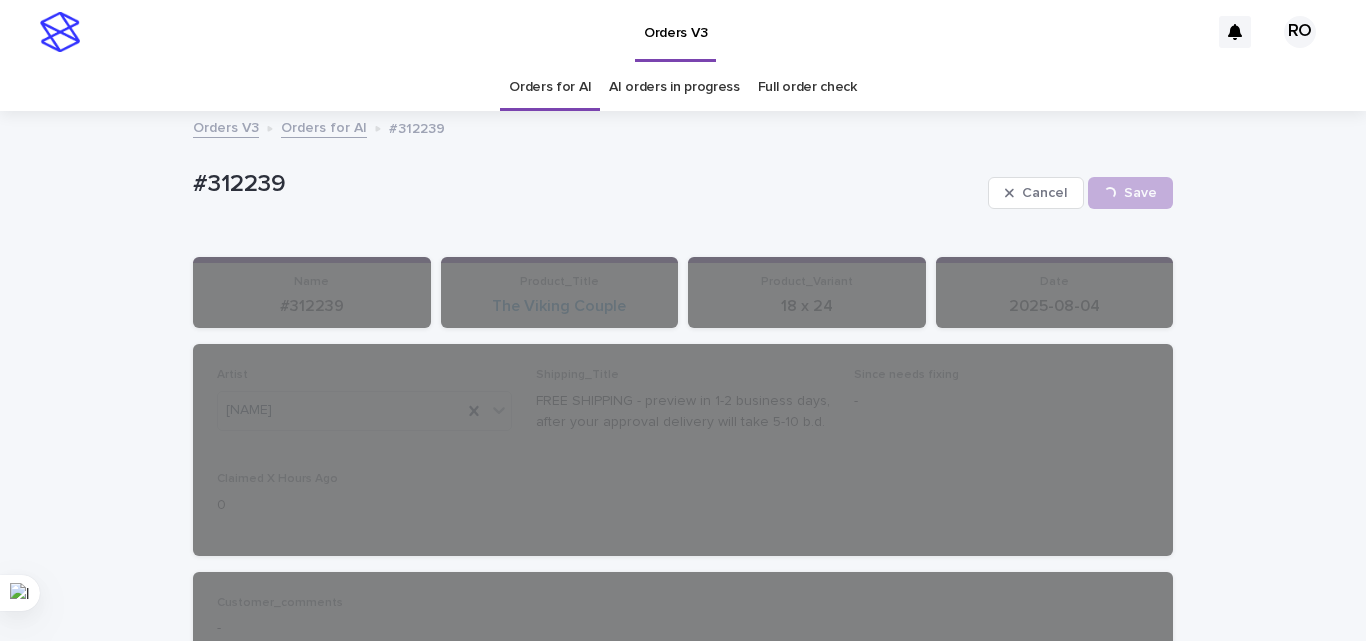 click on "Loading... Saving… Loading... Saving… #312239 Cancel Save #312239 Cancel Loading... Save Sorry, there was an error saving your record. Please try again. Please fill out the required fields below. Loading... Saving… Loading... Saving… Loading... Saving… Name #312239 Product_Title The Viking Couple   Product_Variant 18 x 24 Date 2025-08-04 Loading... Saving… Artist Mrm Ramishvili Shipping_Title FREE SHIPPING - preview in 1-2 business days, after your approval delivery will take 5-10 b.d. Since needs fixing - Claimed X Hours Ago 0 Loading... Saving… Customer_comments - Supervisor comments - Admin Notes - Loading... Saving… Client_Images Uploaded left photo 1: https://cdn.shopify.com-uploadkit.app/s/files/1/0033/4807/0511/files/download.html?id=e11cfb23-3d37-4f5e-b252-d52a065c0f83&uu=27d21182-36f8-439f-b173-ac8487d9f1bc&mo=&fi=MDVCMDRERTctOTIxMS00NzI0LTk3NTYtQTNBQkM1NTc0QTE0LmhlaWM=&wi=1100&he=3088&mi=aW1hZ2UvaGVpYw==&up=d434&image=true
_Uploaded left photo 1 (direct link): Photo not OK Select..." at bounding box center [683, 1208] 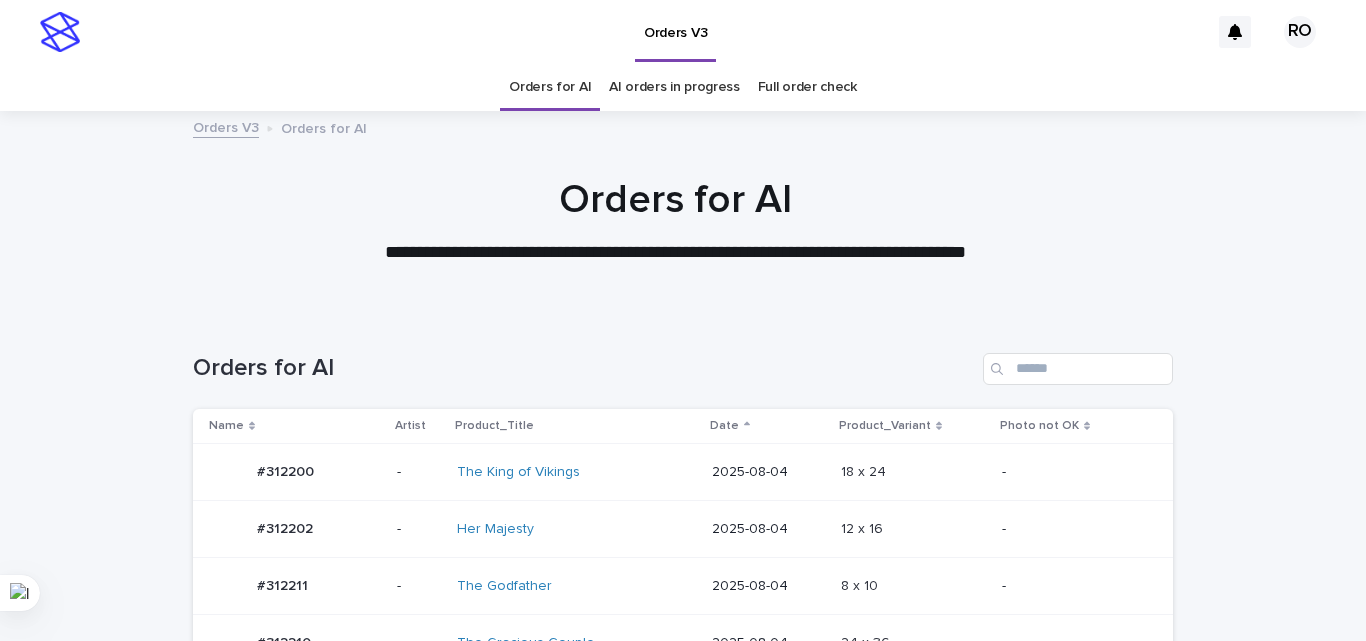 scroll, scrollTop: 64, scrollLeft: 0, axis: vertical 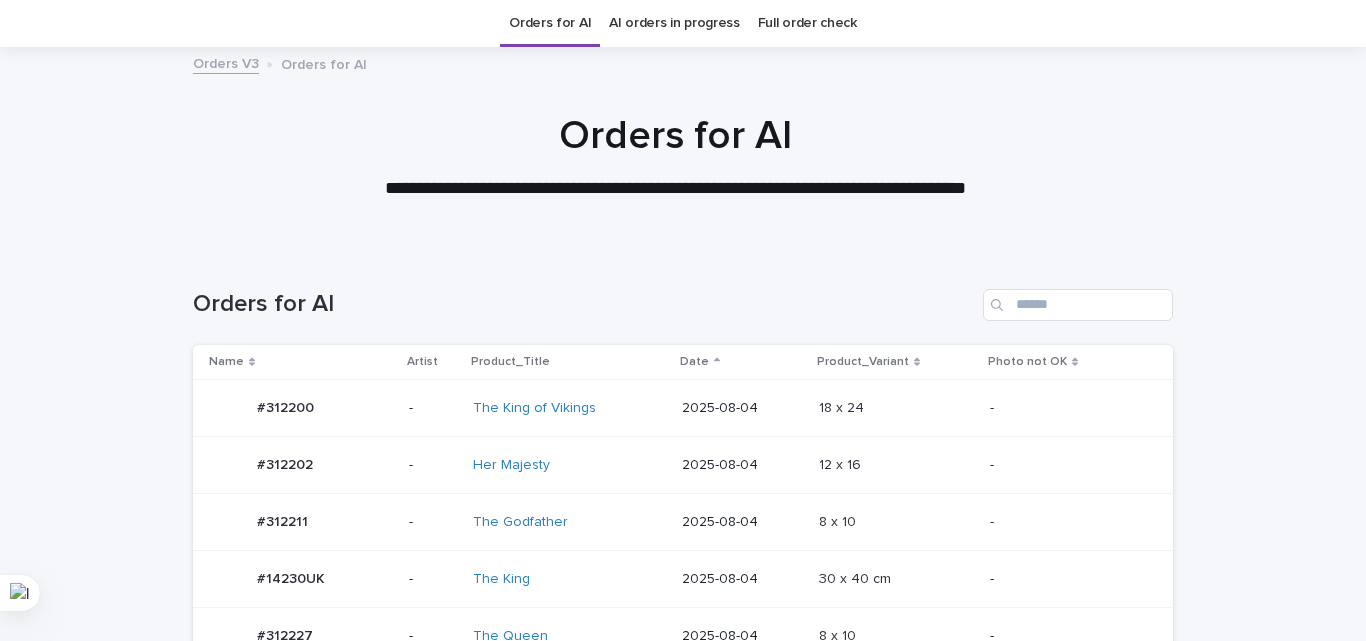 click on "12 x 16 12 x 16" at bounding box center (897, 465) 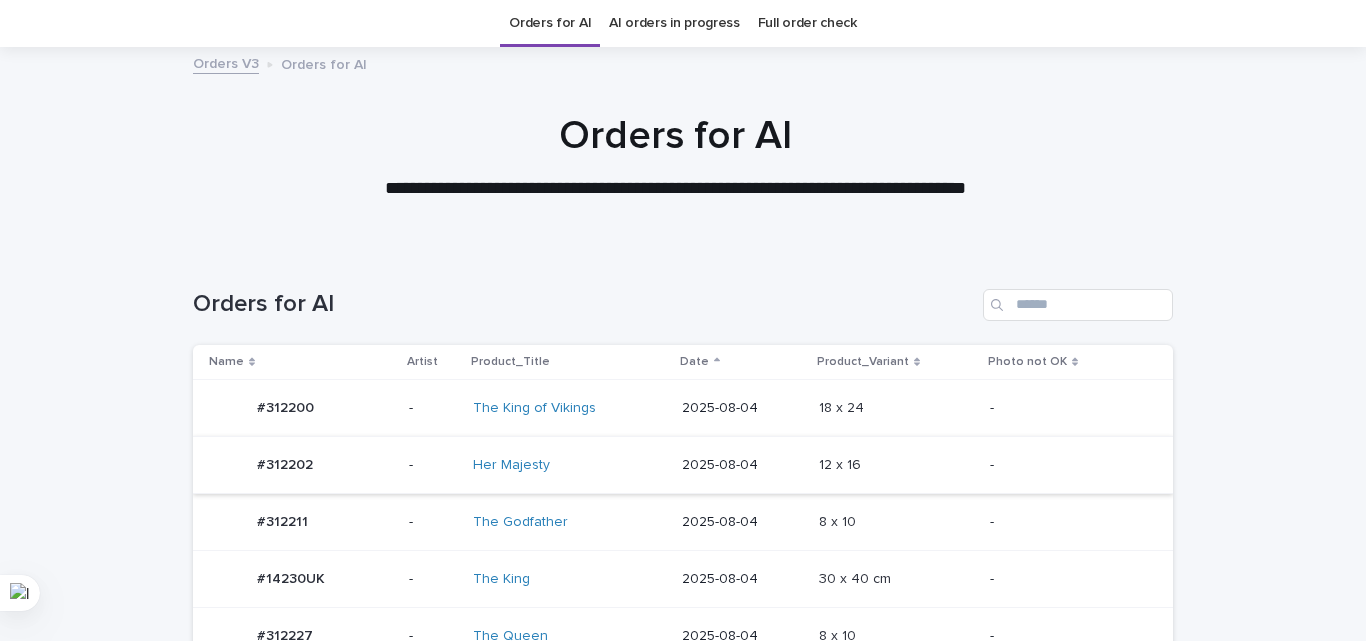scroll, scrollTop: 0, scrollLeft: 0, axis: both 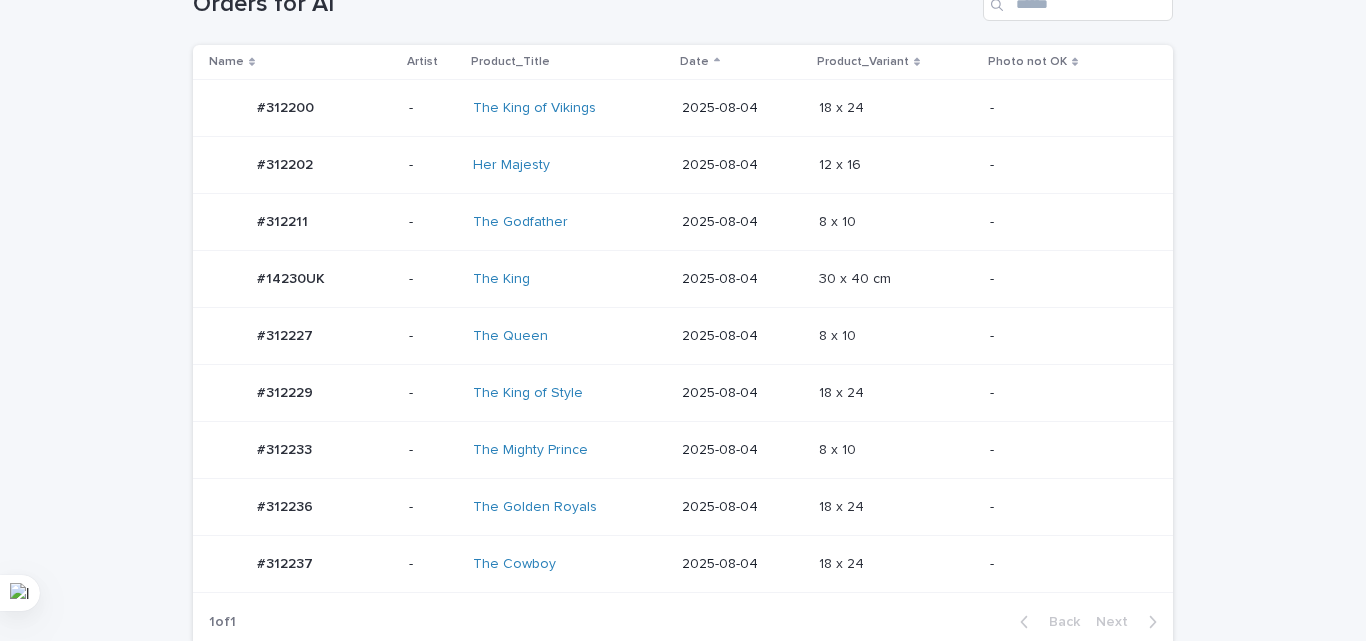 click on "2025-08-04" at bounding box center (742, 336) 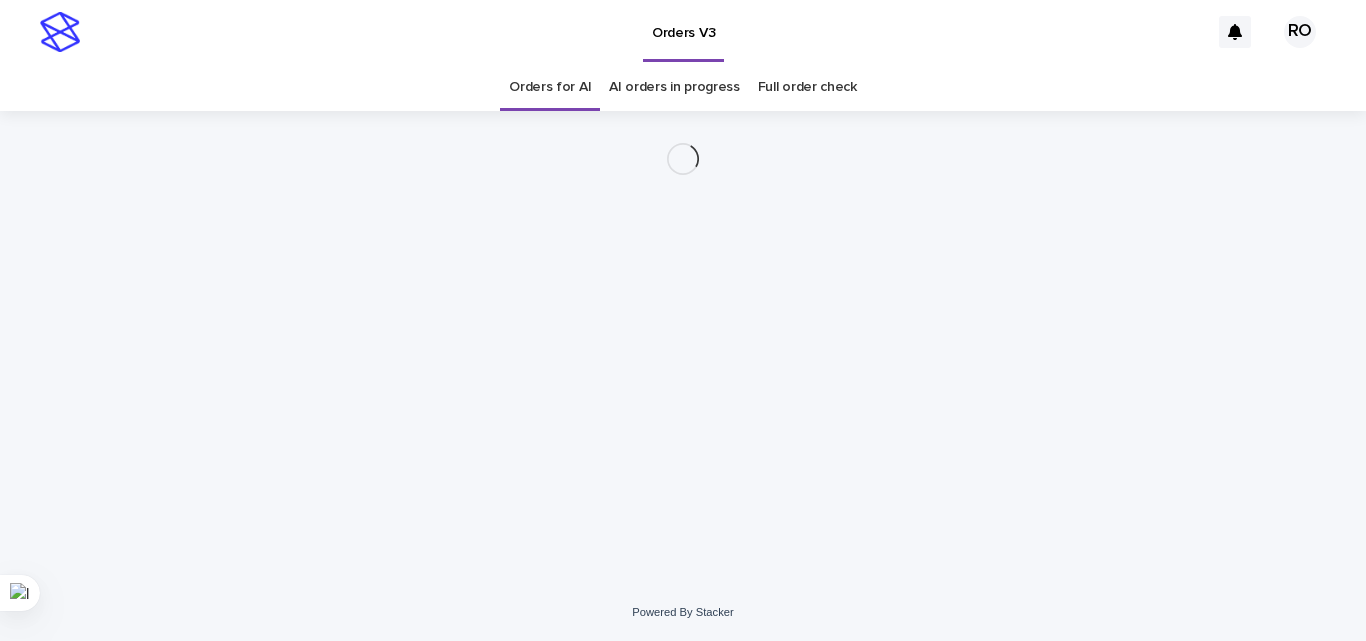 scroll, scrollTop: 0, scrollLeft: 0, axis: both 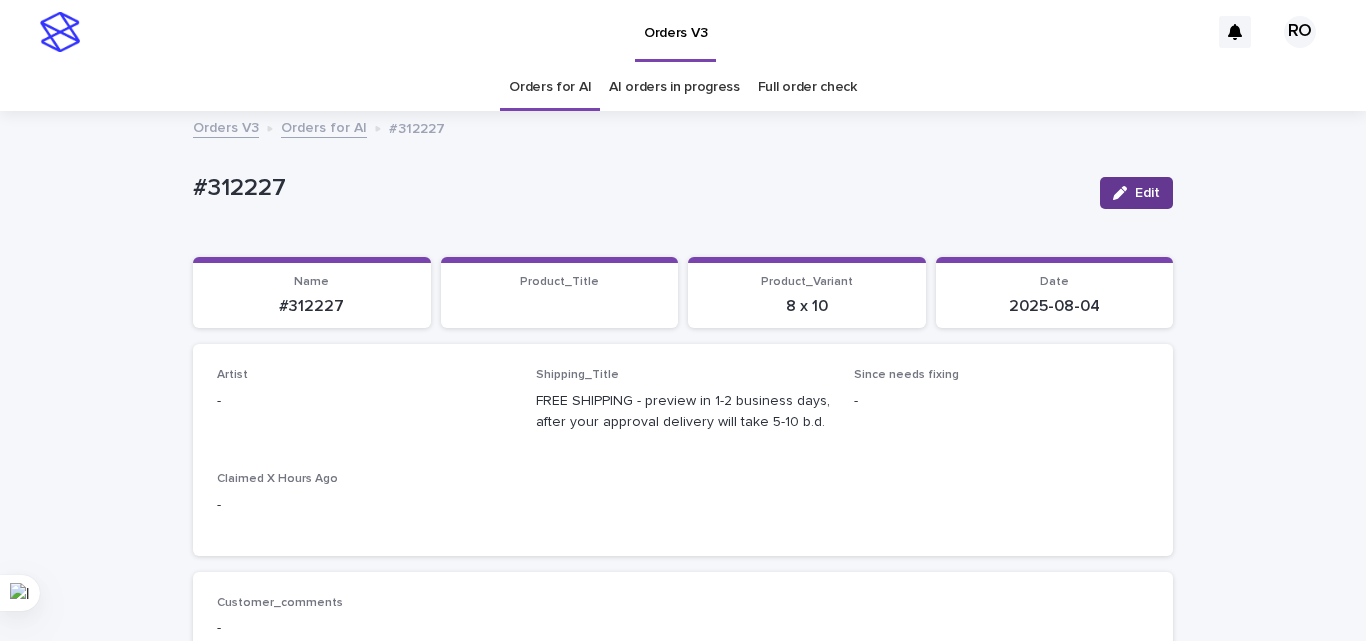 click on "Edit" at bounding box center (1136, 193) 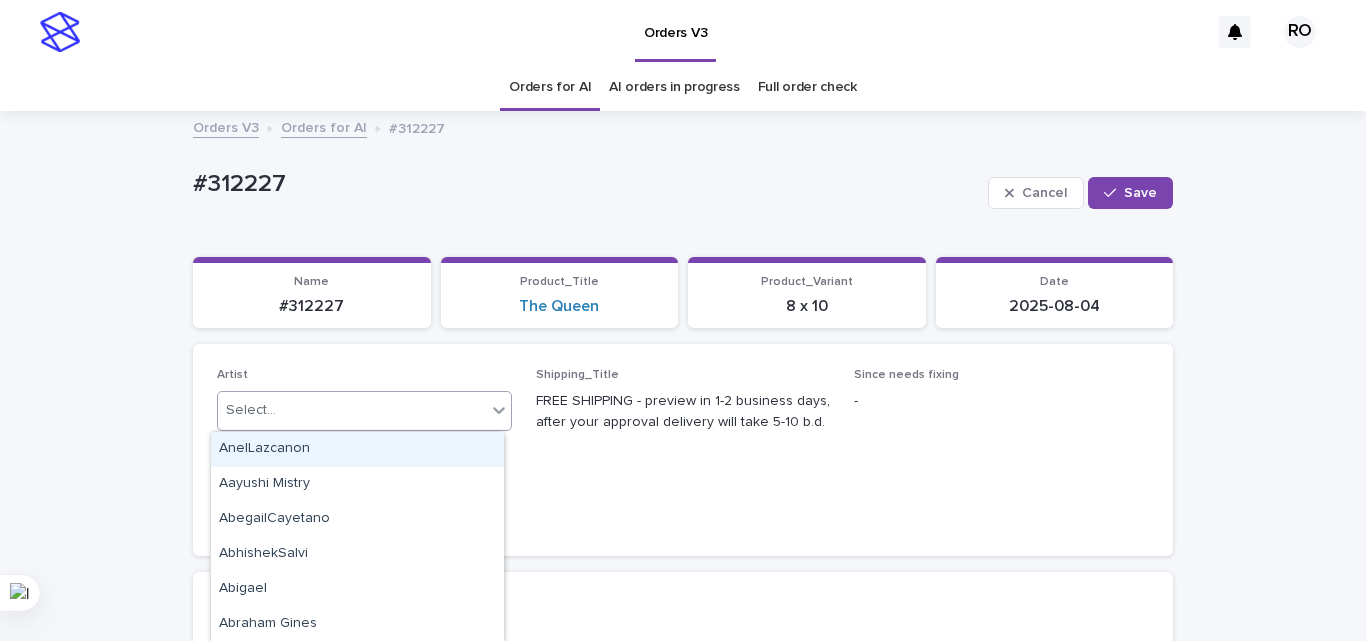 click on "Select..." at bounding box center [352, 410] 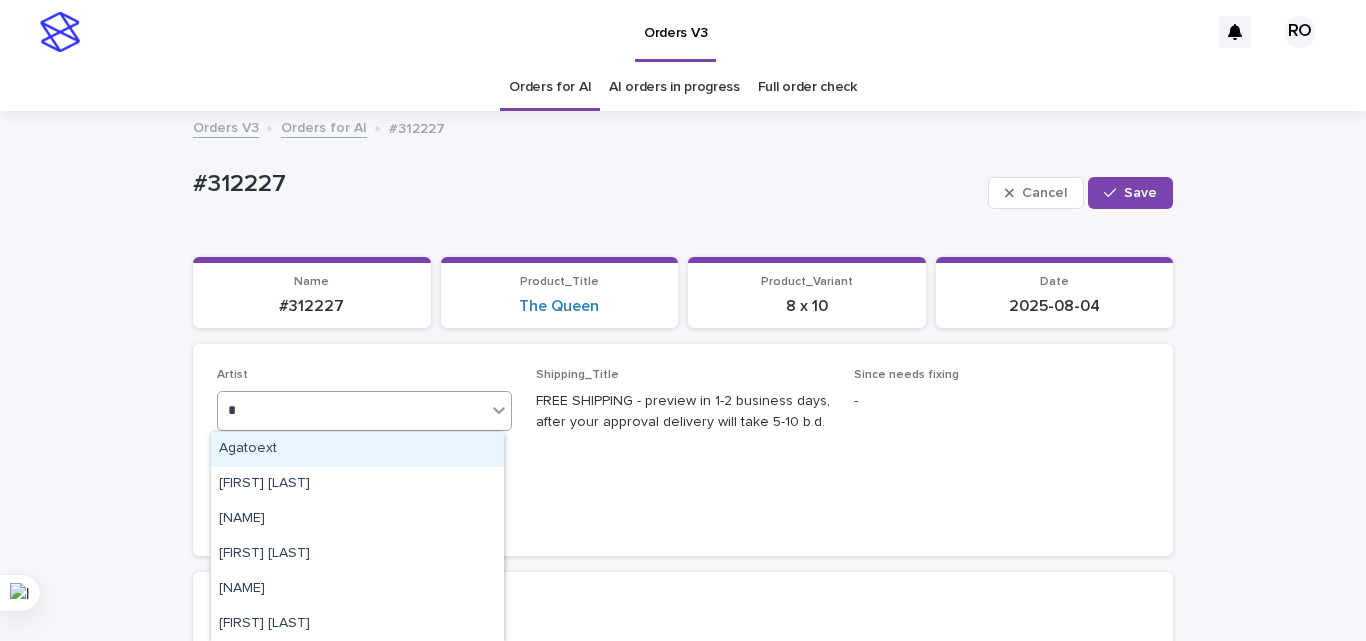 type on "**" 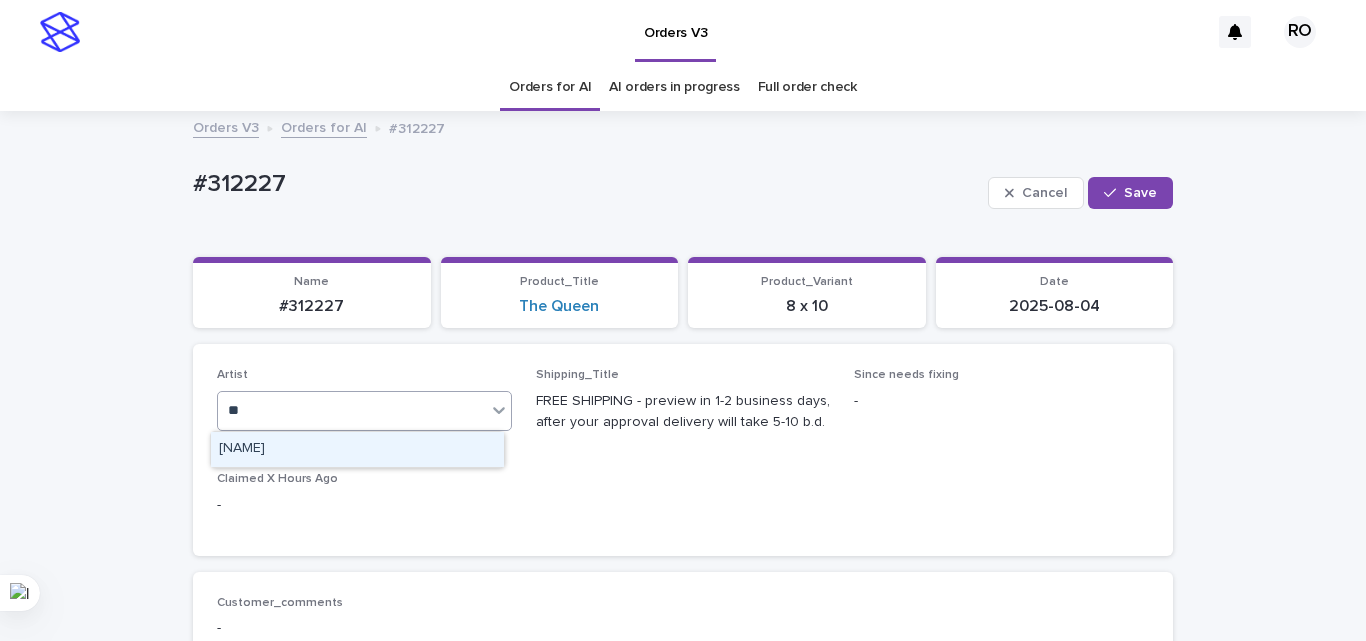 type 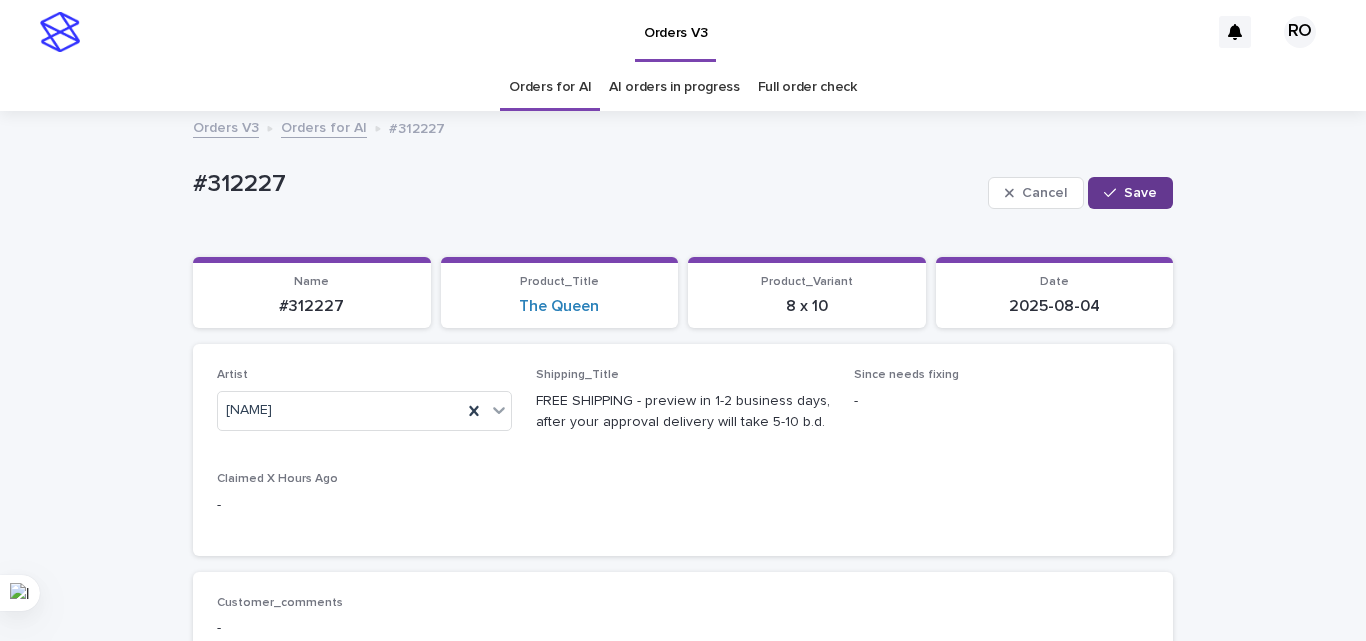 click on "Save" at bounding box center (1140, 193) 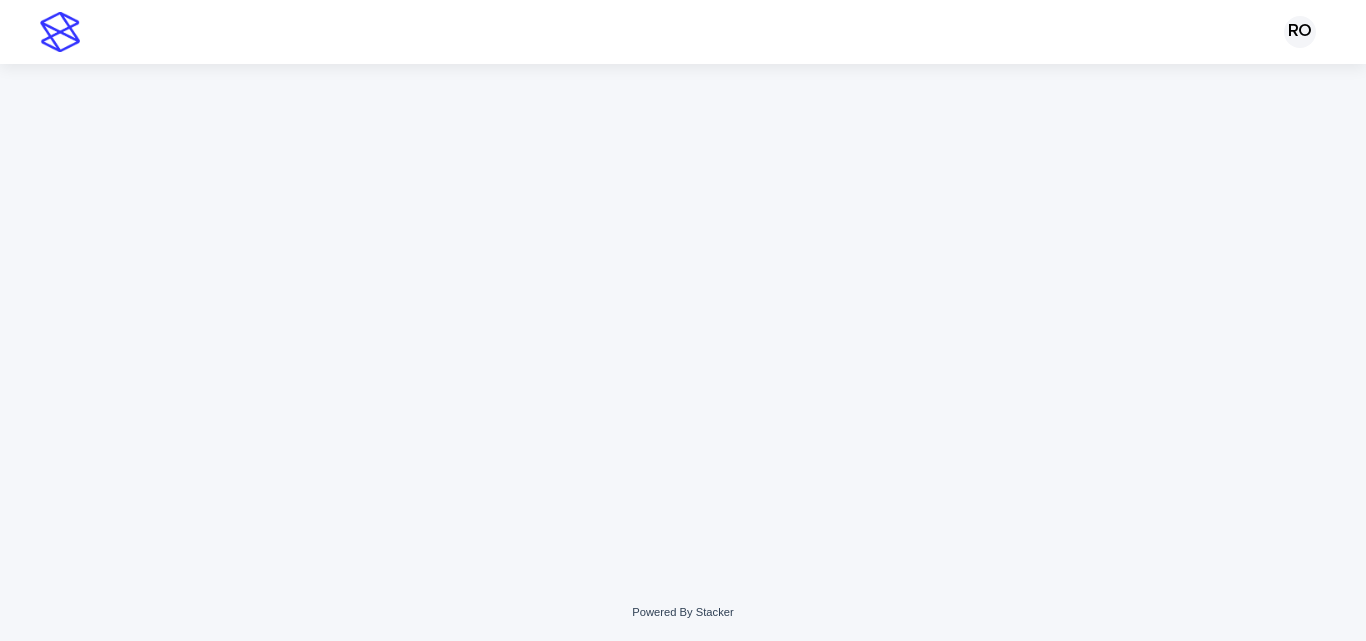 scroll, scrollTop: 0, scrollLeft: 0, axis: both 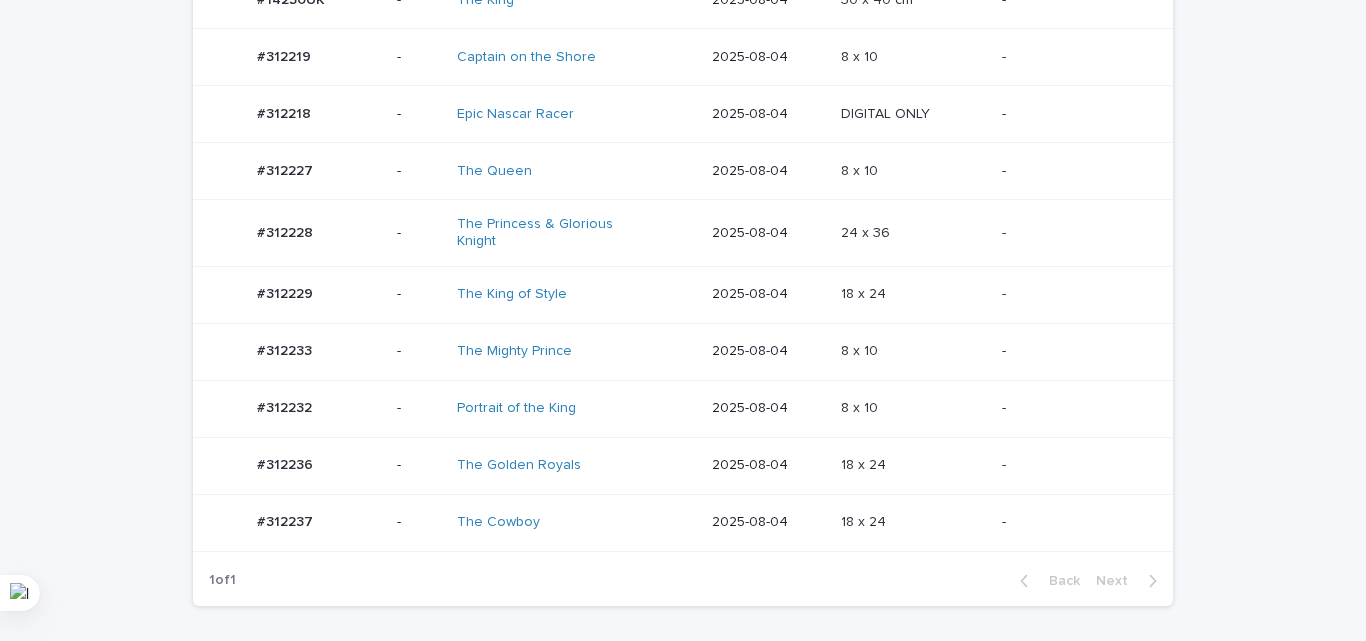 click on "The Mighty Prince" at bounding box center [576, 351] 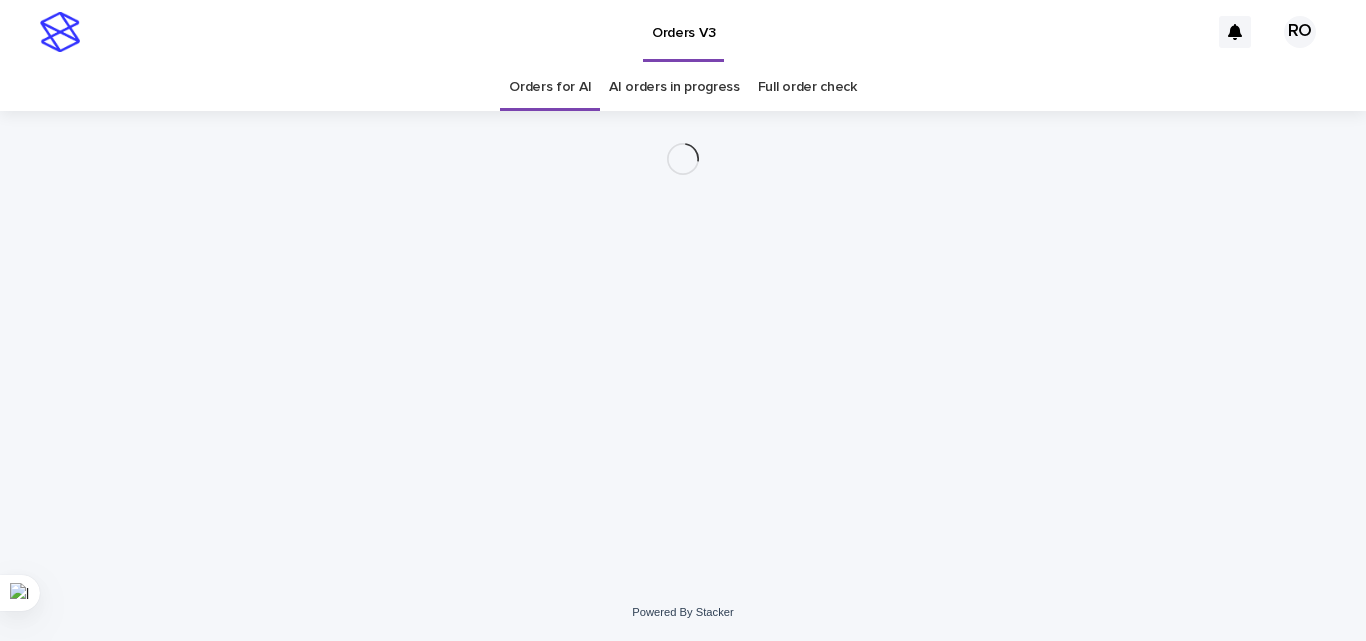 scroll, scrollTop: 0, scrollLeft: 0, axis: both 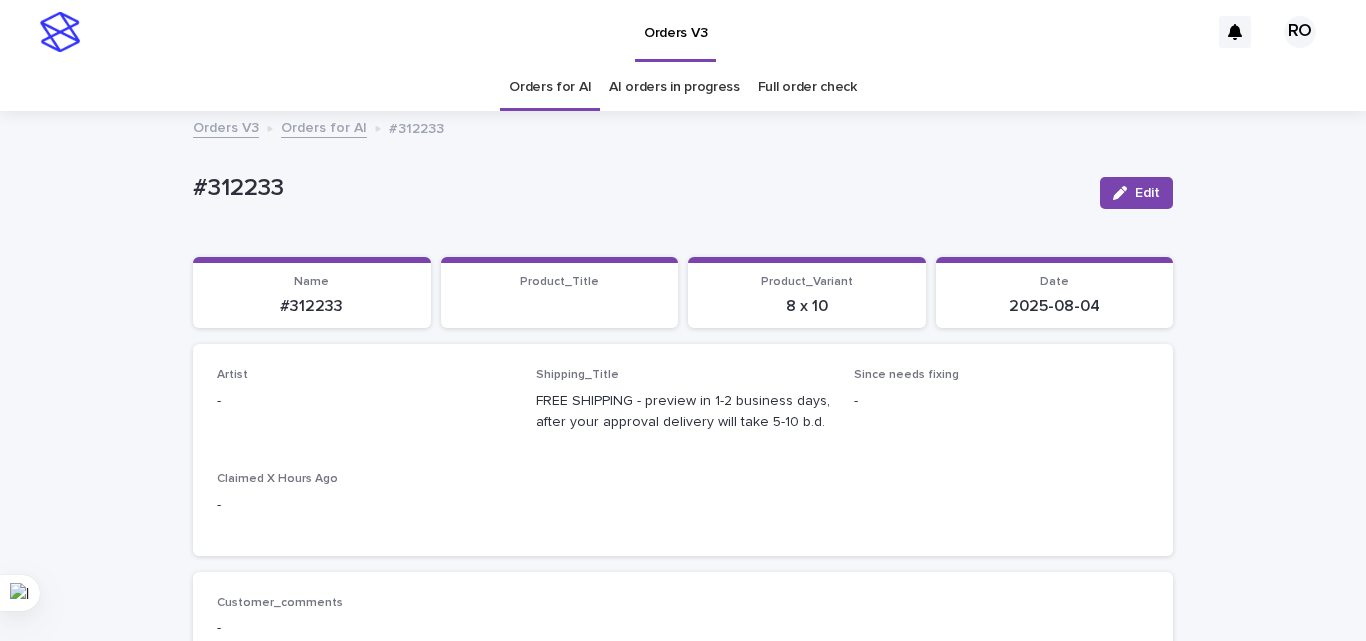 click on "Edit" at bounding box center (1147, 193) 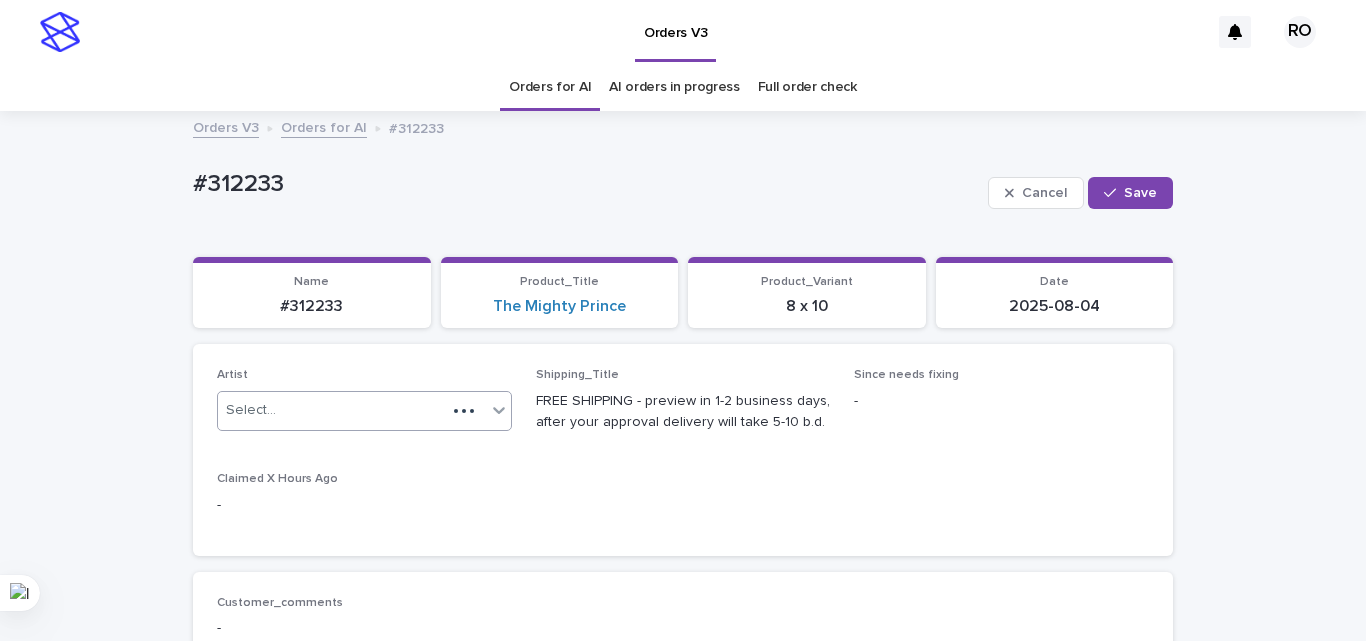 click on "Select..." at bounding box center [332, 410] 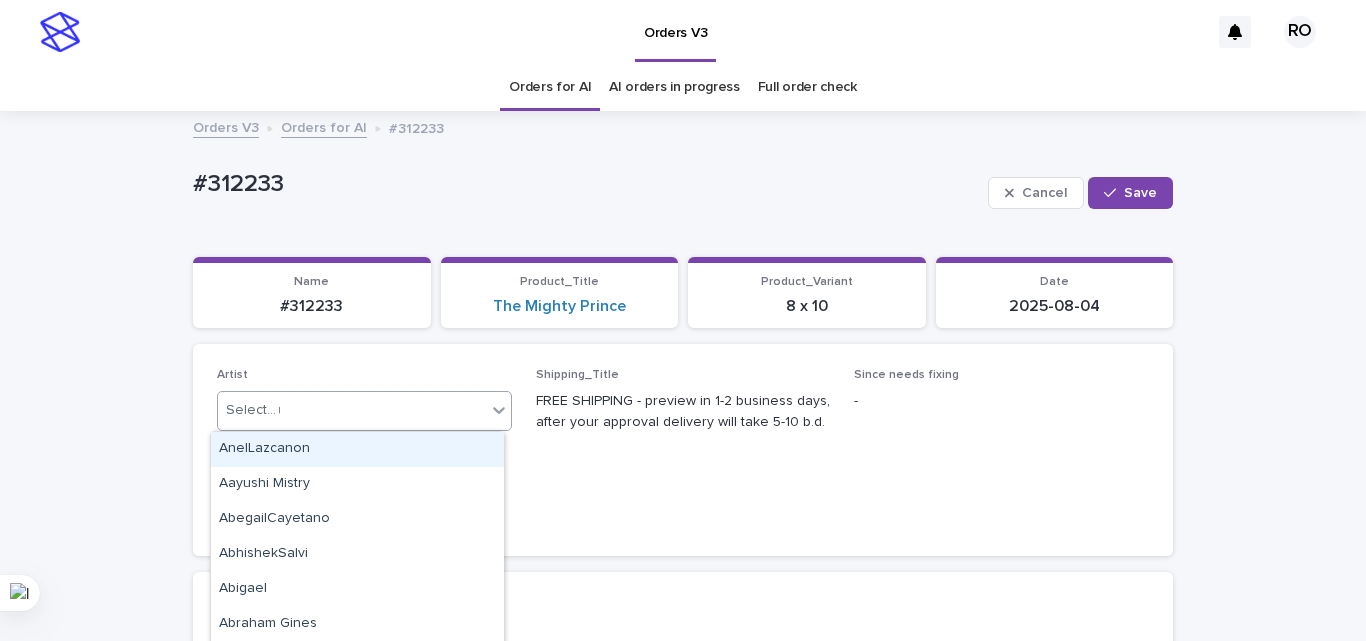 type on "**" 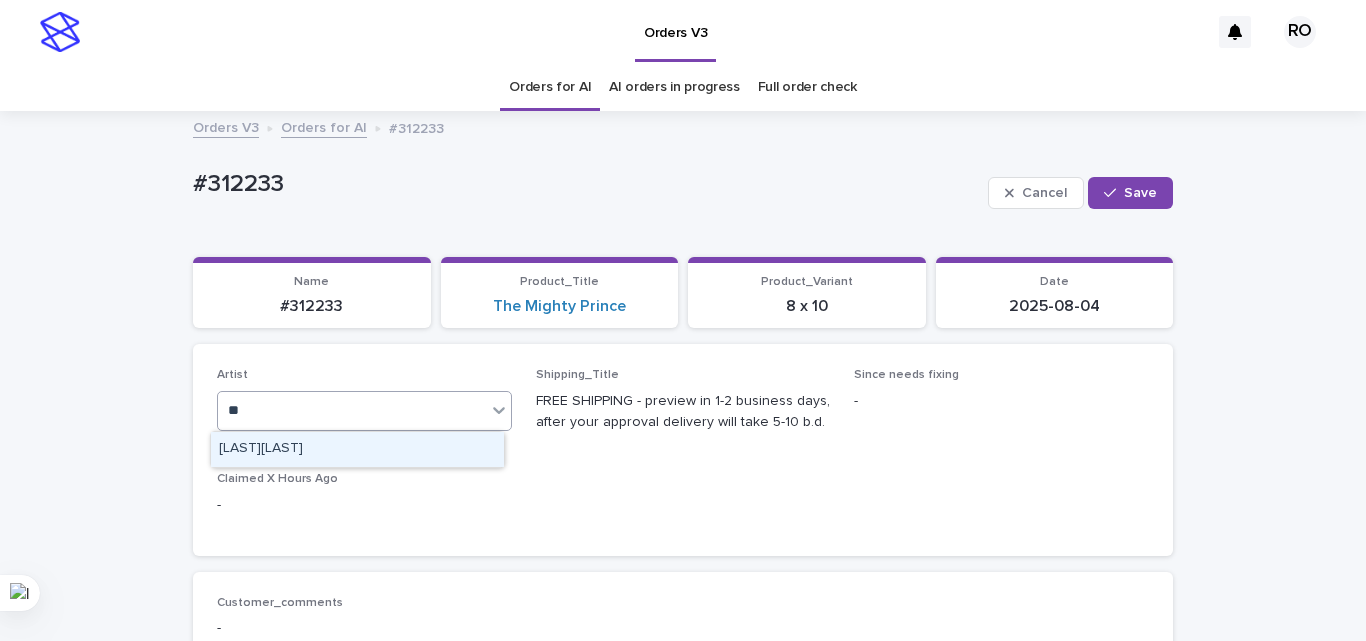 type 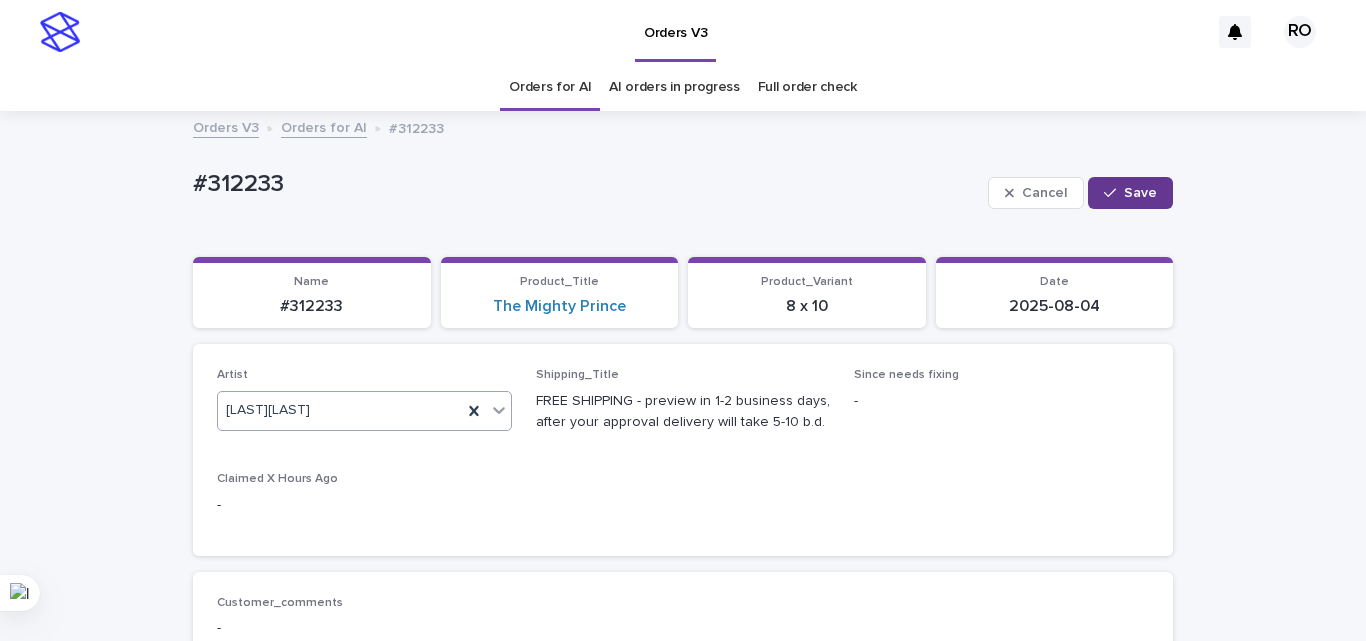 click on "Save" at bounding box center [1140, 193] 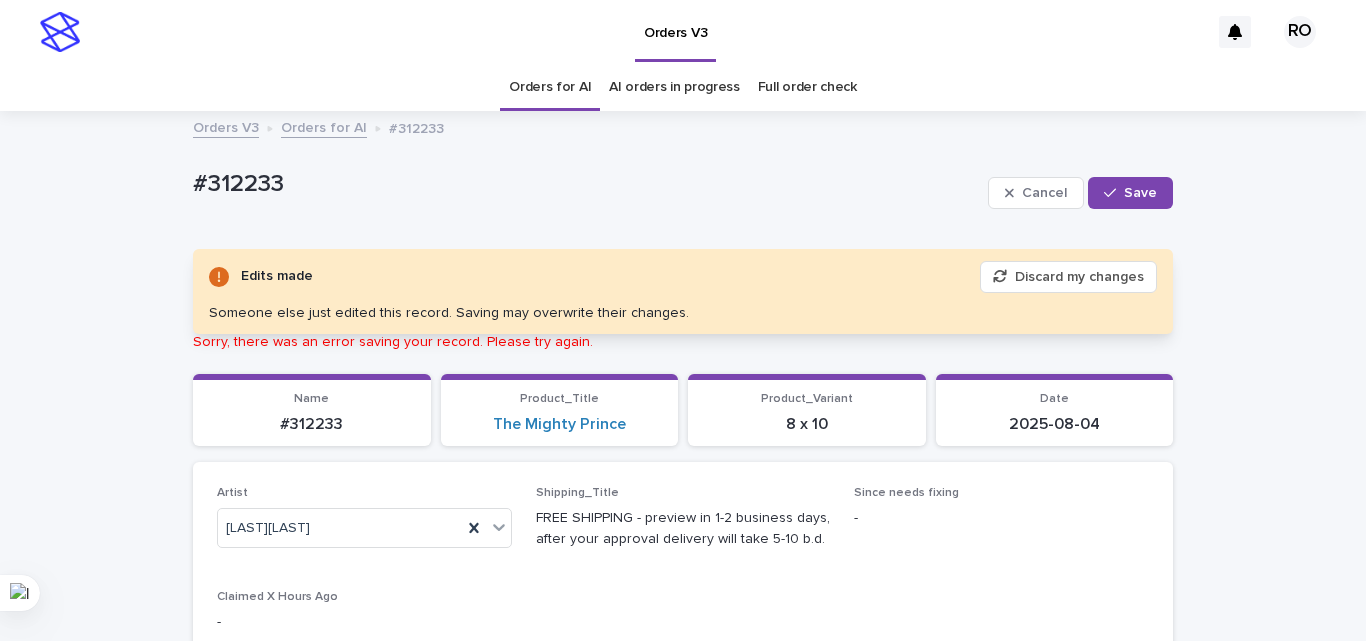 click on "Discard my changes" at bounding box center [1068, 277] 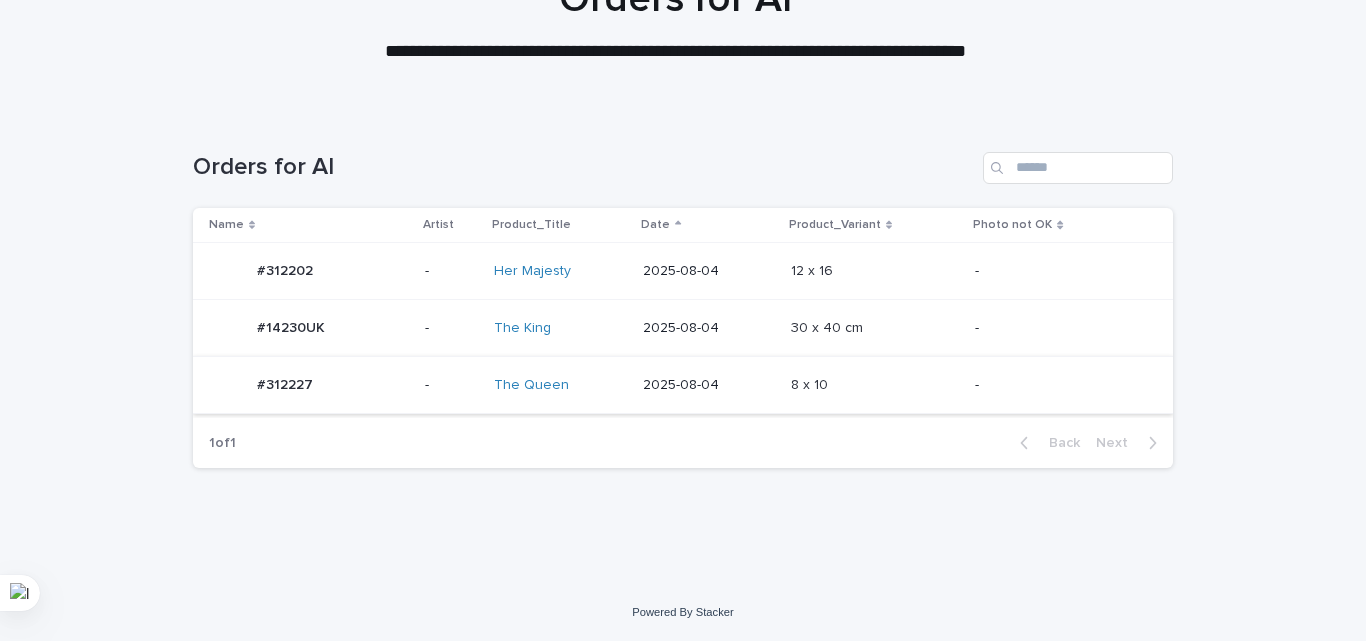 scroll, scrollTop: 201, scrollLeft: 0, axis: vertical 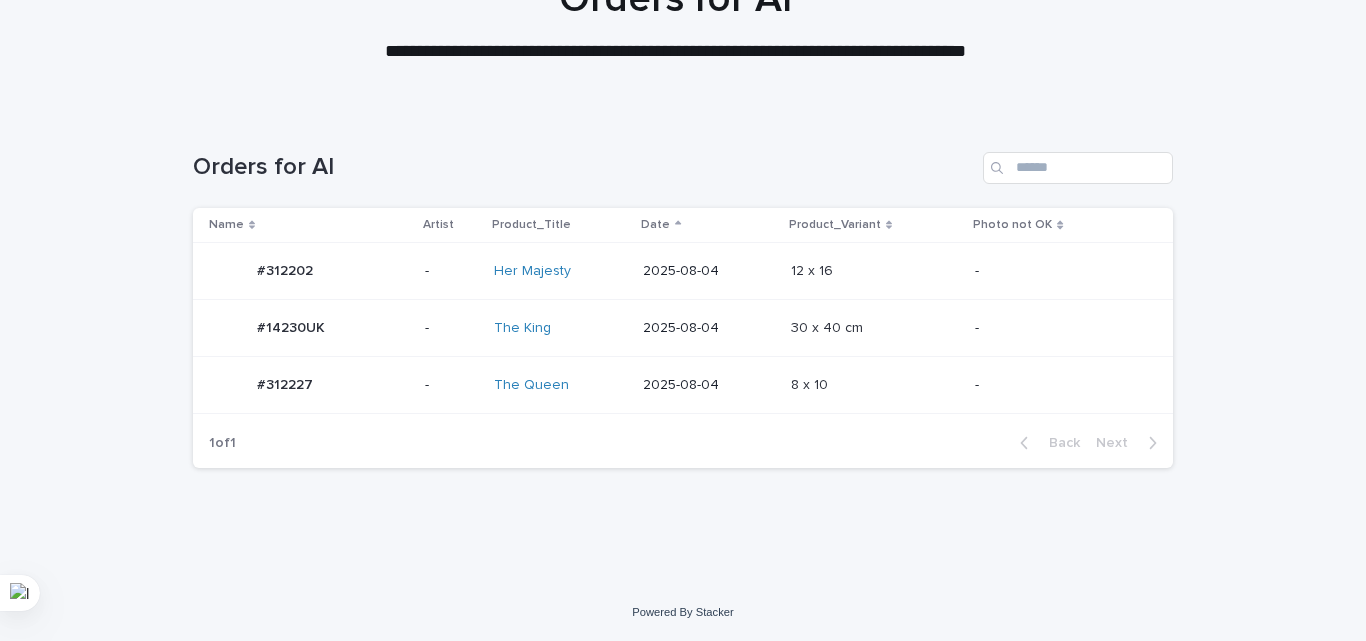 click on "8 x 10" at bounding box center (811, 383) 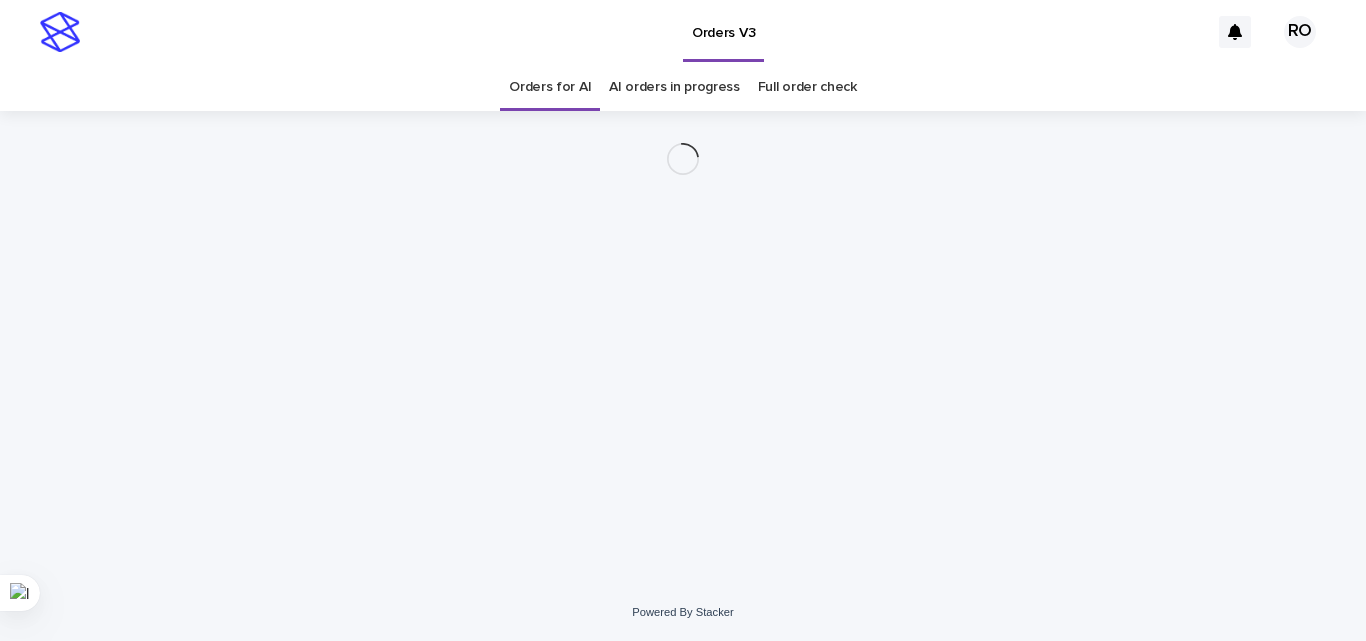 scroll, scrollTop: 0, scrollLeft: 0, axis: both 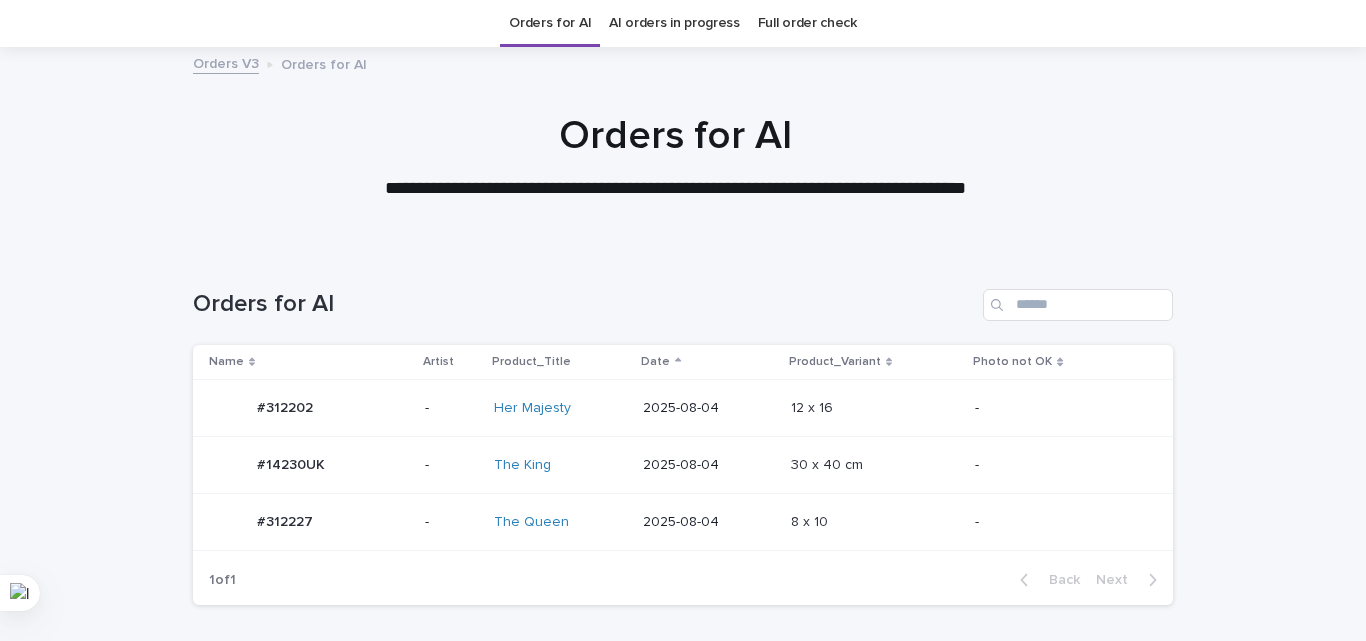 click on "2025-08-04" at bounding box center (708, 408) 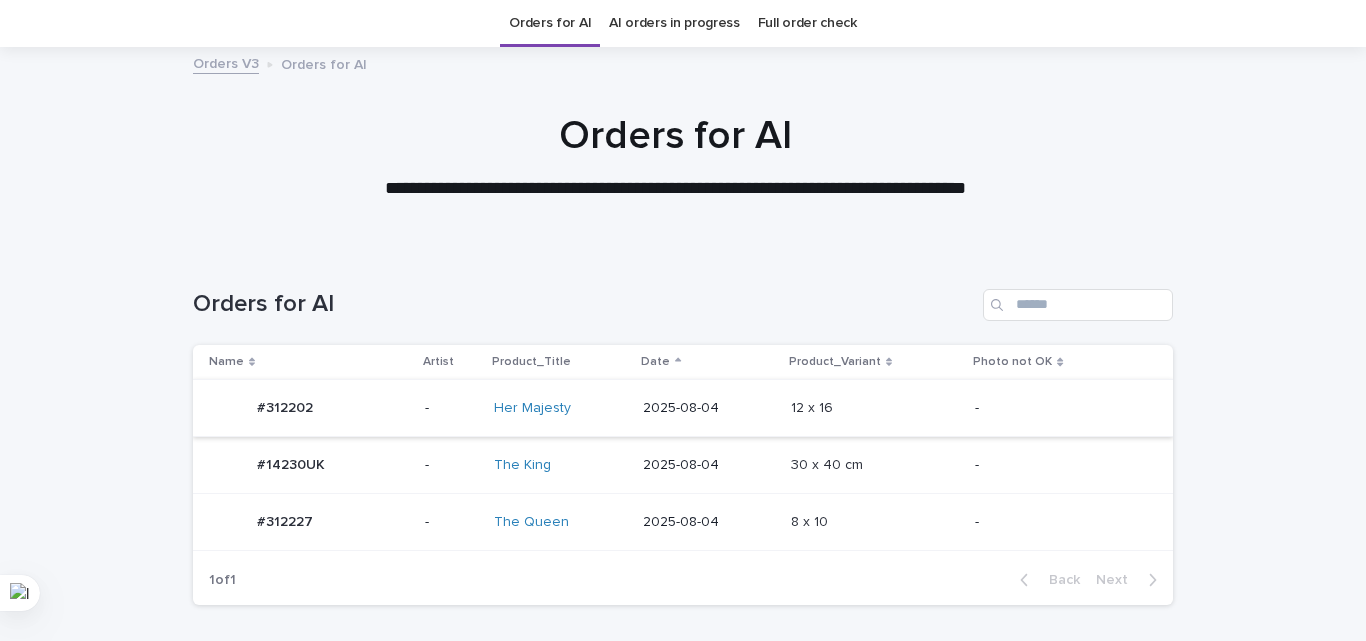 scroll, scrollTop: 0, scrollLeft: 0, axis: both 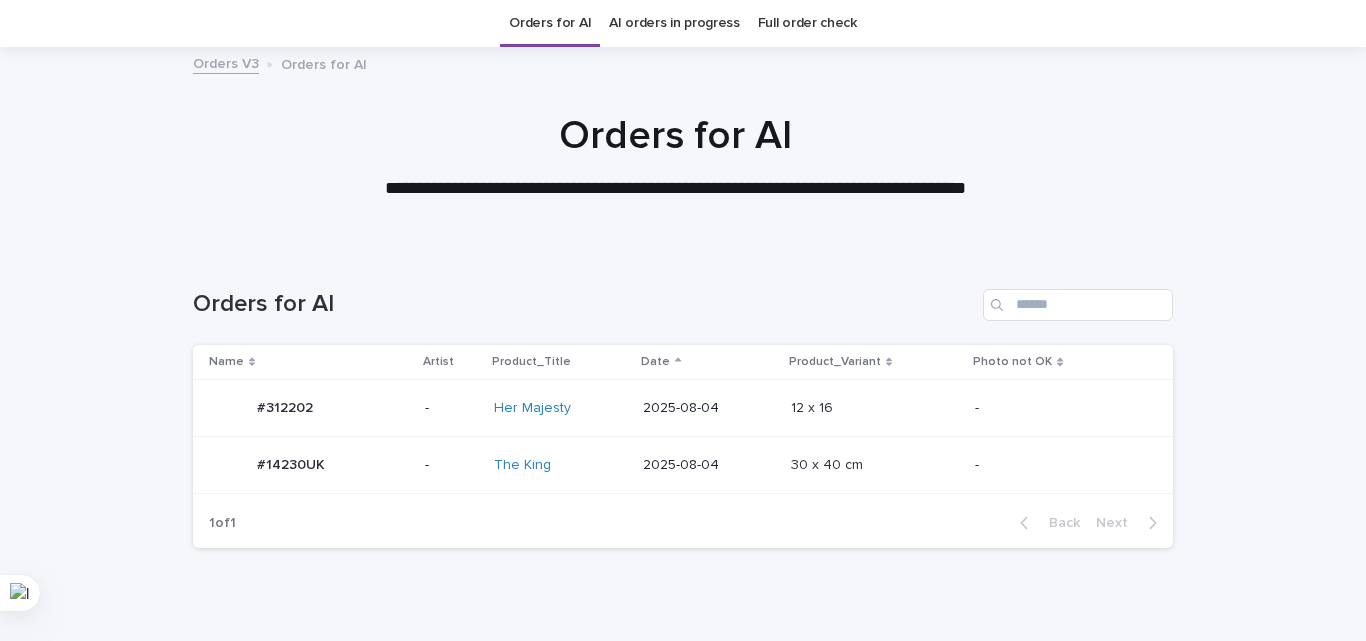 click on "2025-08-04" at bounding box center (708, 463) 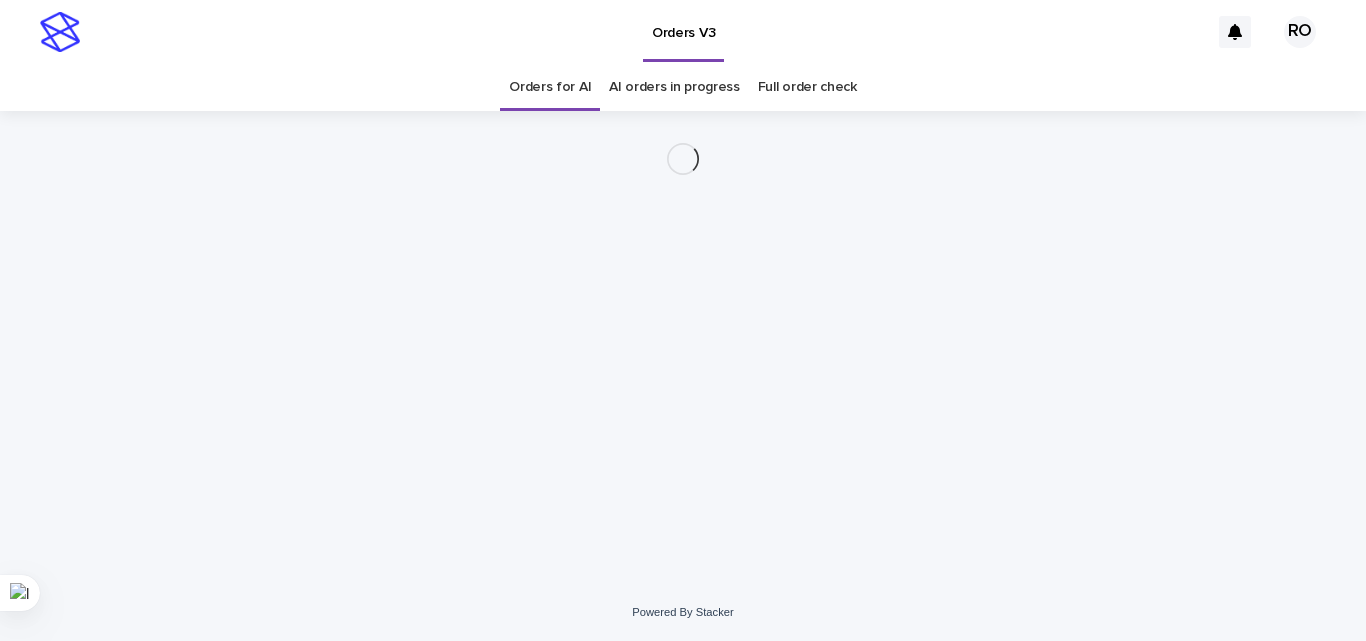 scroll, scrollTop: 0, scrollLeft: 0, axis: both 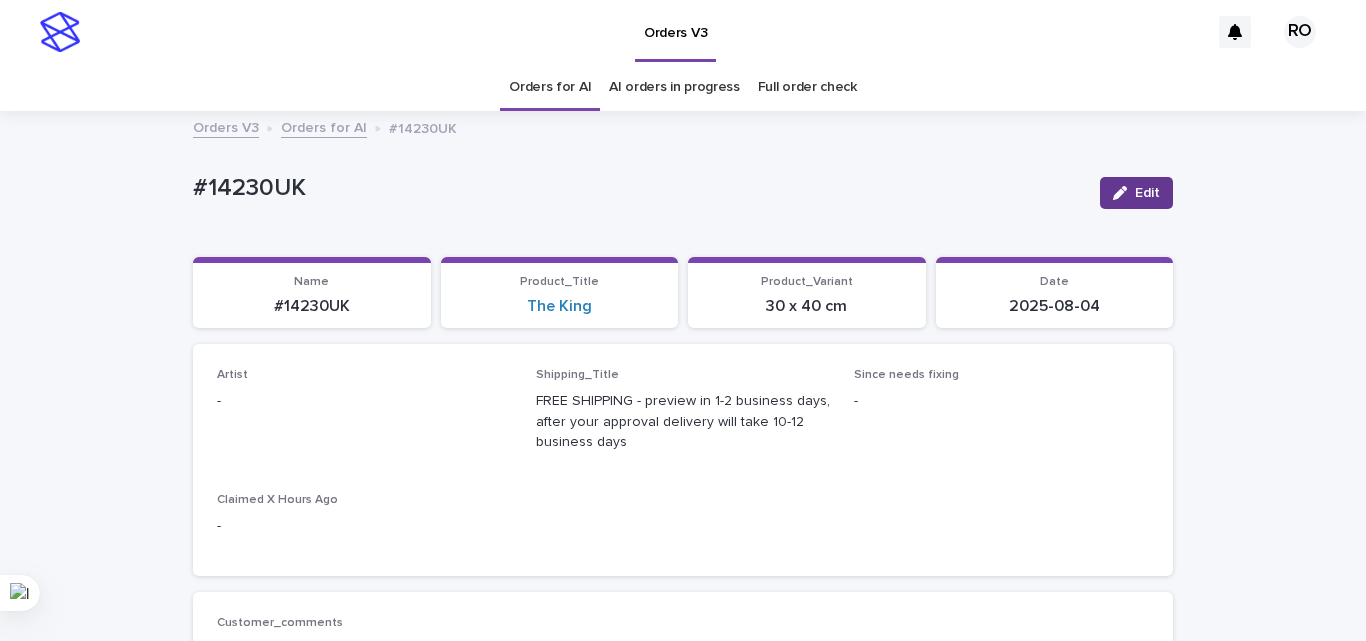 click on "Edit" at bounding box center [1147, 193] 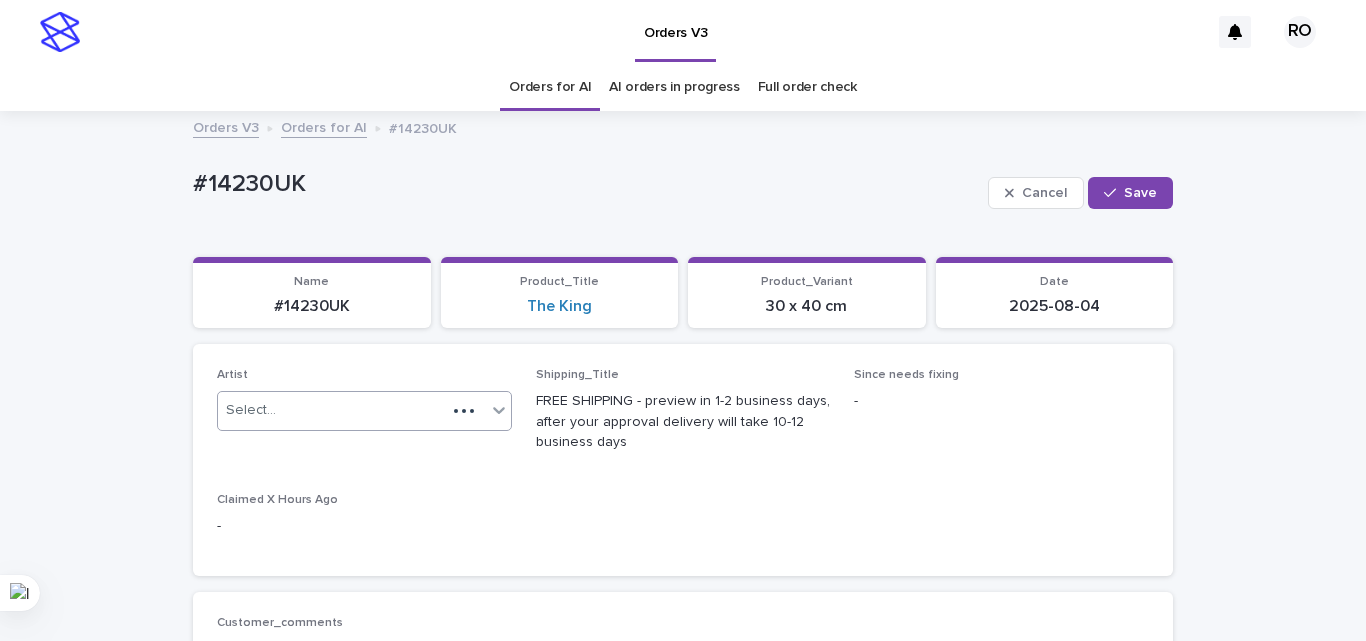 click on "Select..." at bounding box center (332, 410) 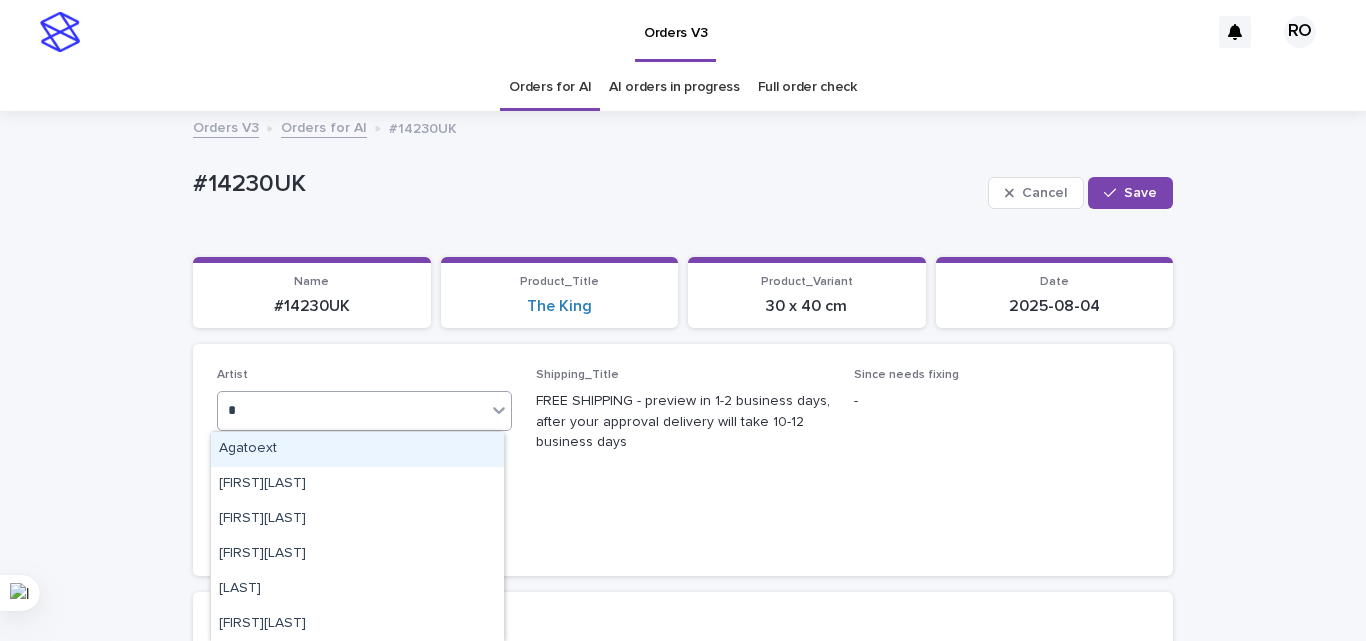 type on "**" 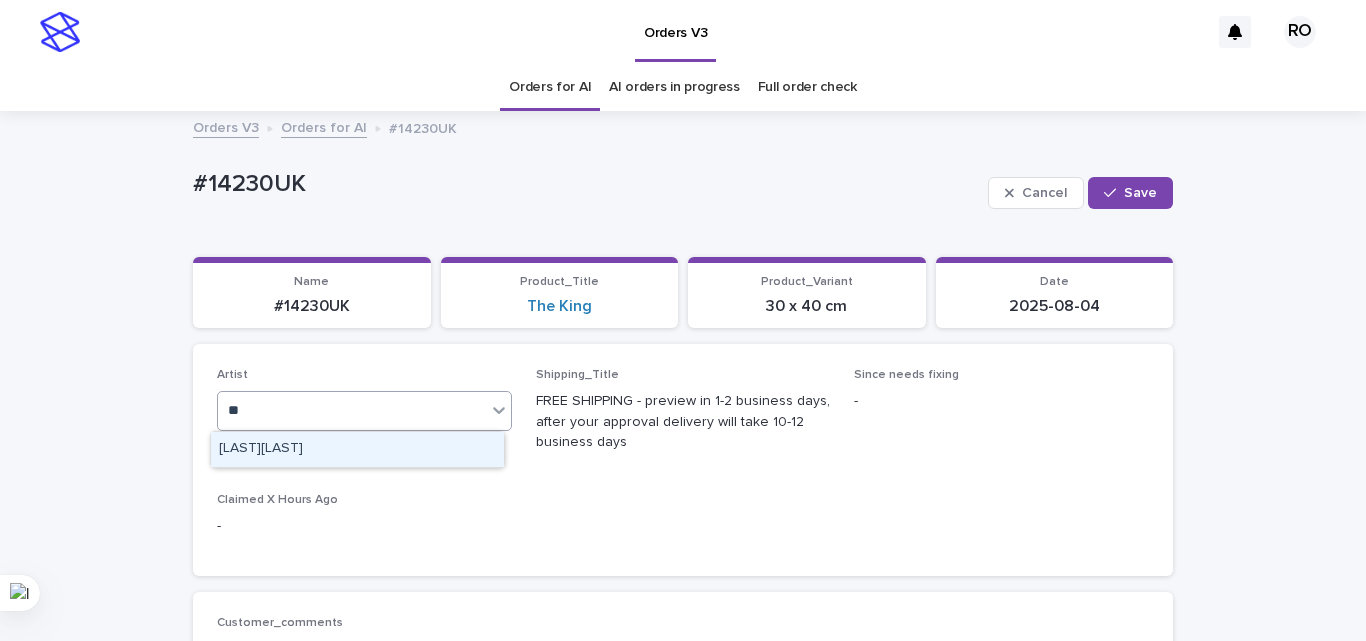 type 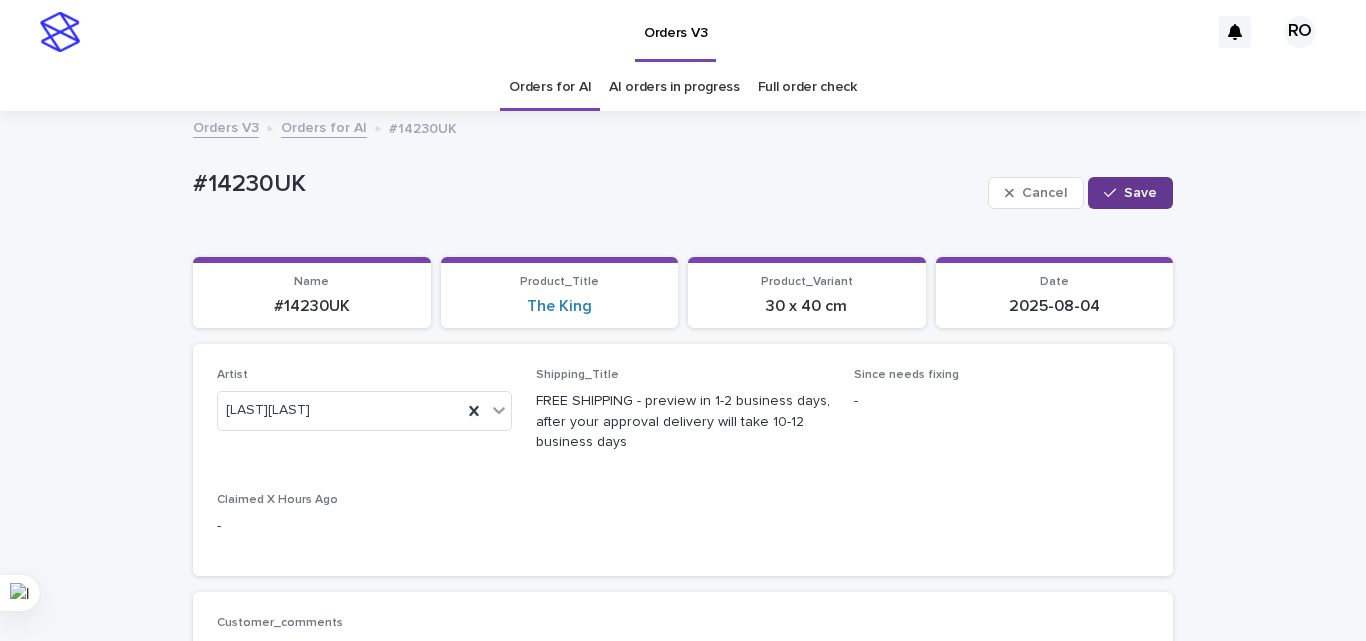 click on "Save" at bounding box center [1140, 193] 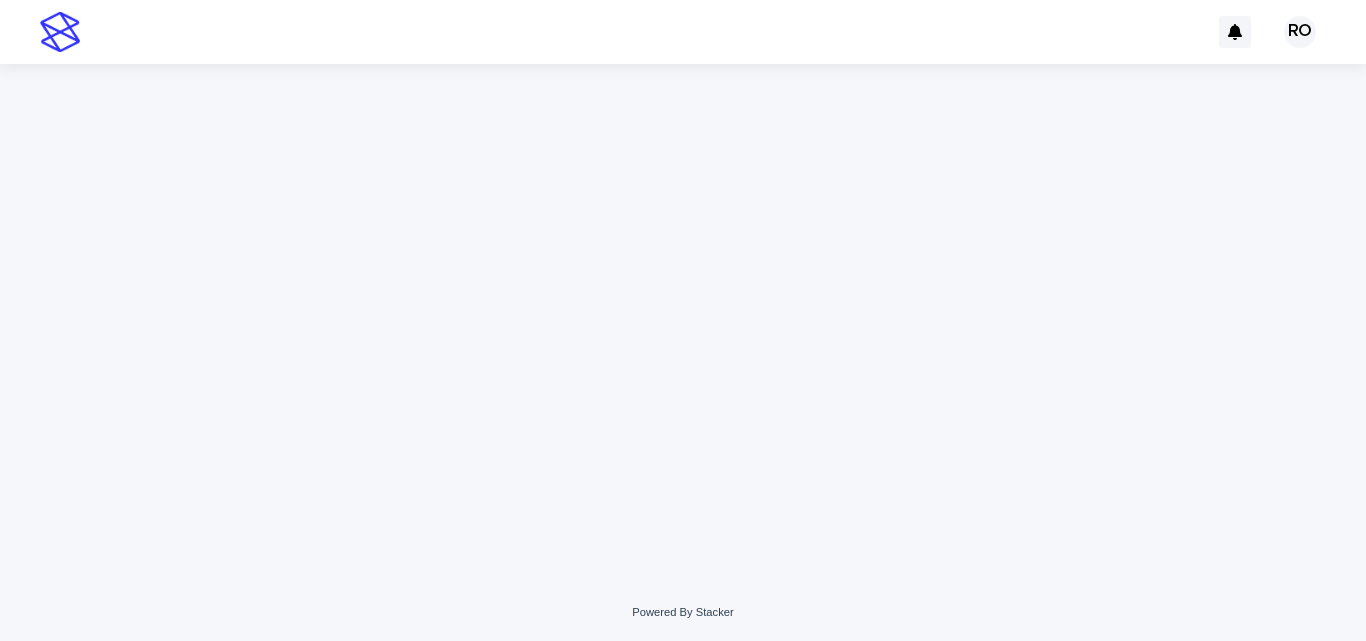 scroll, scrollTop: 0, scrollLeft: 0, axis: both 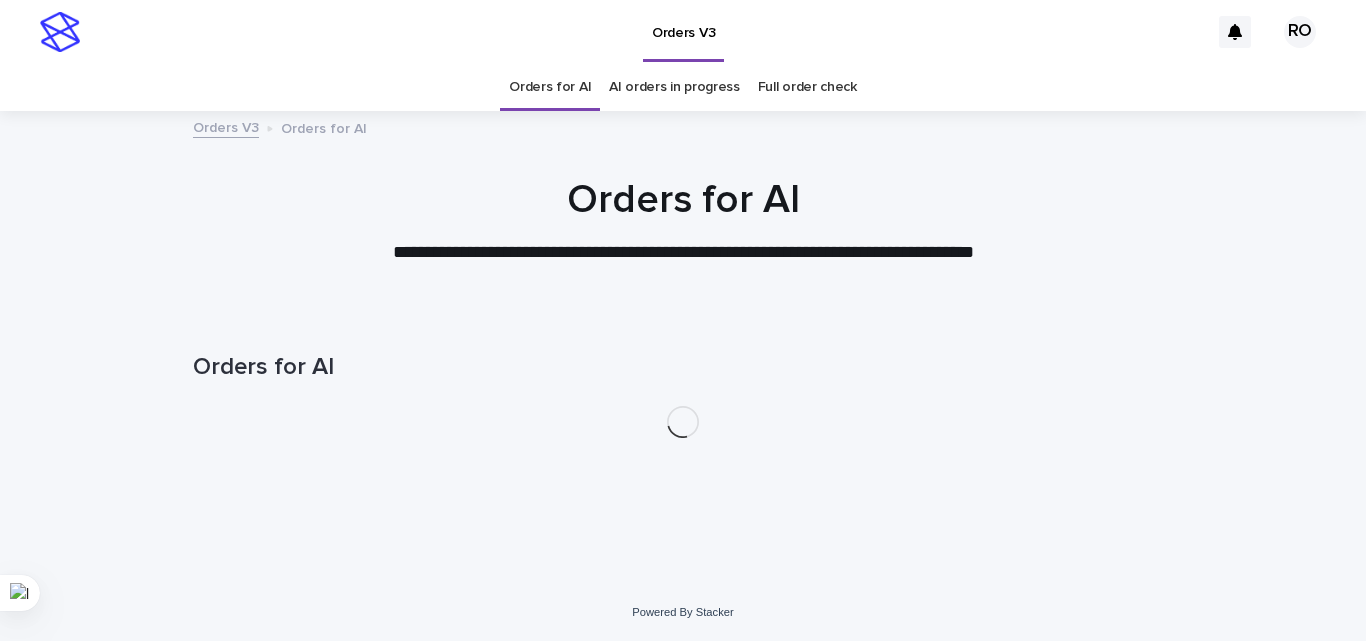 drag, startPoint x: 0, startPoint y: 0, endPoint x: 210, endPoint y: 270, distance: 342.0526 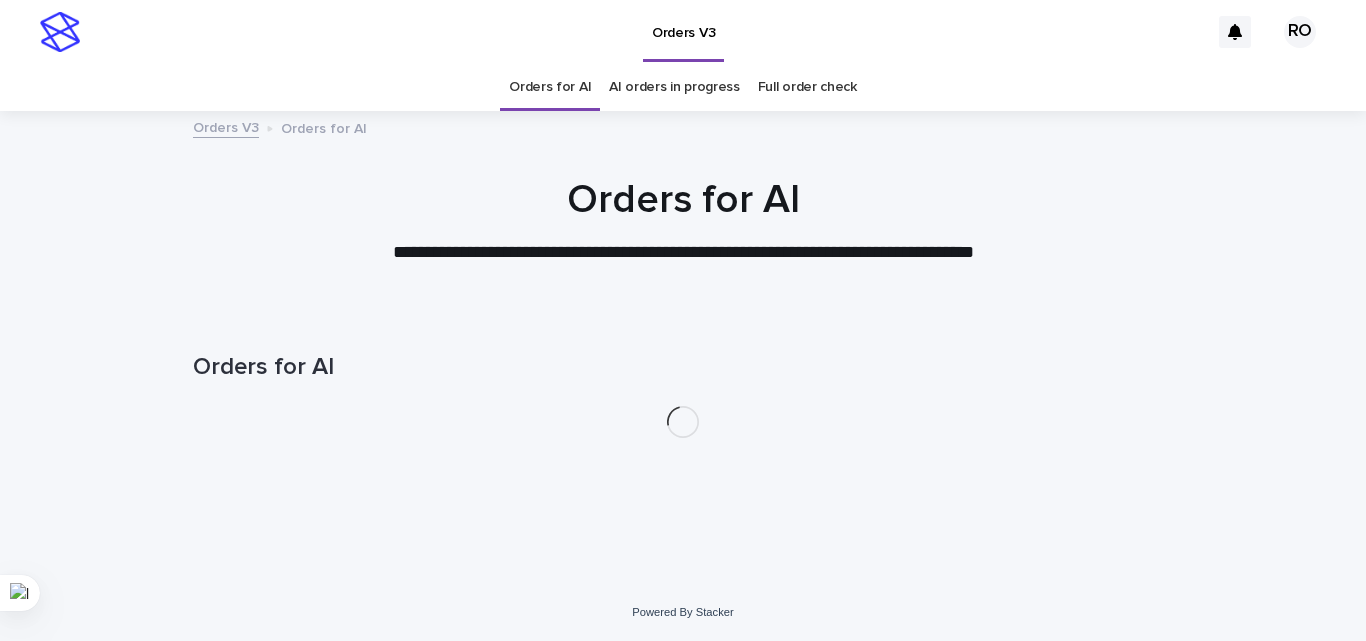 click at bounding box center [683, 212] 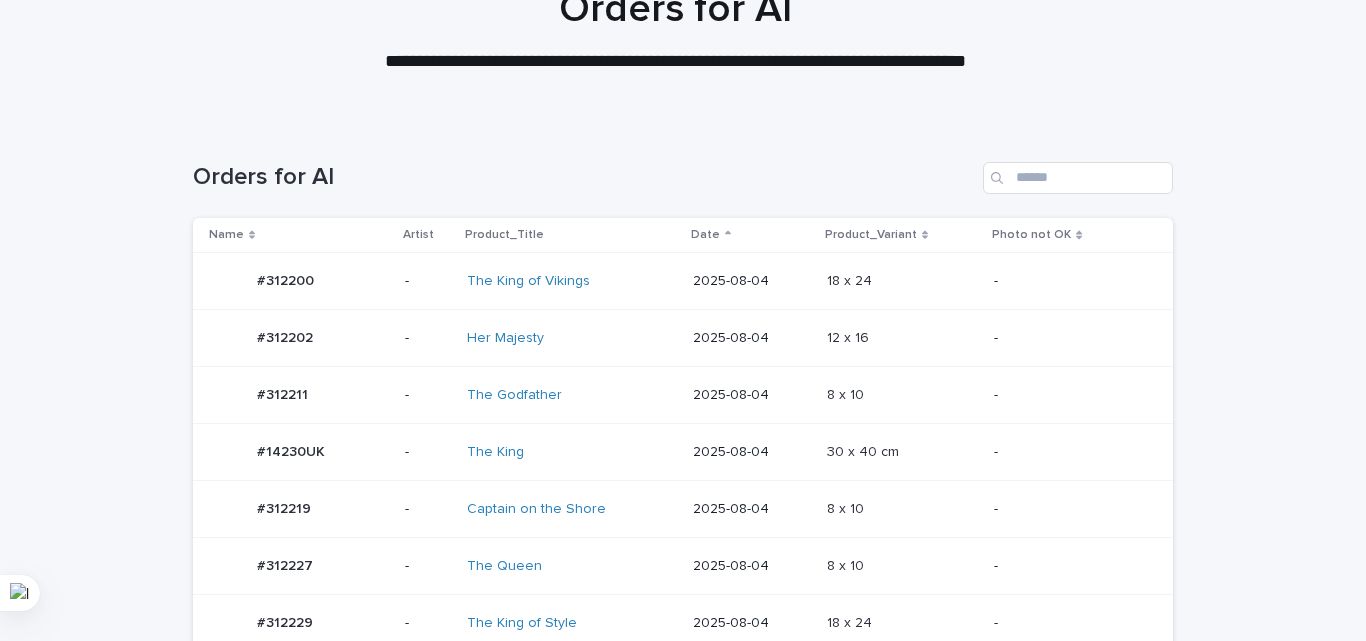 scroll, scrollTop: 600, scrollLeft: 0, axis: vertical 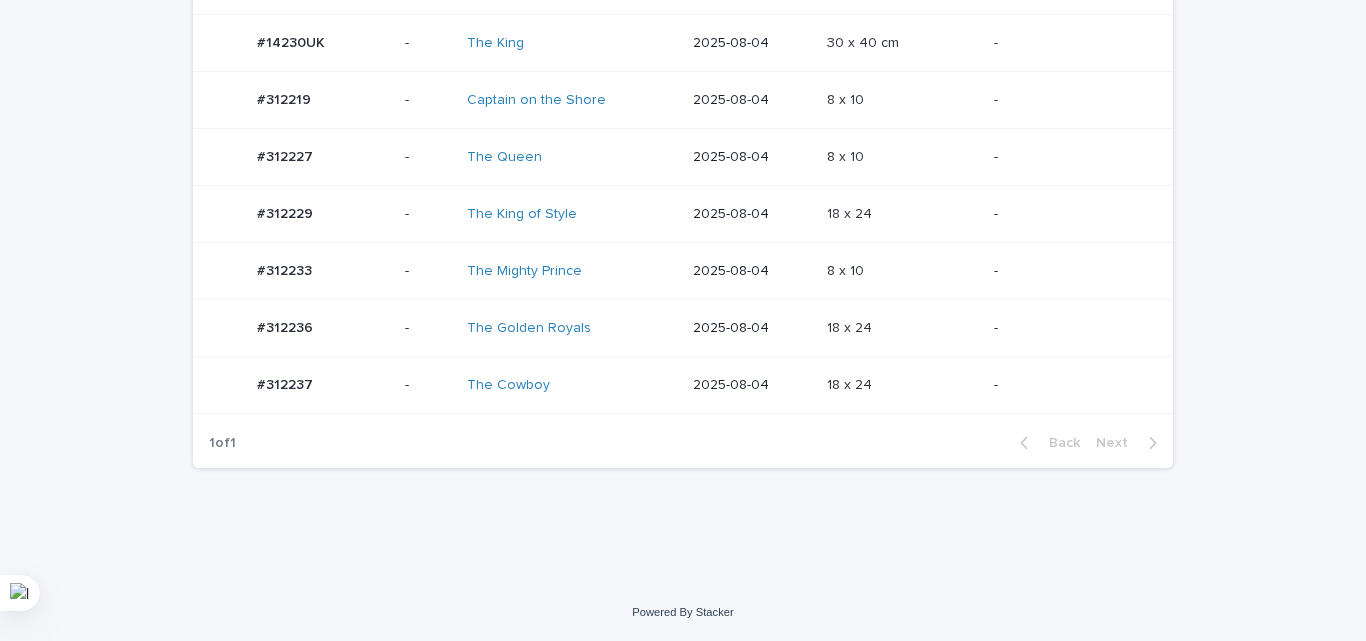 click on "18 x 24" at bounding box center (851, 212) 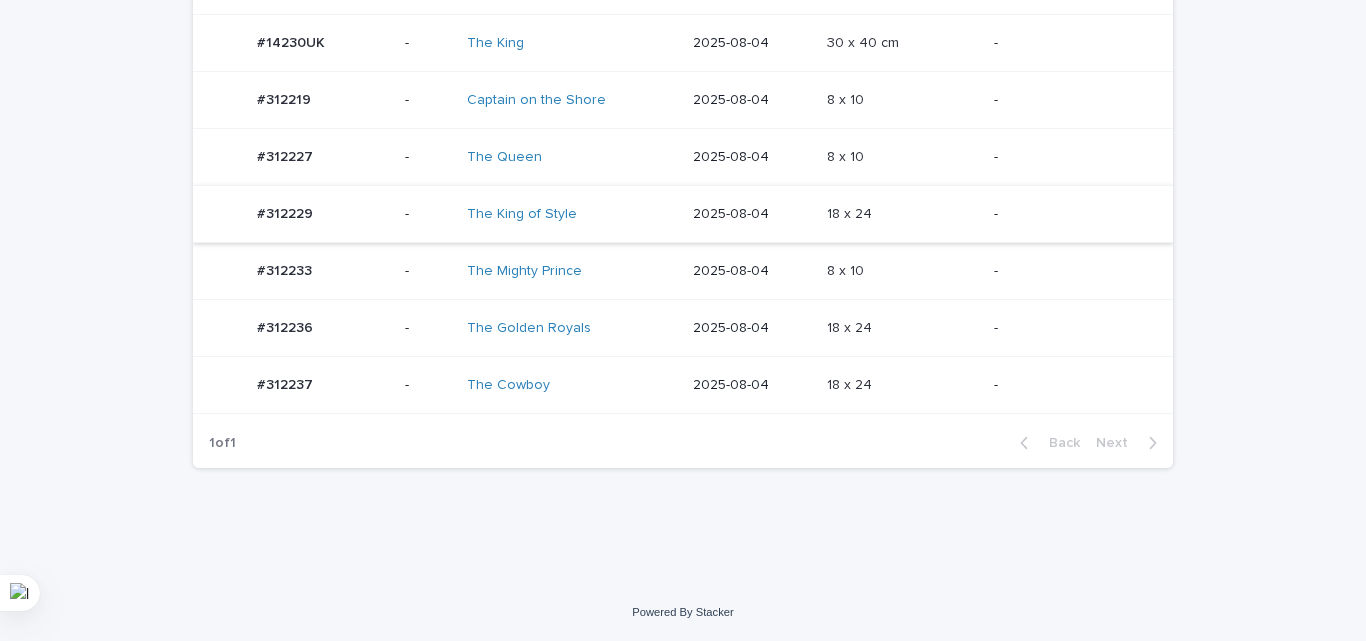 scroll, scrollTop: 0, scrollLeft: 0, axis: both 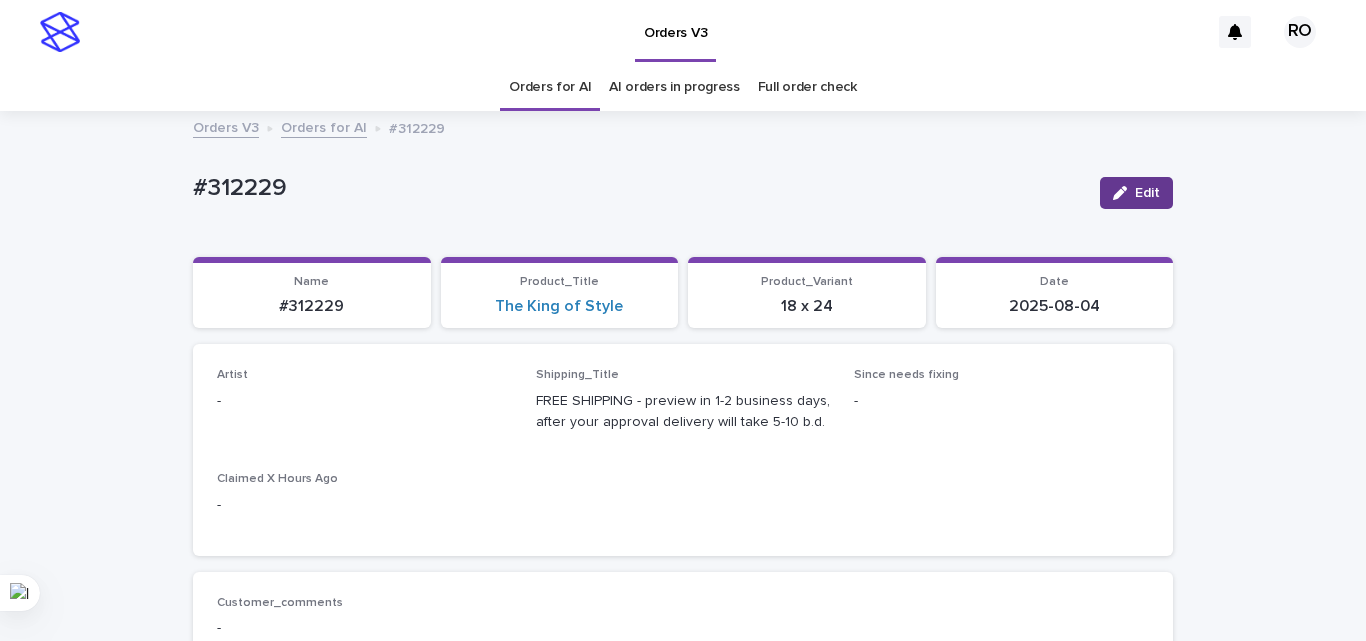 click on "Edit" at bounding box center (1147, 193) 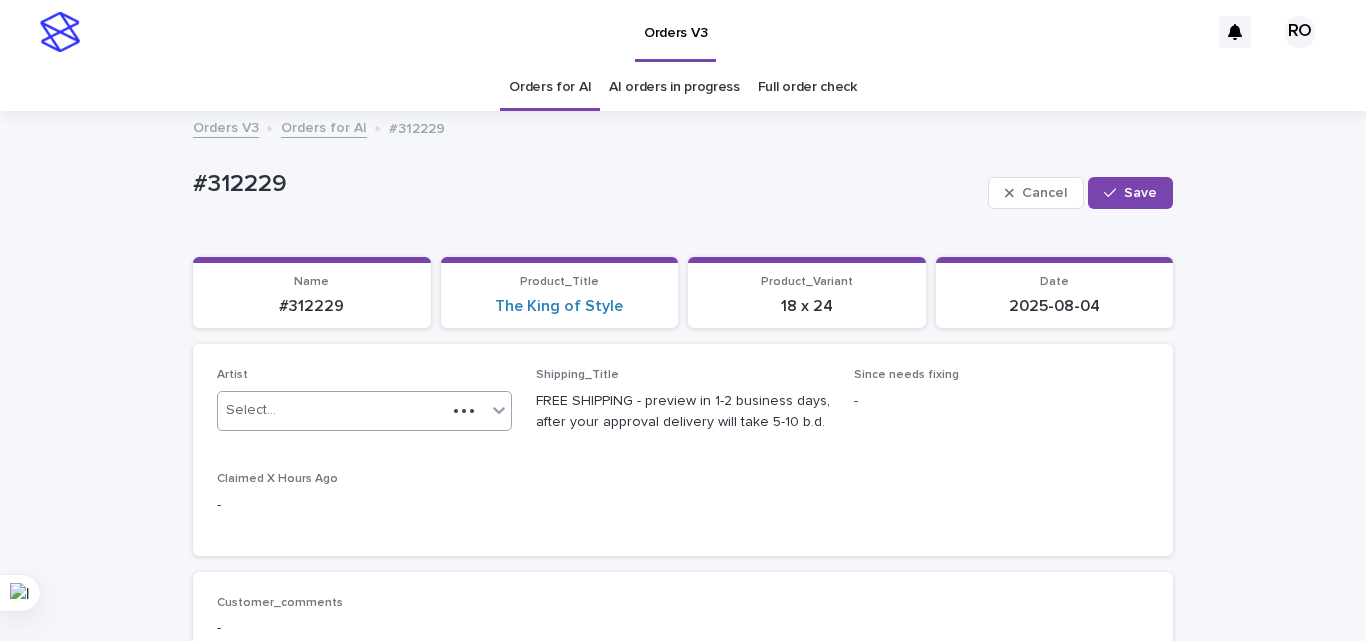 click on "Select..." at bounding box center [332, 410] 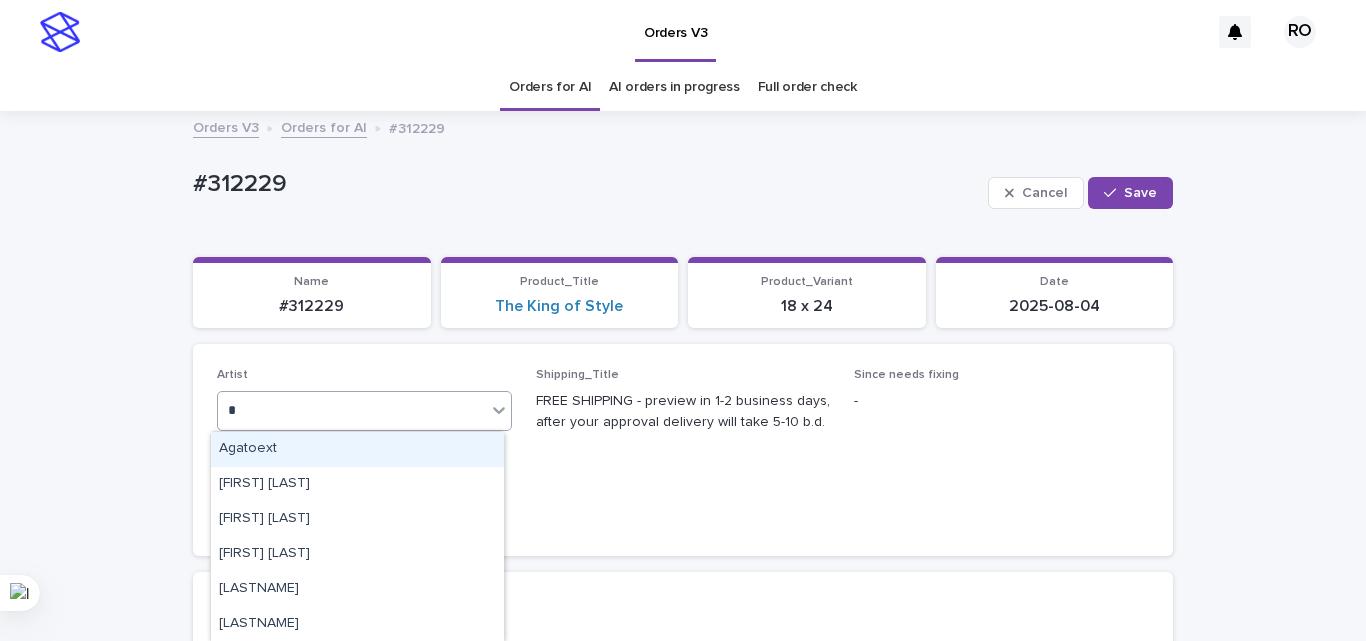 type on "**" 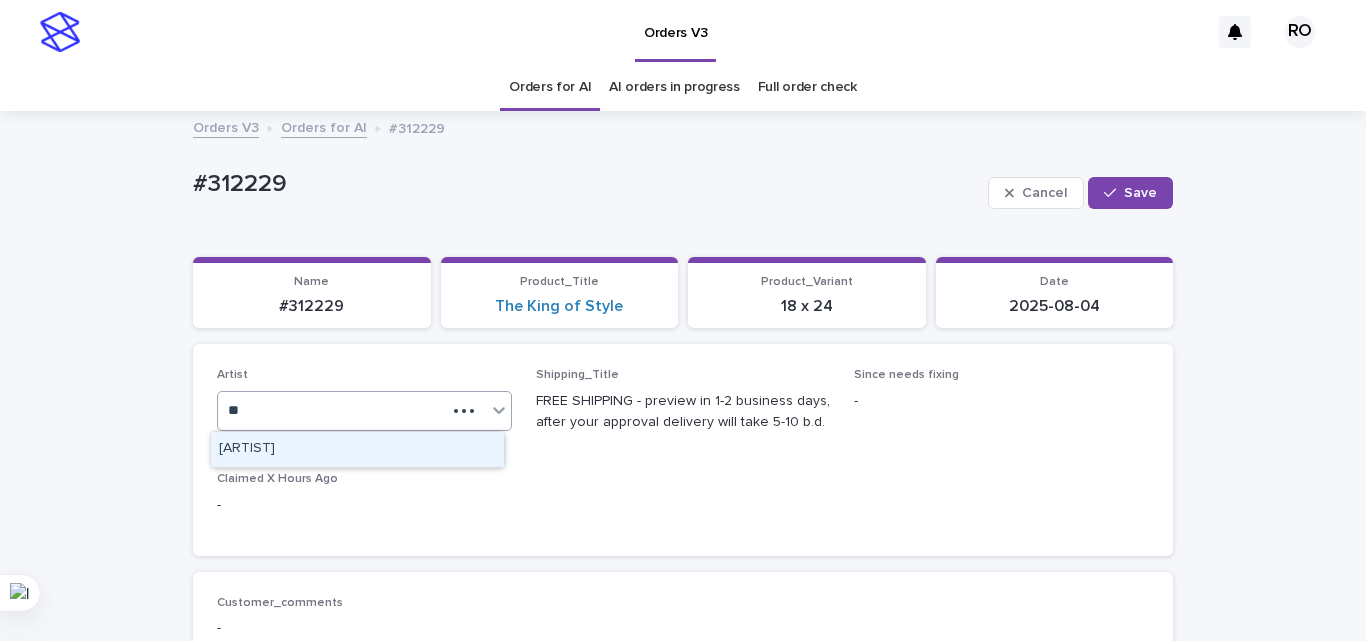 type 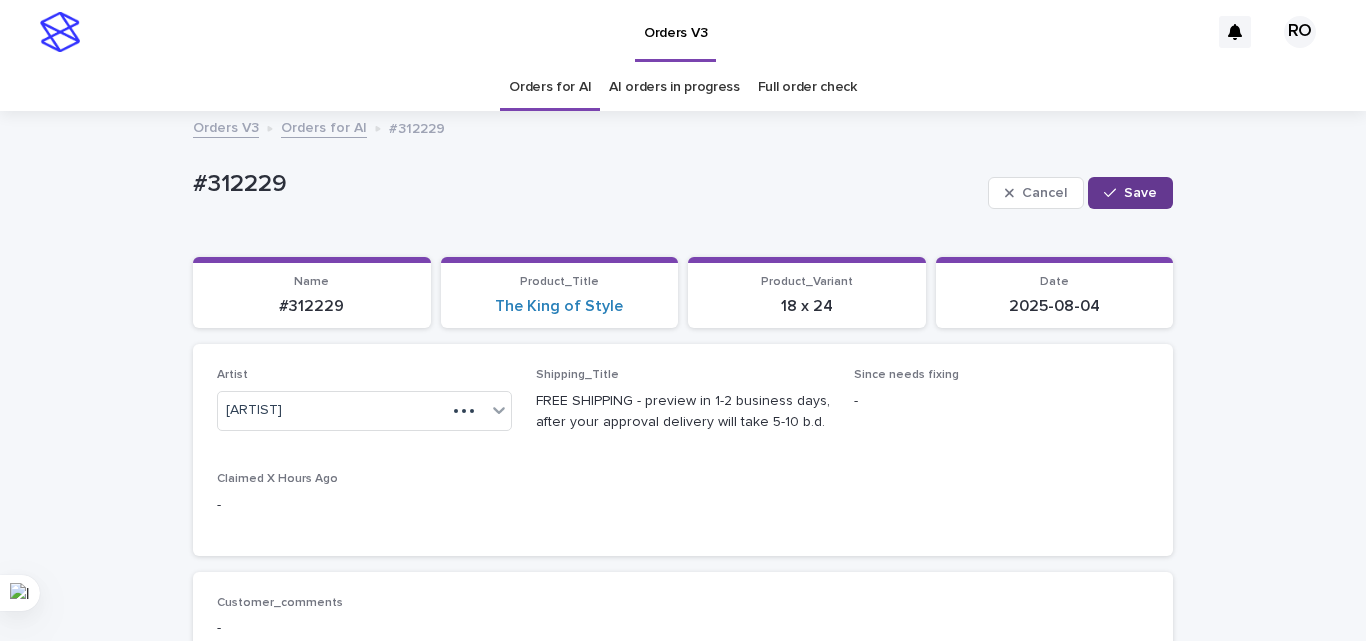 click at bounding box center [1114, 193] 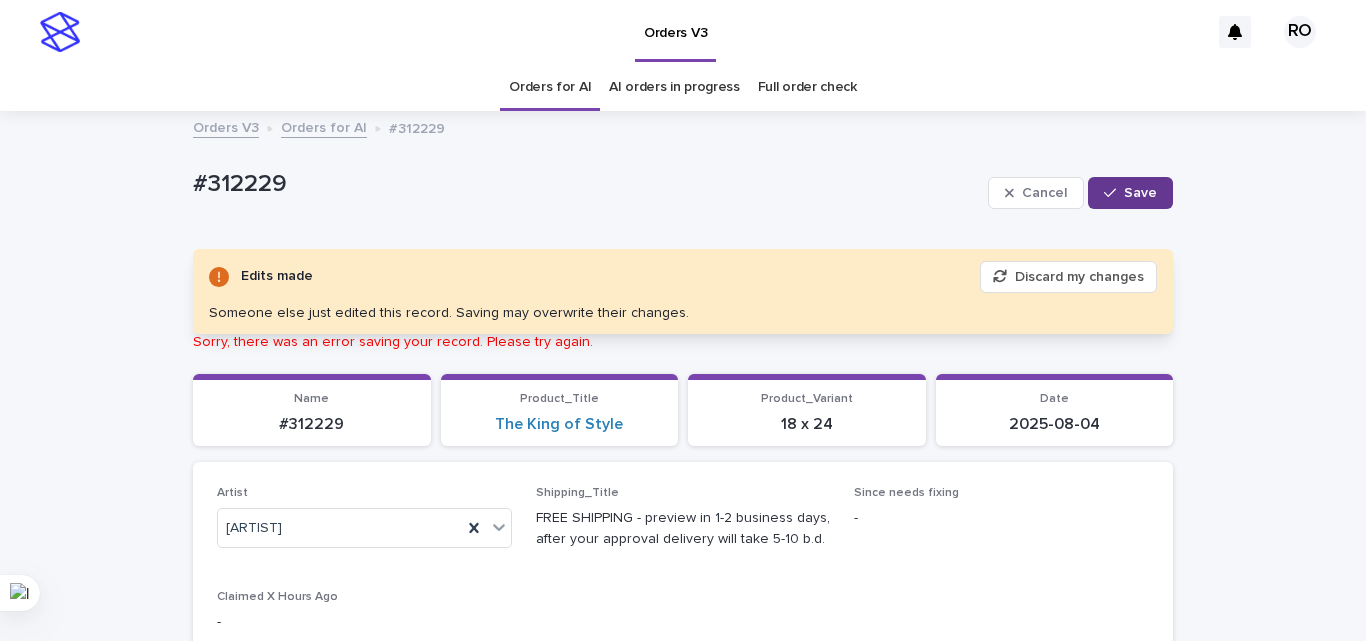 click on "Discard my changes" at bounding box center [1068, 277] 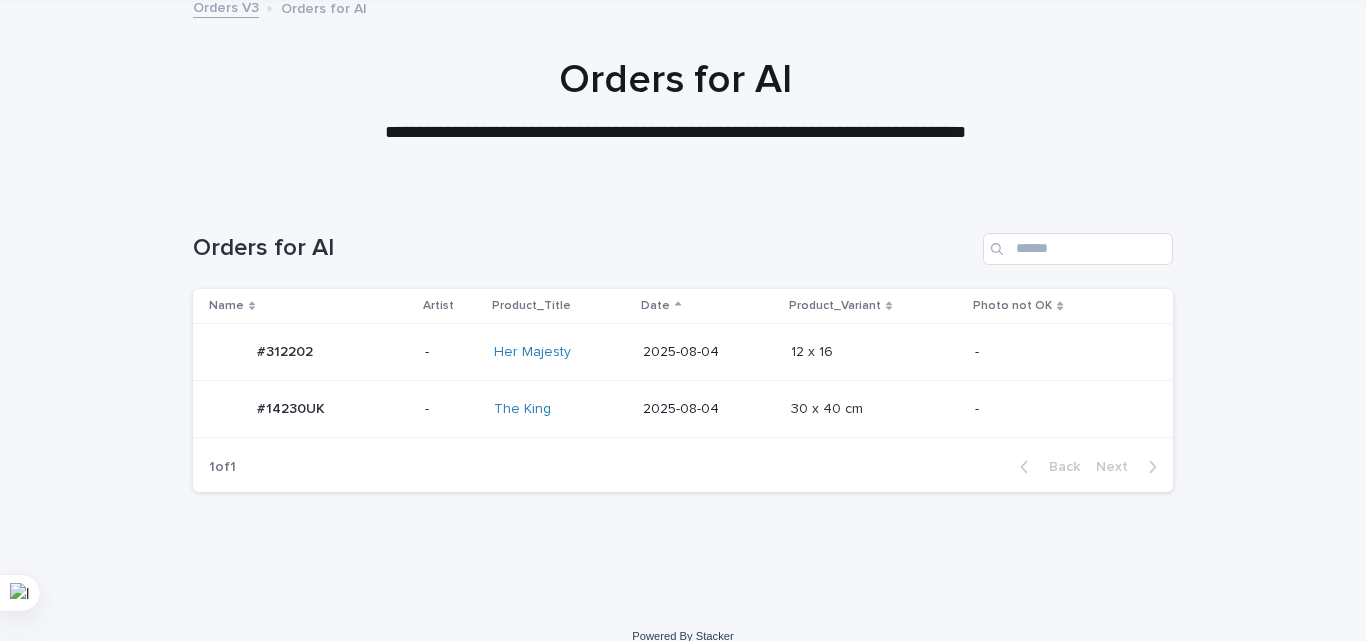 scroll, scrollTop: 144, scrollLeft: 0, axis: vertical 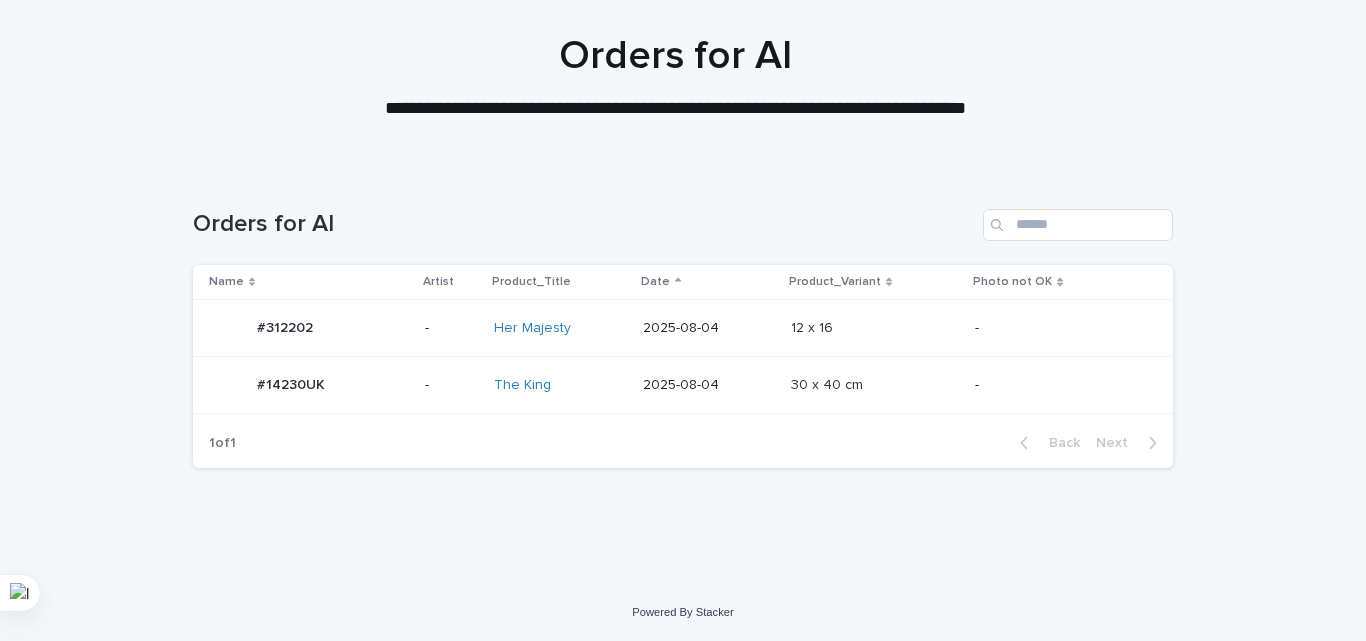 click on "2025-08-04" at bounding box center (708, 328) 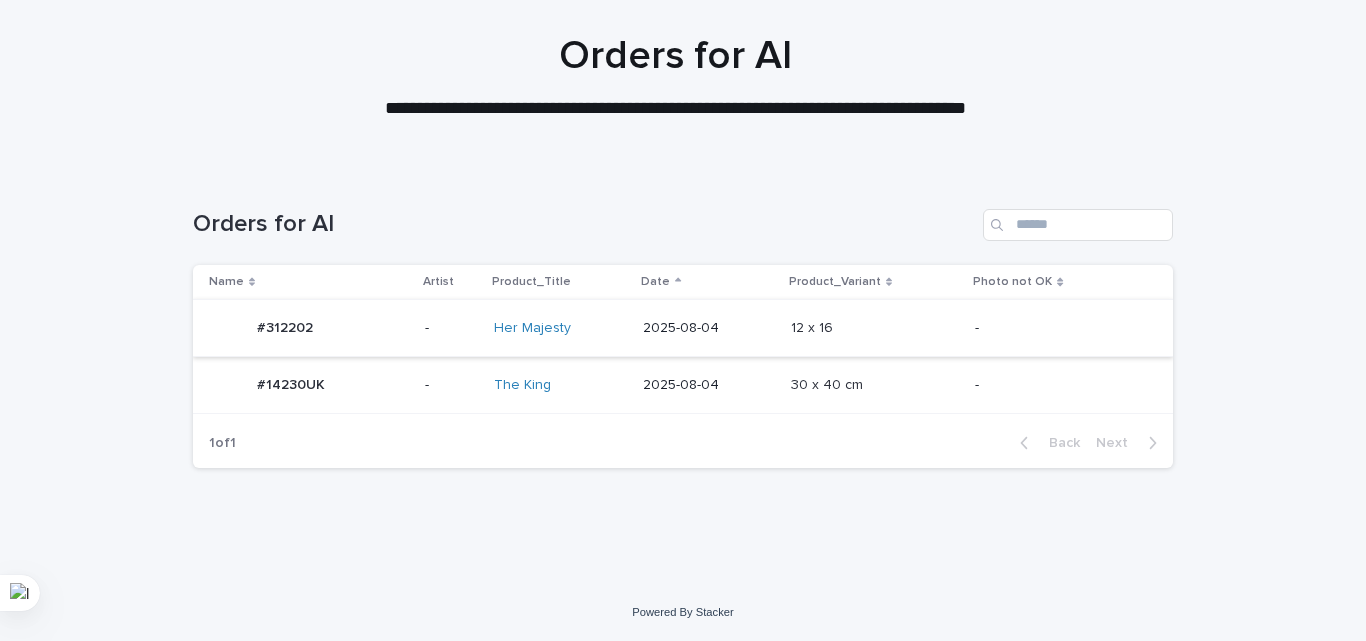 scroll, scrollTop: 0, scrollLeft: 0, axis: both 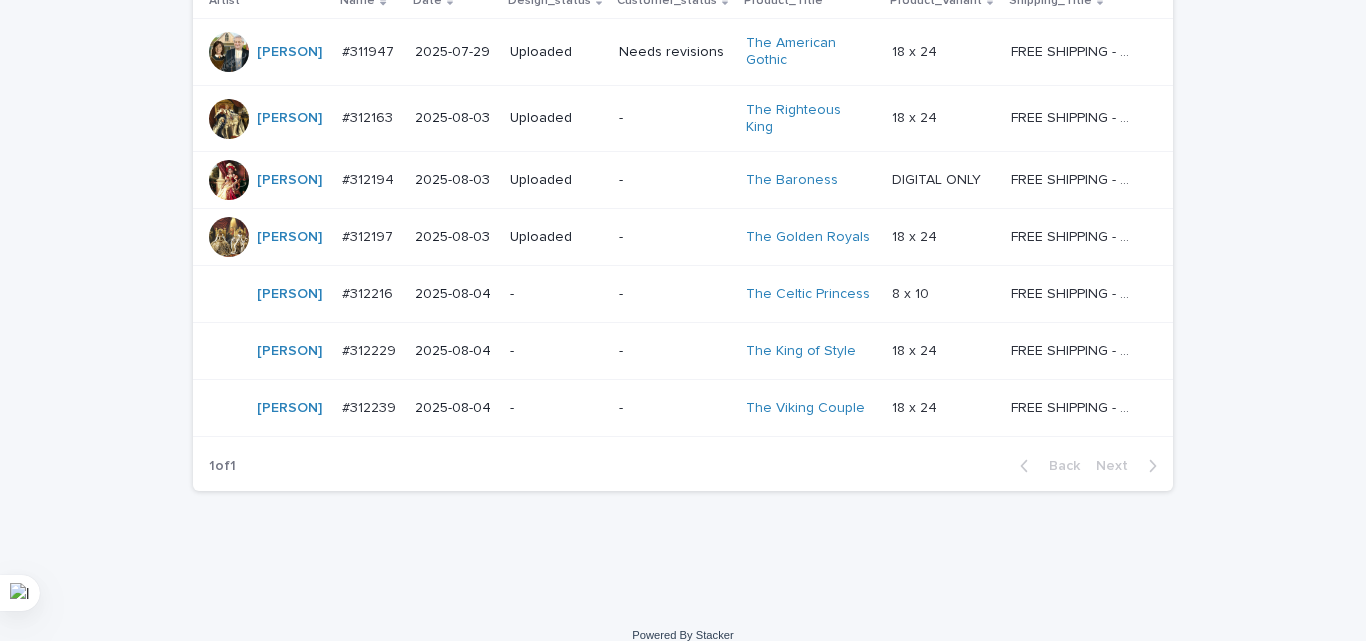click on "Loading... Saving… Loading... Saving… AI order check **** Artist Name Date Design_status Customer_status Product_Title Product_Variant Shipping_Title RoxsanaRoa   #311947 #311947   2025-07-29 Uploaded Needs revisions The American Gothic   18 x 24 18 x 24   FREE SHIPPING - preview in 1-2 business days, after your approval delivery will take 5-10 b.d. FREE SHIPPING - preview in 1-2 business days, after your approval delivery will take 5-10 b.d.   RoxsanaRoa   #312163 #312163   2025-08-03 Uploaded - The Righteous King   18 x 24 18 x 24   FREE SHIPPING - preview in 1-2 business days, after your approval delivery will take 5-10 b.d. FREE SHIPPING - preview in 1-2 business days, after your approval delivery will take 5-10 b.d.   RoxsanaRoa   #312194 #312194   2025-08-03 Uploaded - The Baroness   DIGITAL ONLY DIGITAL ONLY   FREE SHIPPING - preview in 1-2 business days, after your approval delivery will take 5-10 b.d.   RoxsanaRoa   #312197 #312197   2025-08-03 Uploaded - The Golden Royals   18 x 24" at bounding box center (683, 248) 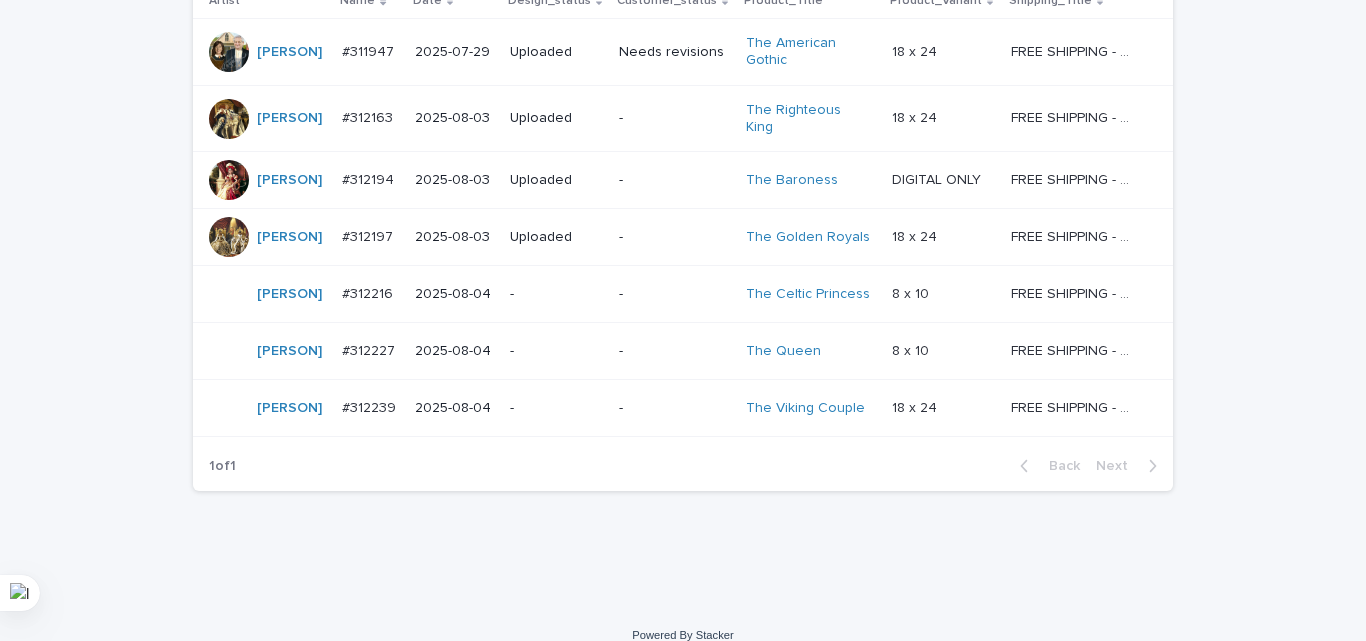 click on "Loading... Saving… Loading... Saving… AI order check **** Artist Name Date Design_status Customer_status Product_Title Product_Variant Shipping_Title RoxsanaRoa   #311947 #311947   2025-07-29 Uploaded Needs revisions The American Gothic   18 x 24 18 x 24   FREE SHIPPING - preview in 1-2 business days, after your approval delivery will take 5-10 b.d. FREE SHIPPING - preview in 1-2 business days, after your approval delivery will take 5-10 b.d.   RoxsanaRoa   #312163 #312163   2025-08-03 Uploaded - The Righteous King   18 x 24 18 x 24   FREE SHIPPING - preview in 1-2 business days, after your approval delivery will take 5-10 b.d. FREE SHIPPING - preview in 1-2 business days, after your approval delivery will take 5-10 b.d.   RoxsanaRoa   #312194 #312194   2025-08-03 Uploaded - The Baroness   DIGITAL ONLY DIGITAL ONLY   FREE SHIPPING - preview in 1-2 business days, after your approval delivery will take 5-10 b.d.   RoxsanaRoa   #312197 #312197   2025-08-03 Uploaded - The Golden Royals   18 x 24" at bounding box center [683, 248] 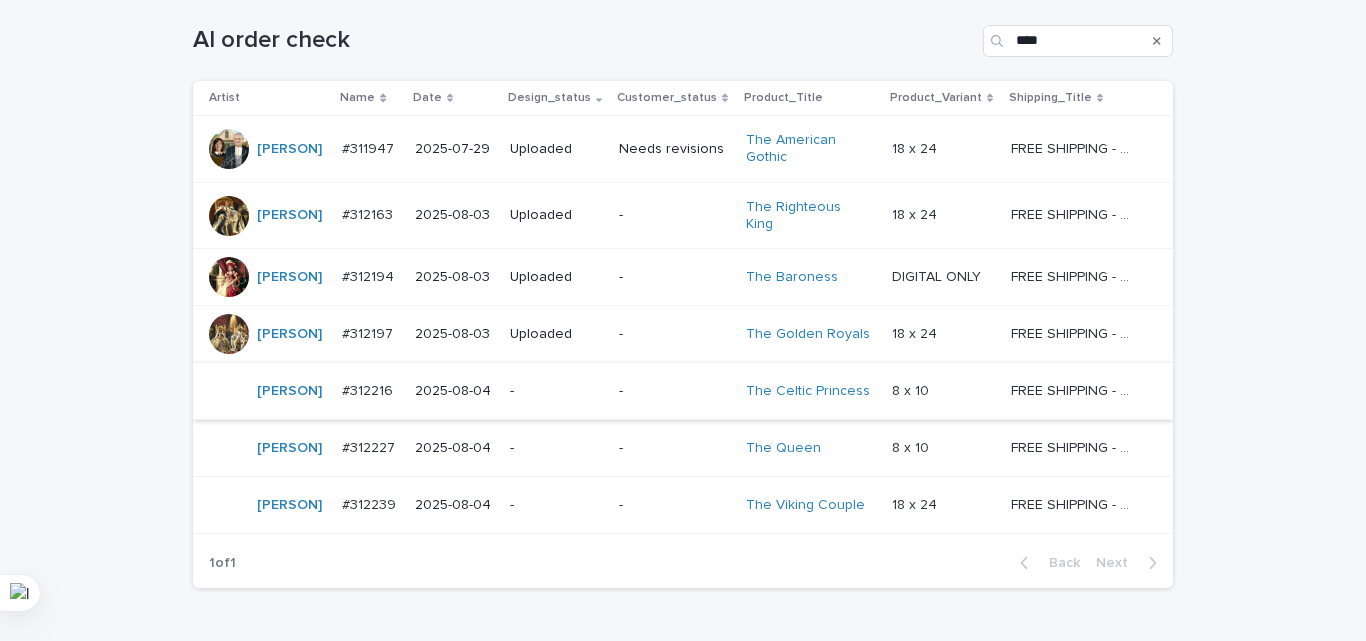 scroll, scrollTop: 439, scrollLeft: 0, axis: vertical 